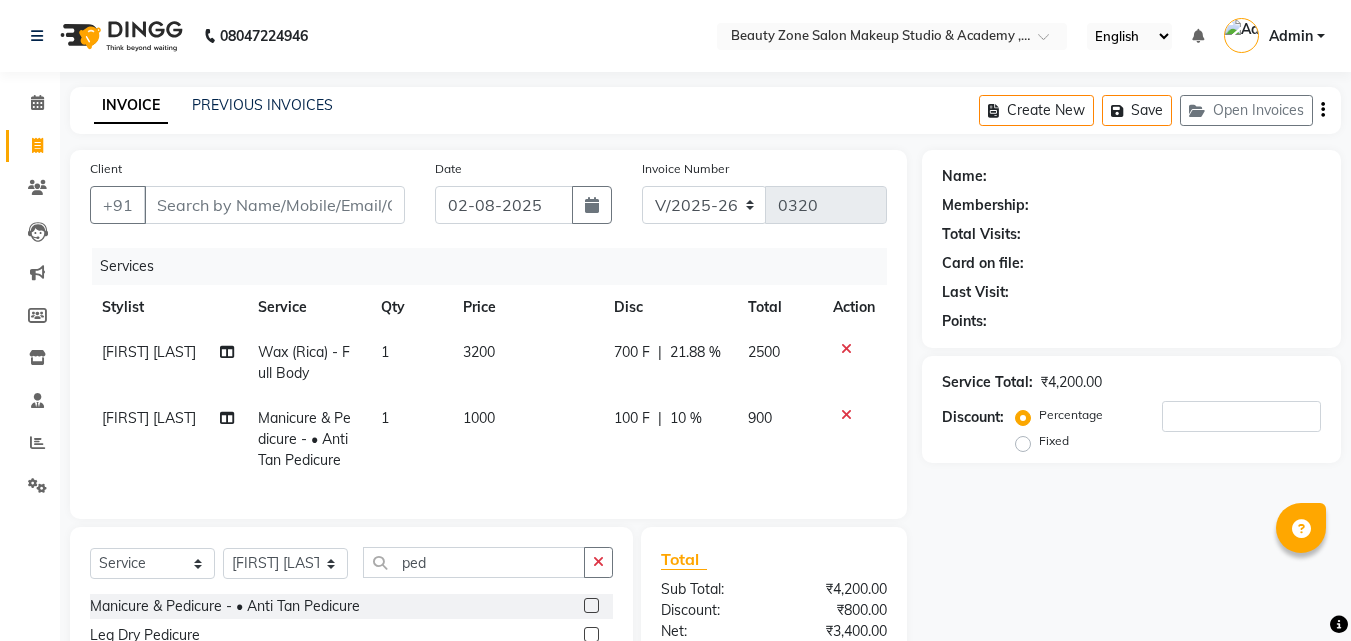 select on "4568" 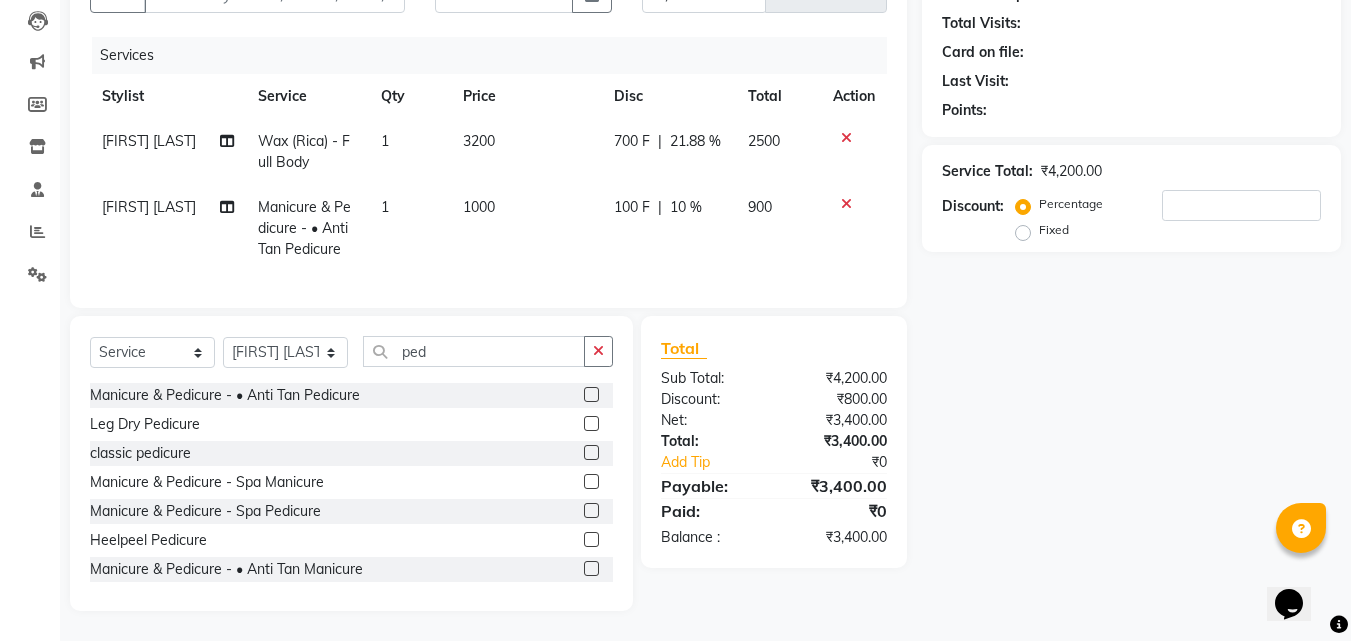 scroll, scrollTop: 0, scrollLeft: 0, axis: both 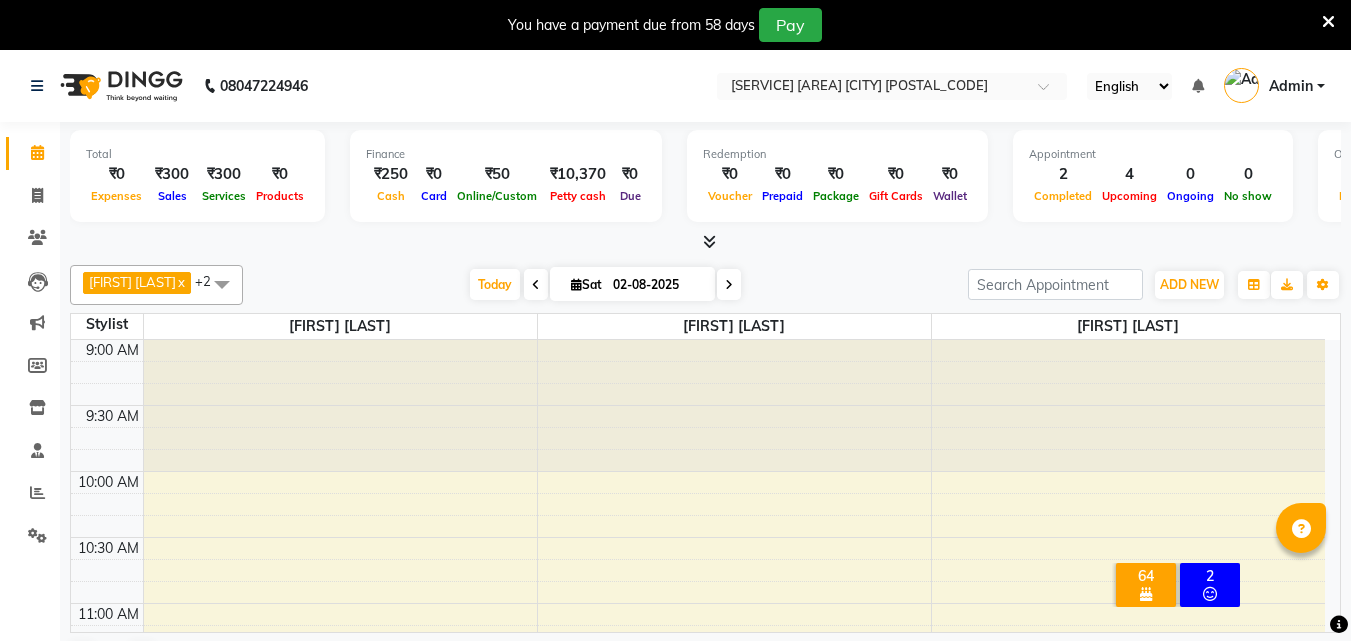 click at bounding box center [1328, 22] 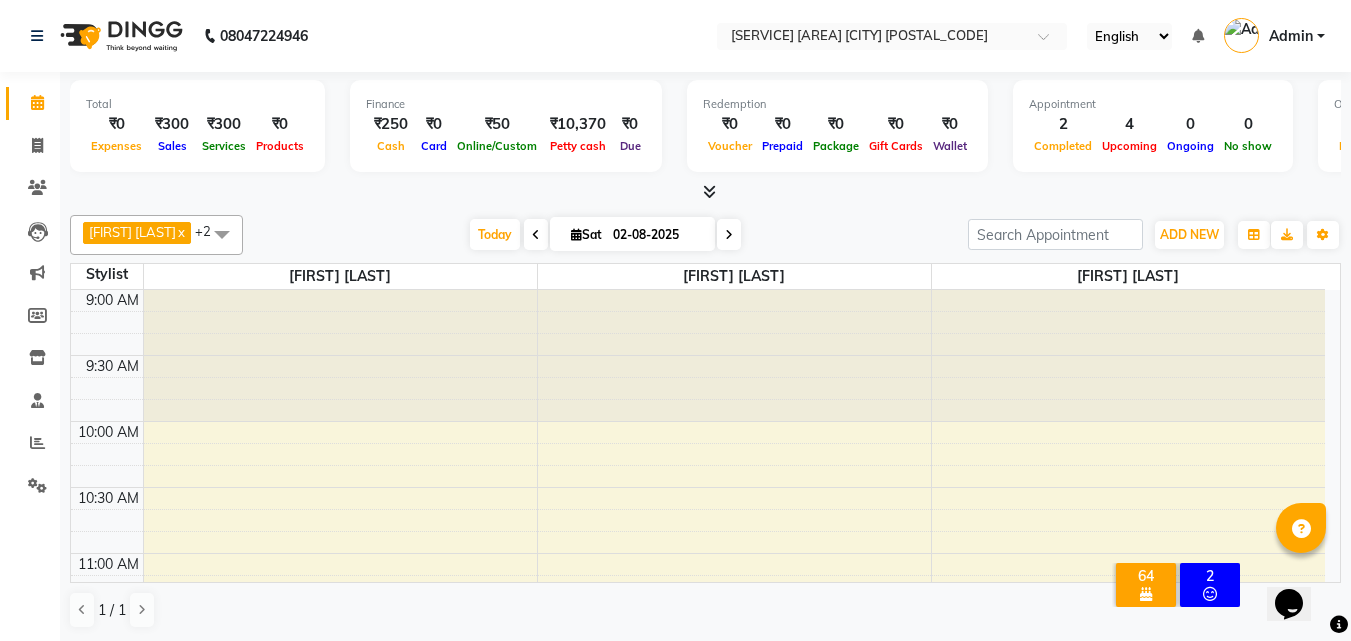 scroll, scrollTop: 0, scrollLeft: 0, axis: both 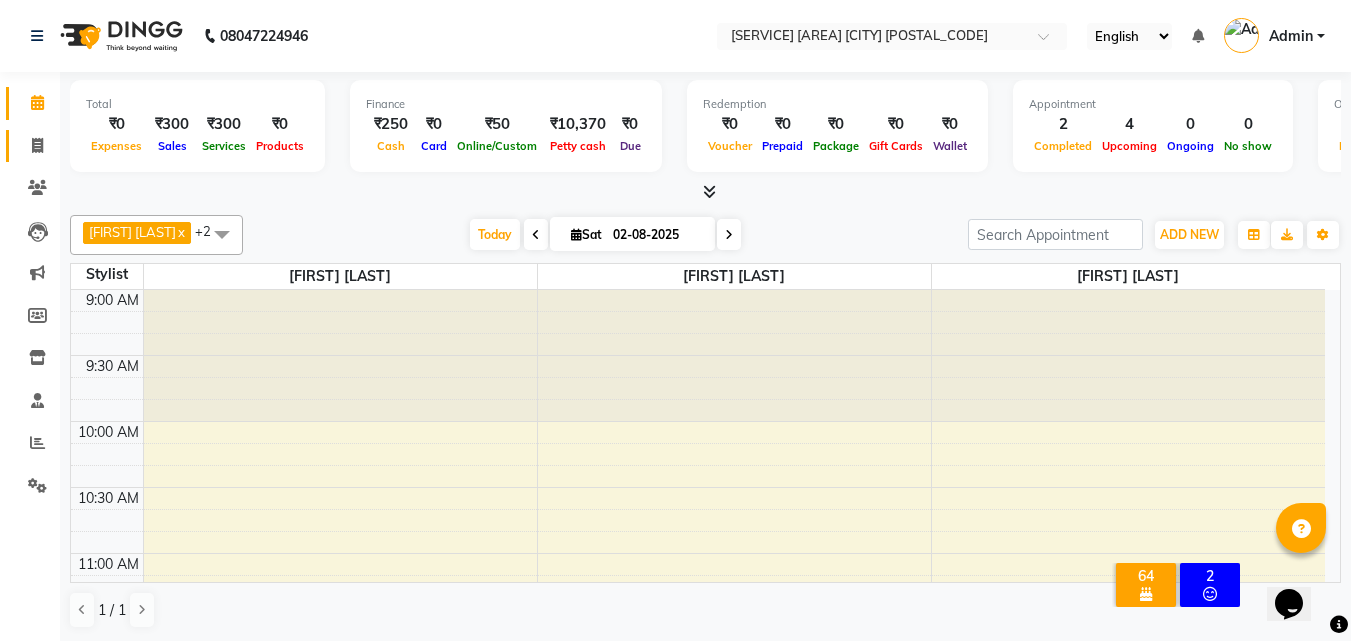 click on "Invoice" 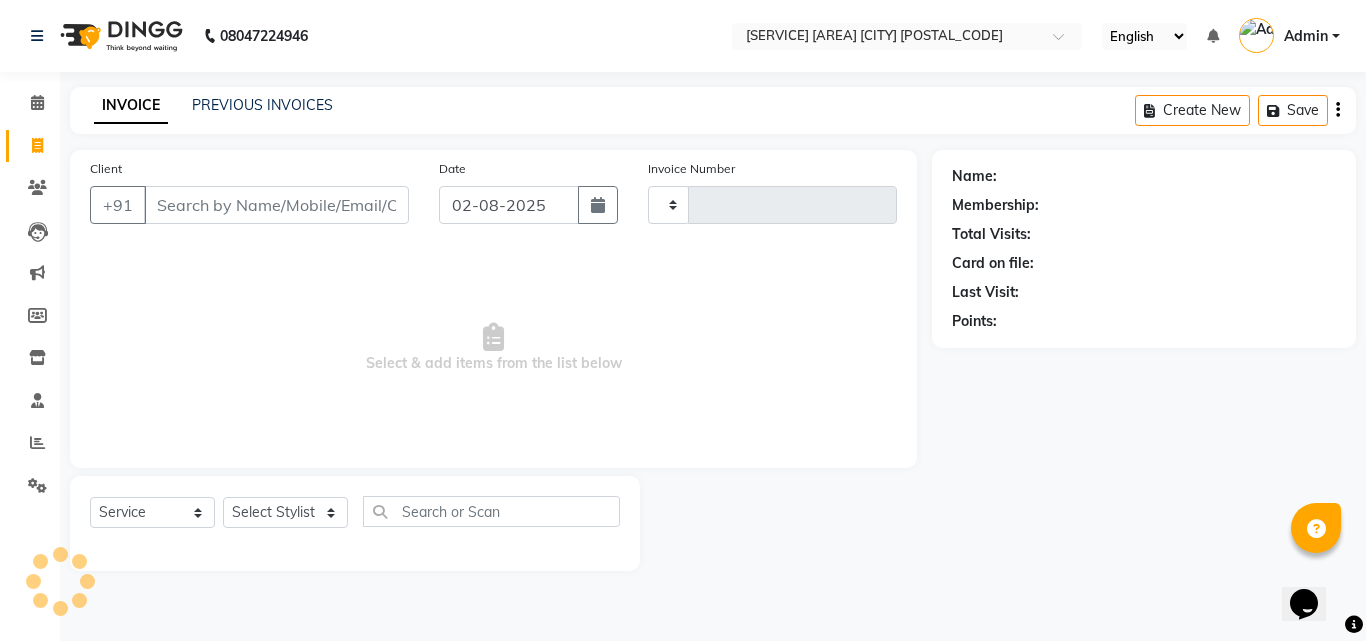 type on "0320" 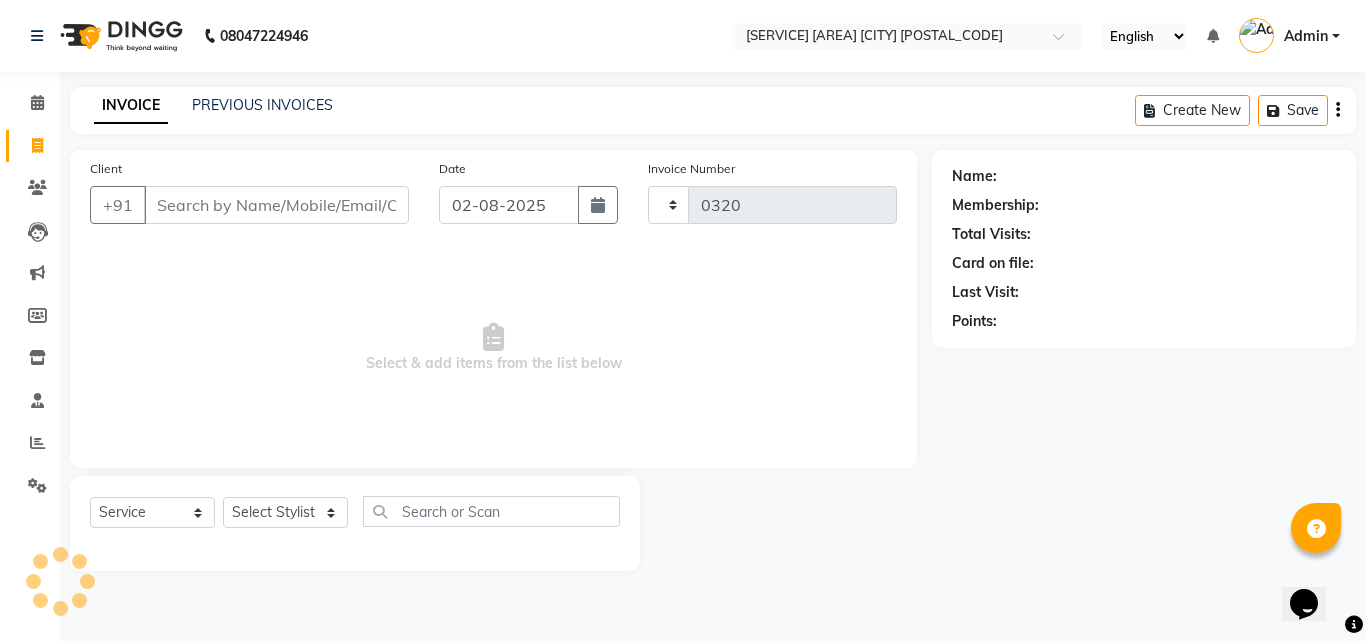 select on "4568" 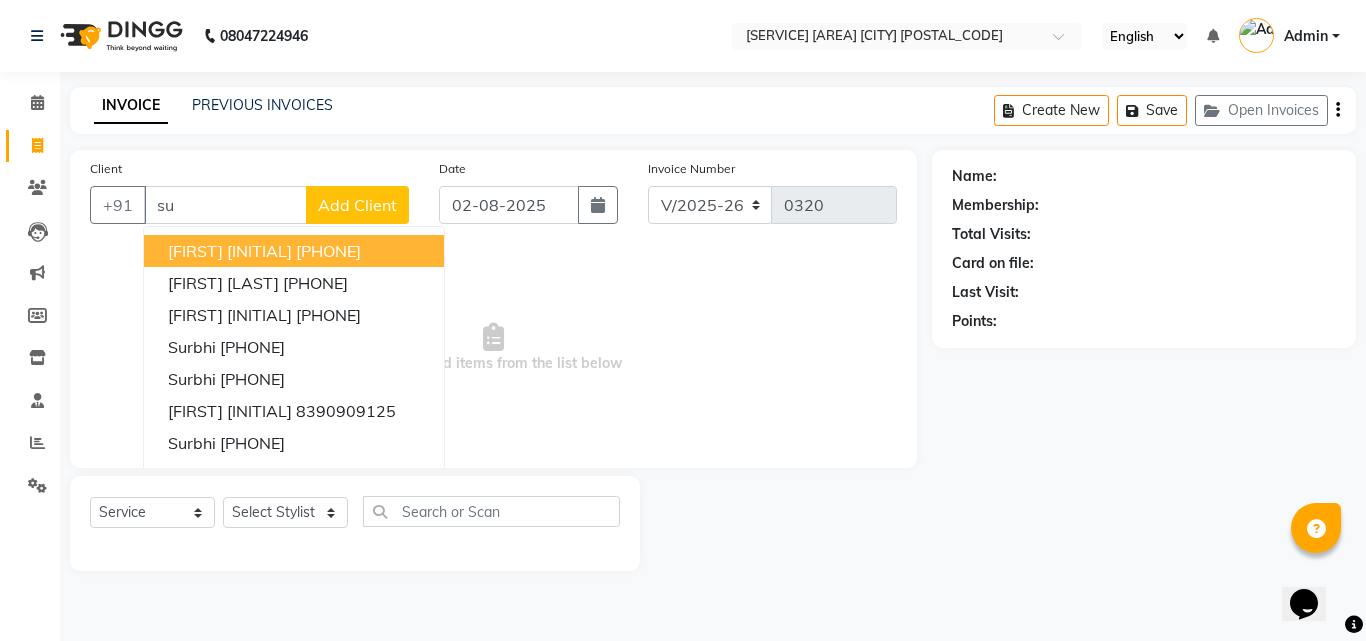 type on "s" 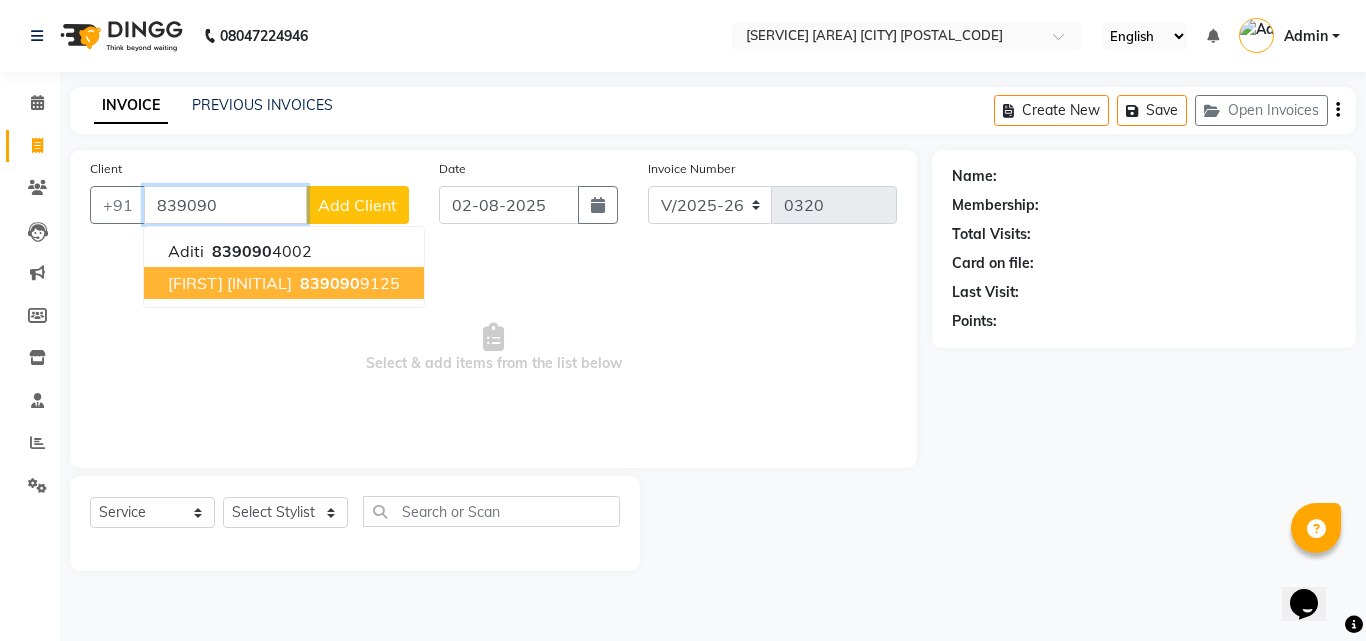 click on "Surbhi G   839090 9125" at bounding box center (284, 283) 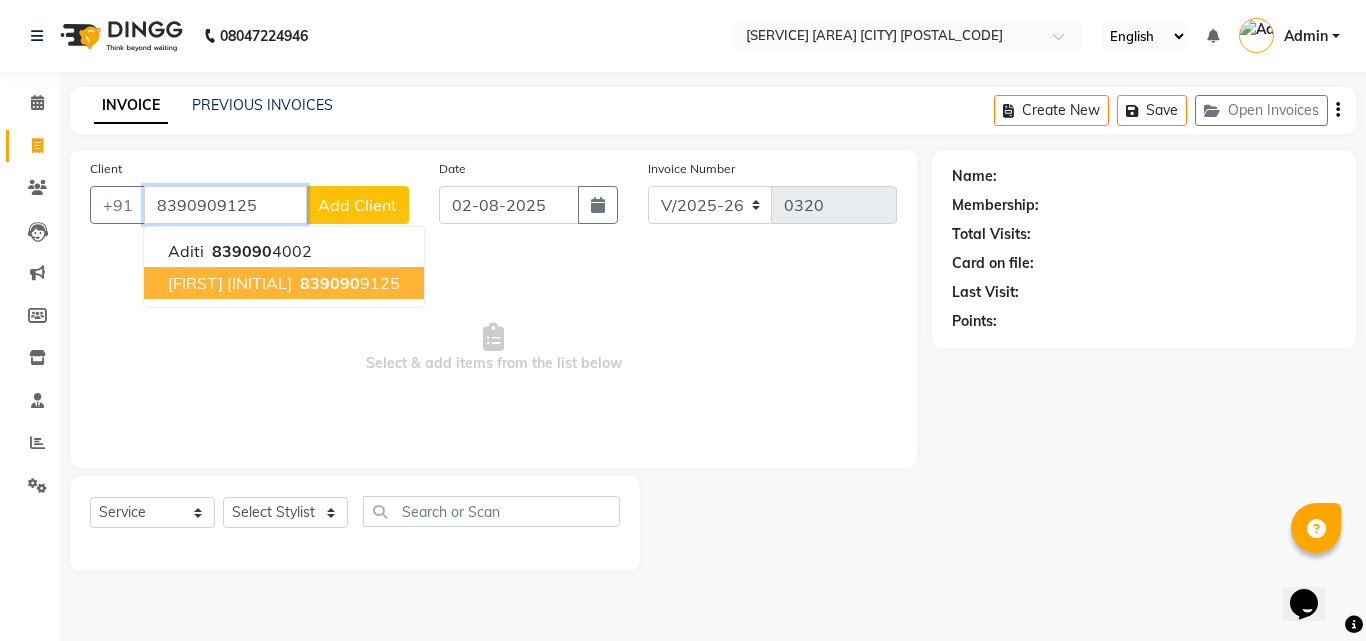 type on "8390909125" 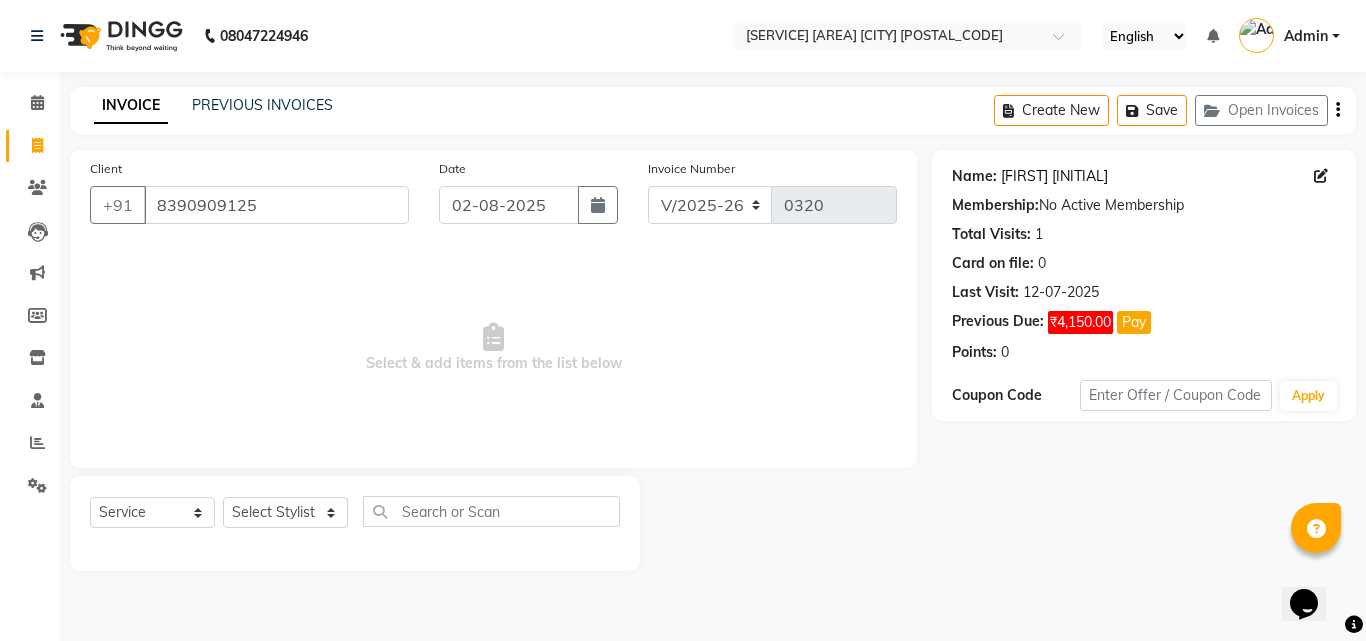 click on "[FIRST] [LAST]" 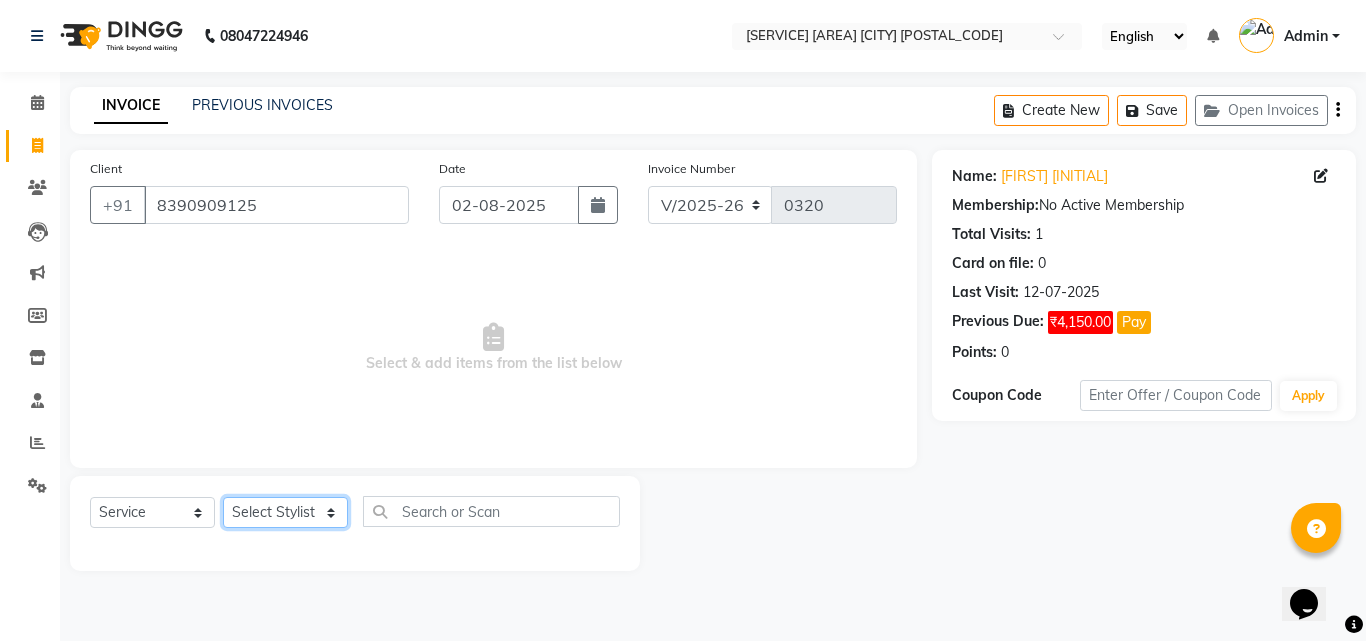 click on "Select Stylist Amol Walke Meghna Meshram Shivani Eknath Khade" 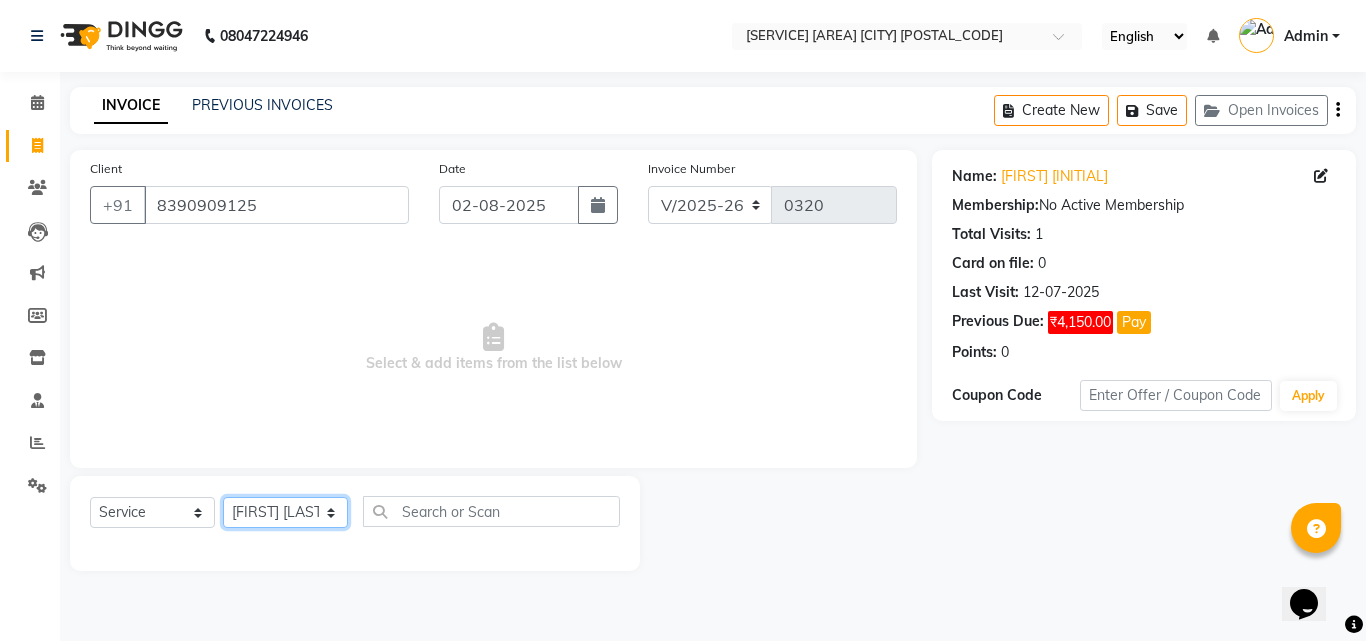 click on "Select Stylist Amol Walke Meghna Meshram Shivani Eknath Khade" 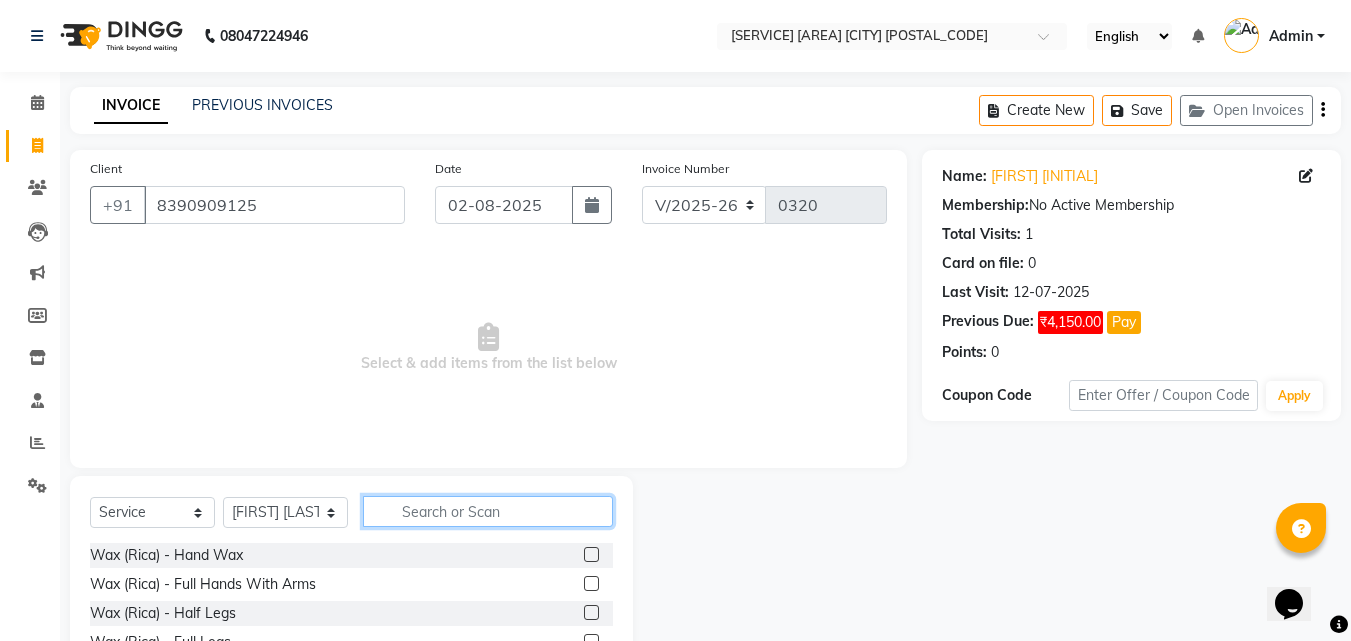 click 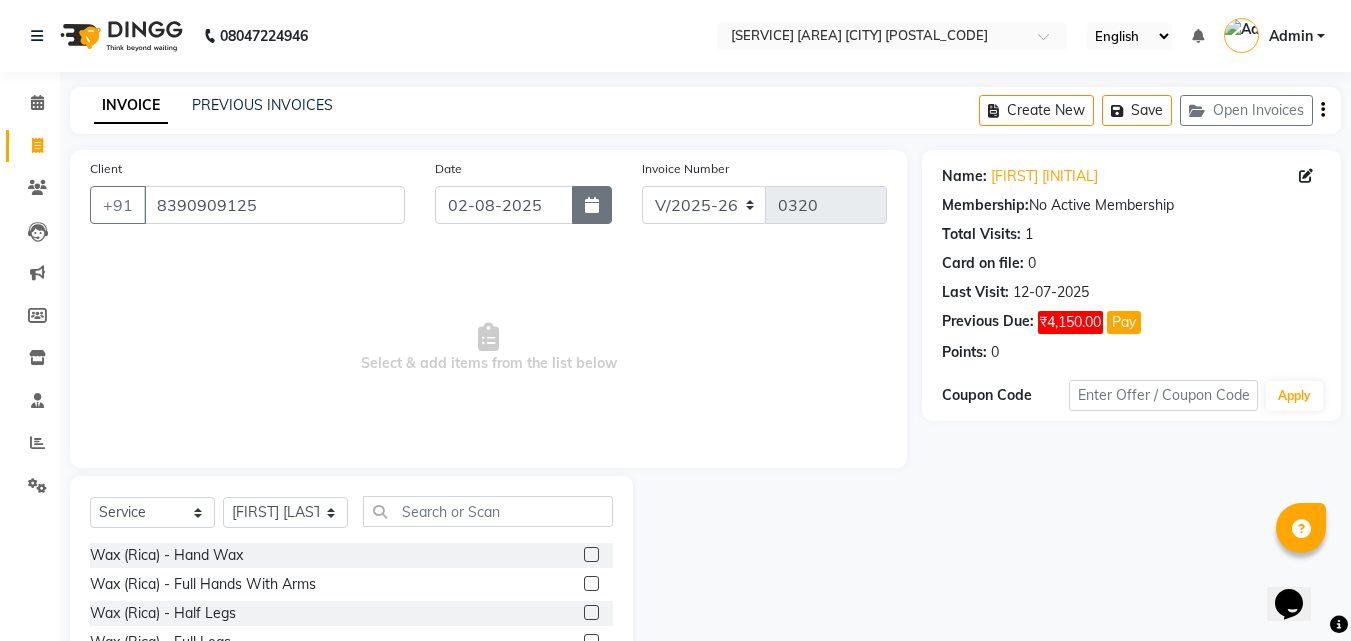 click 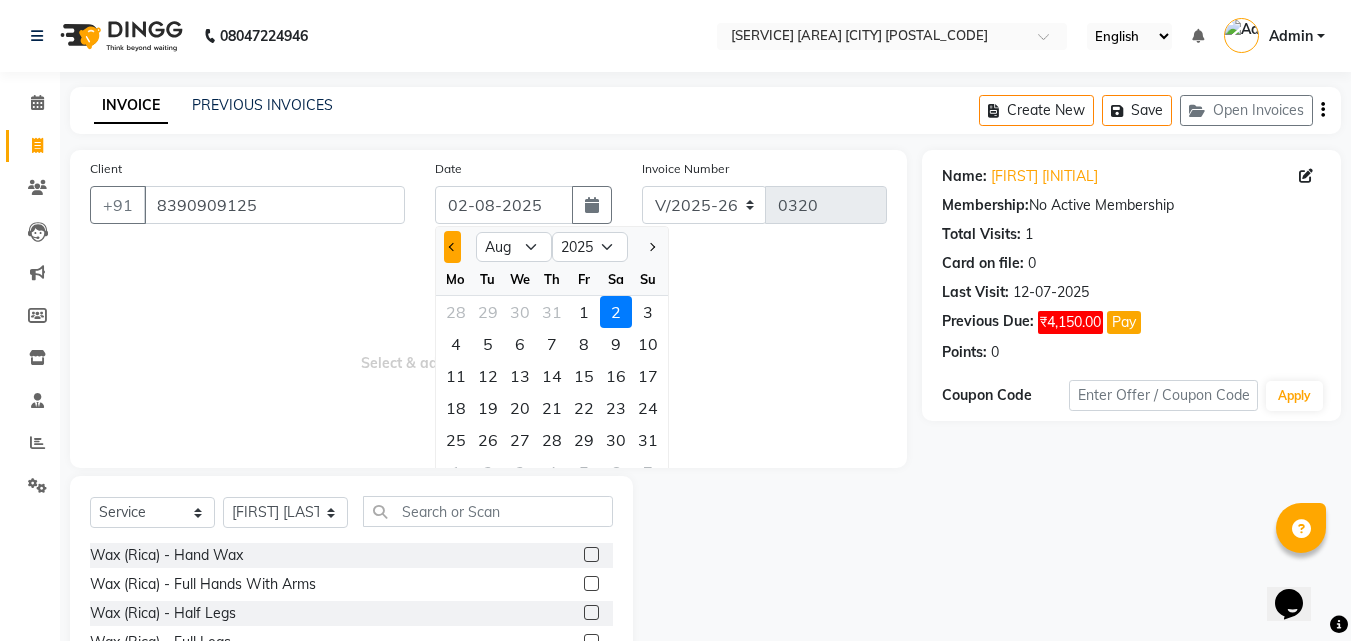 click 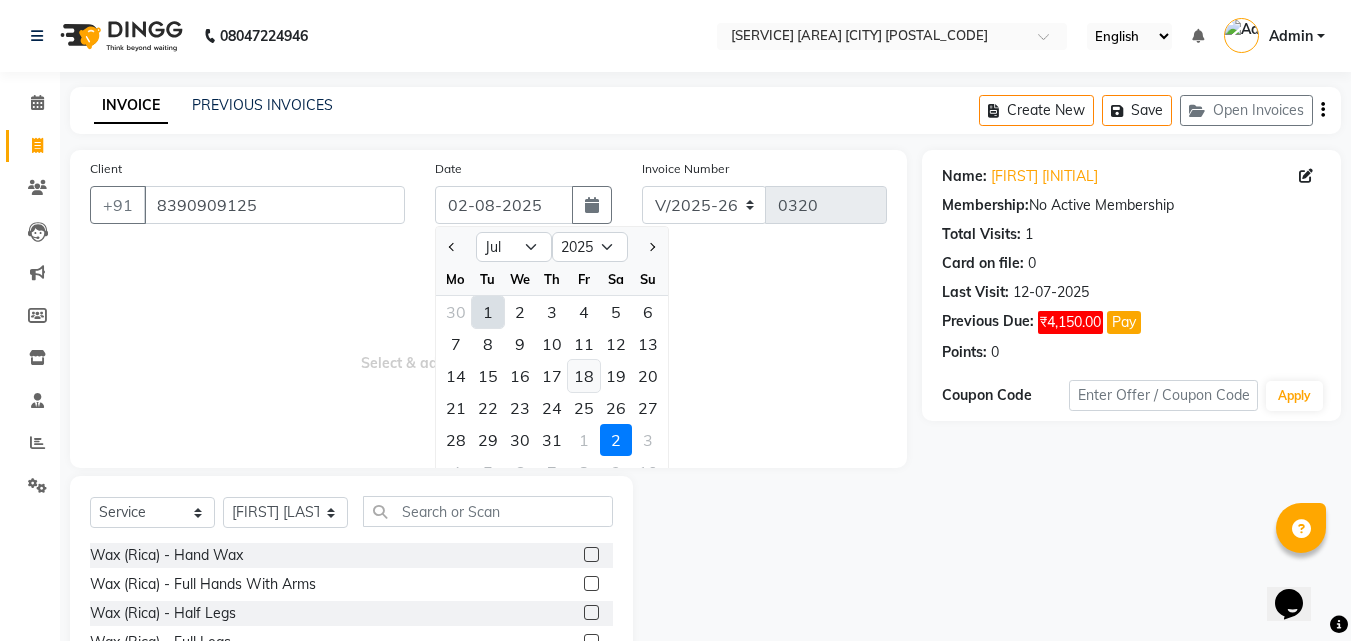 click on "18" 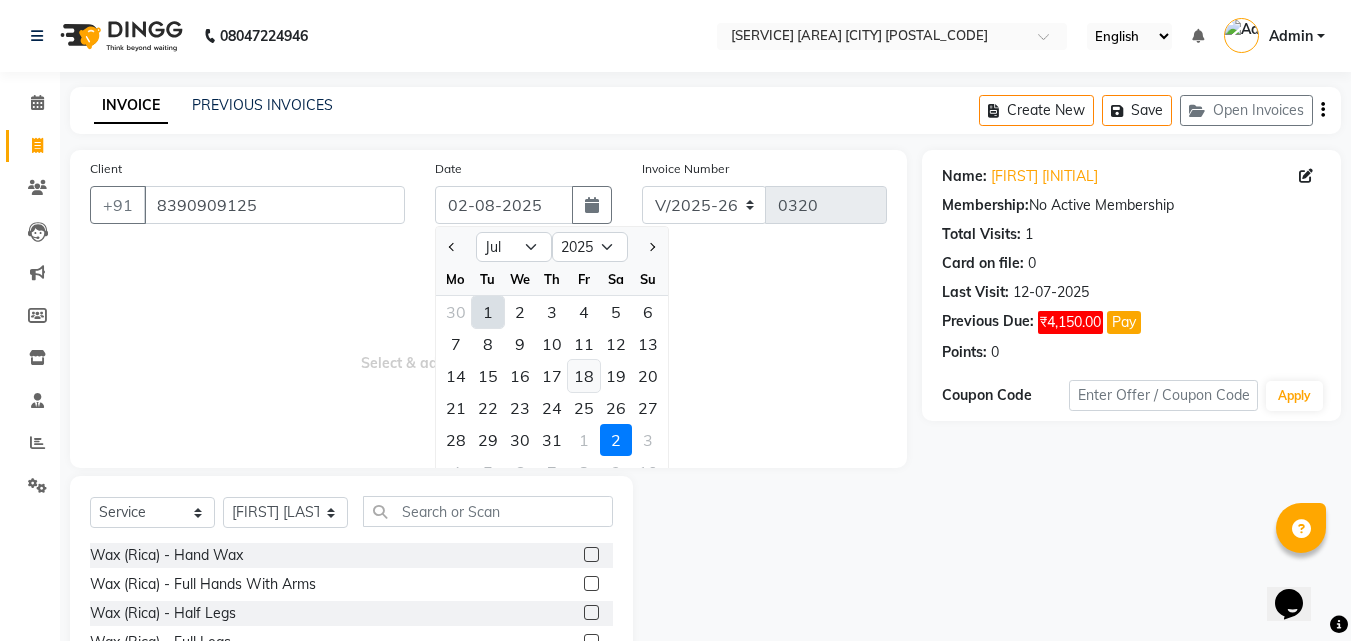 type on "18-07-2025" 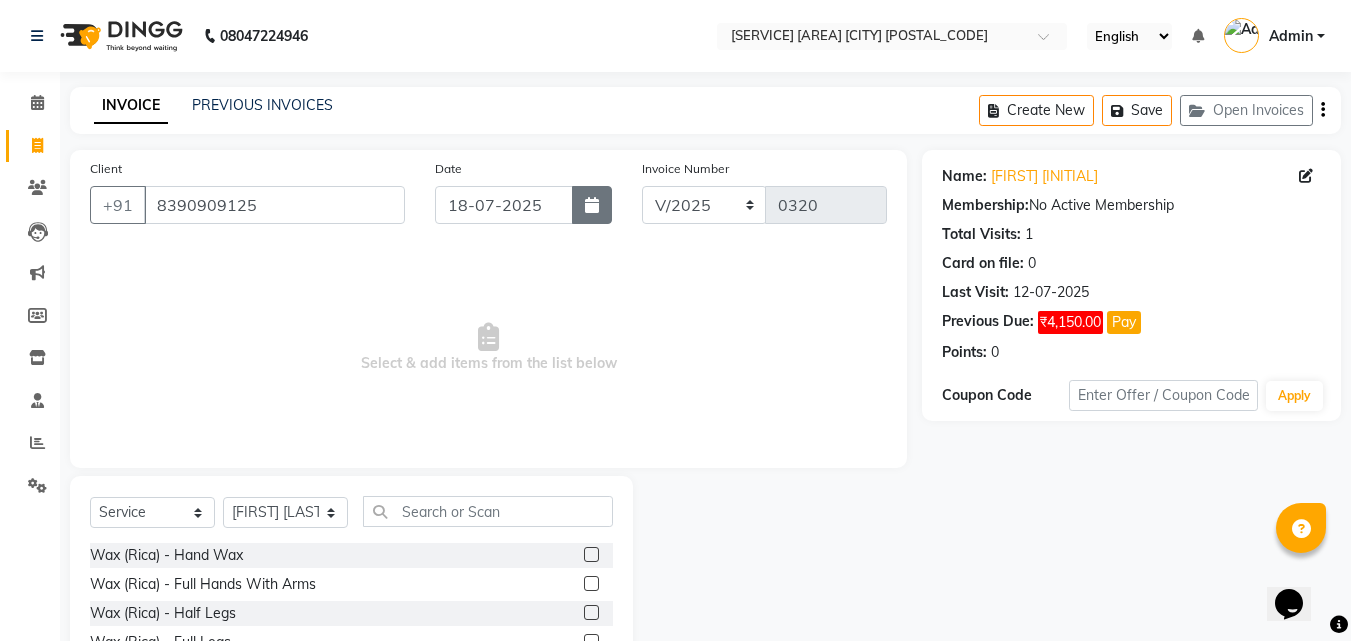 click 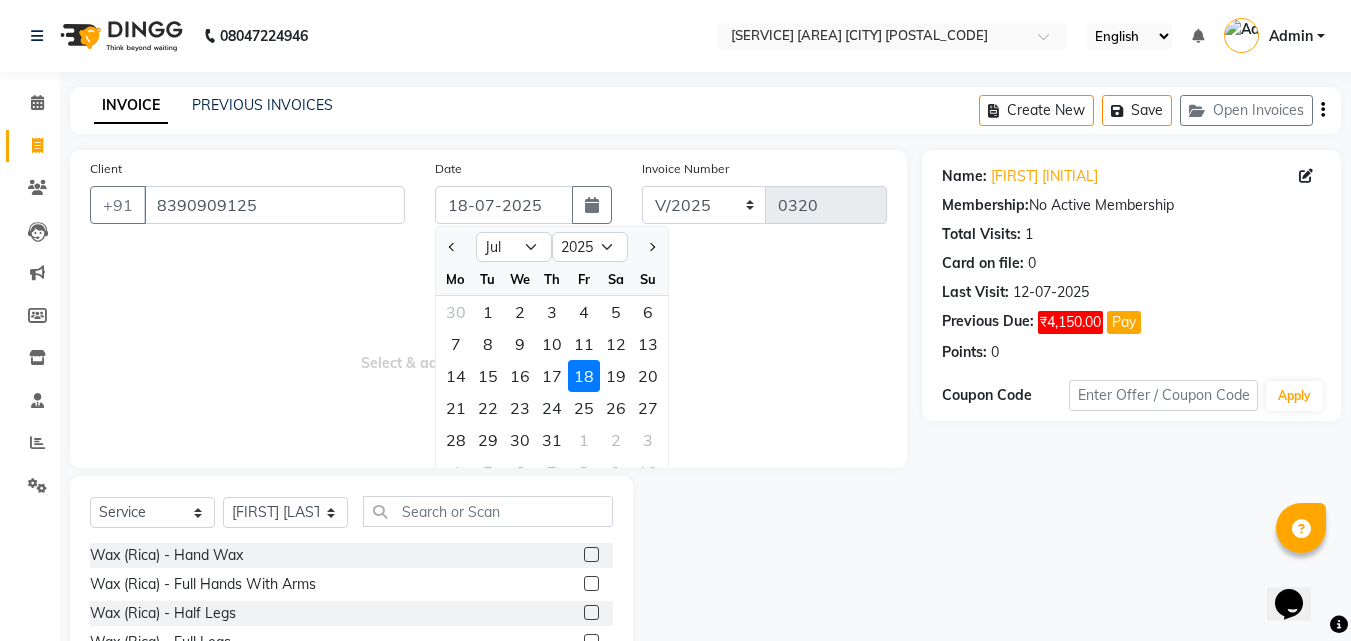 click on "Select & add items from the list below" at bounding box center [488, 348] 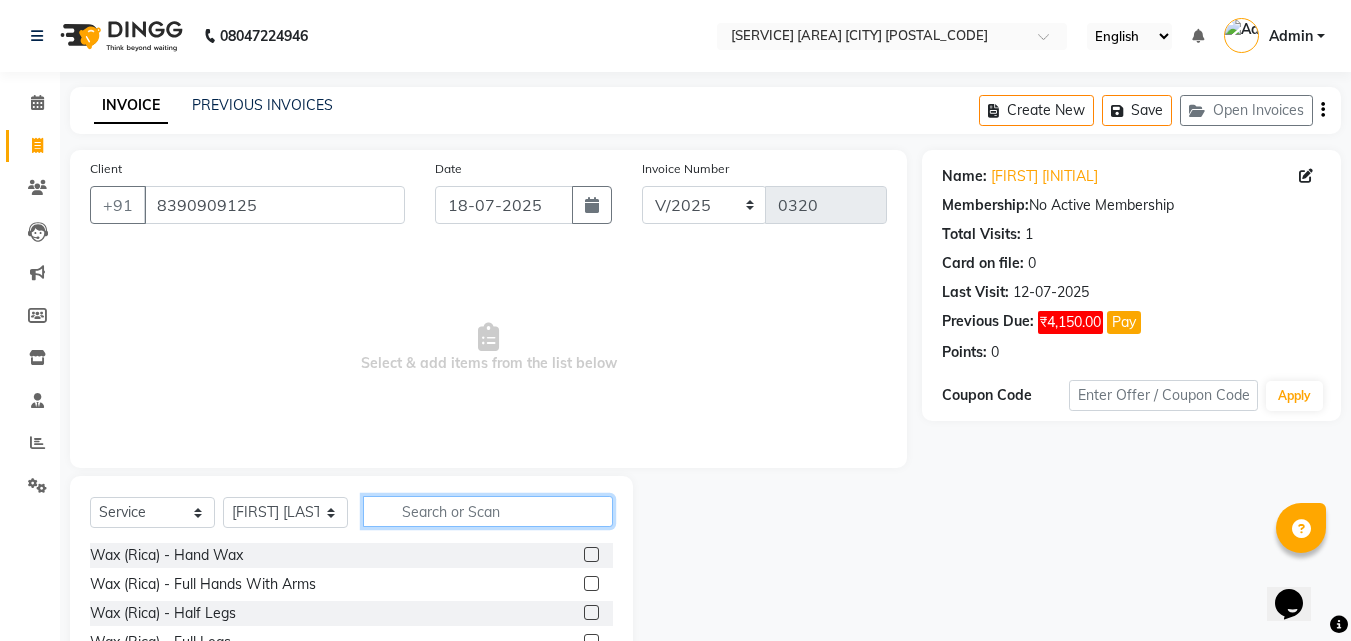 click 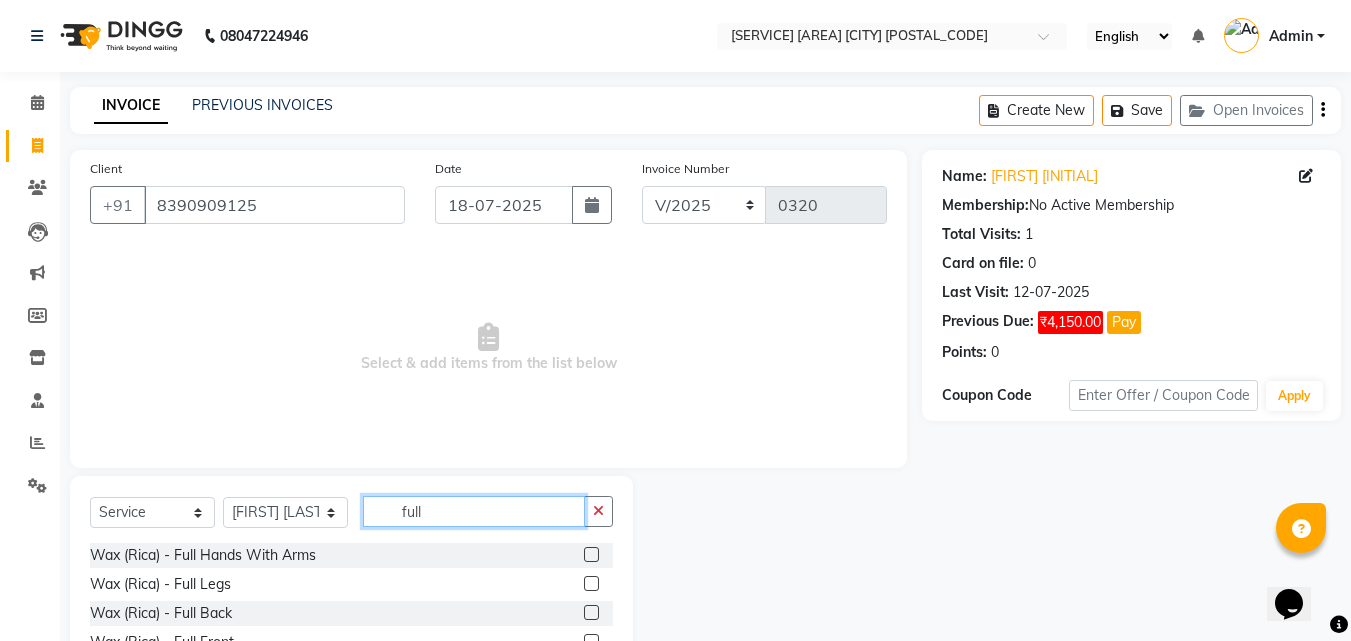 type on "full" 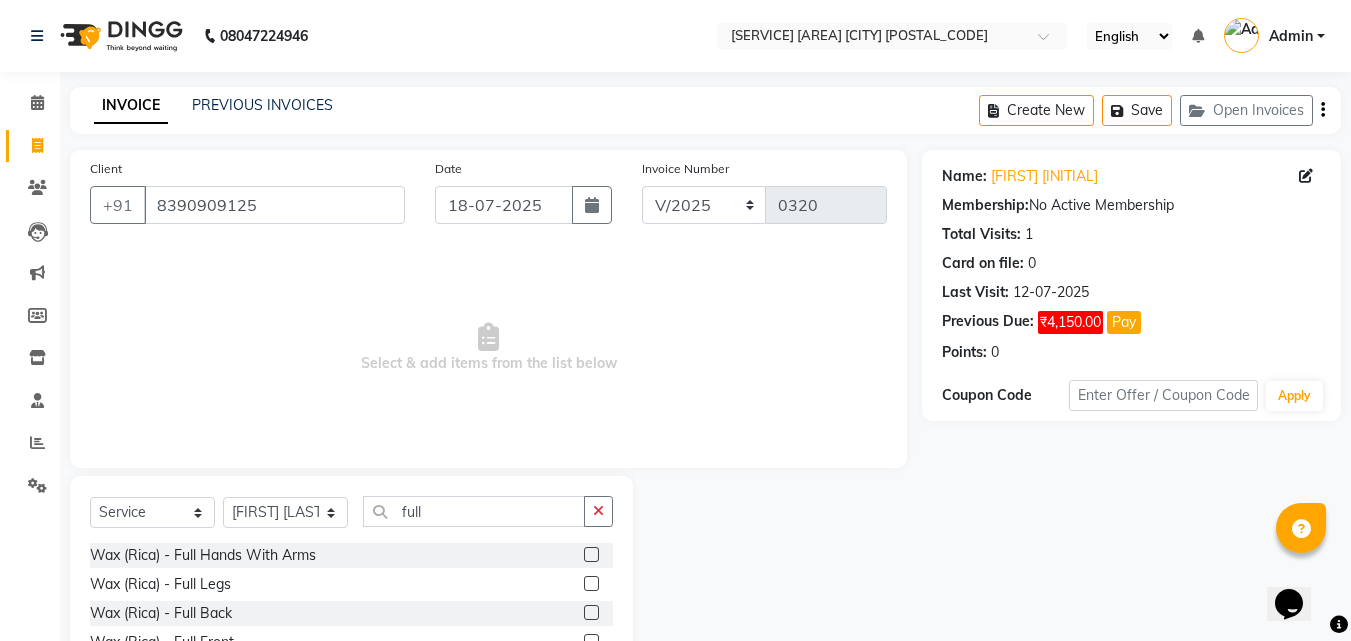 click 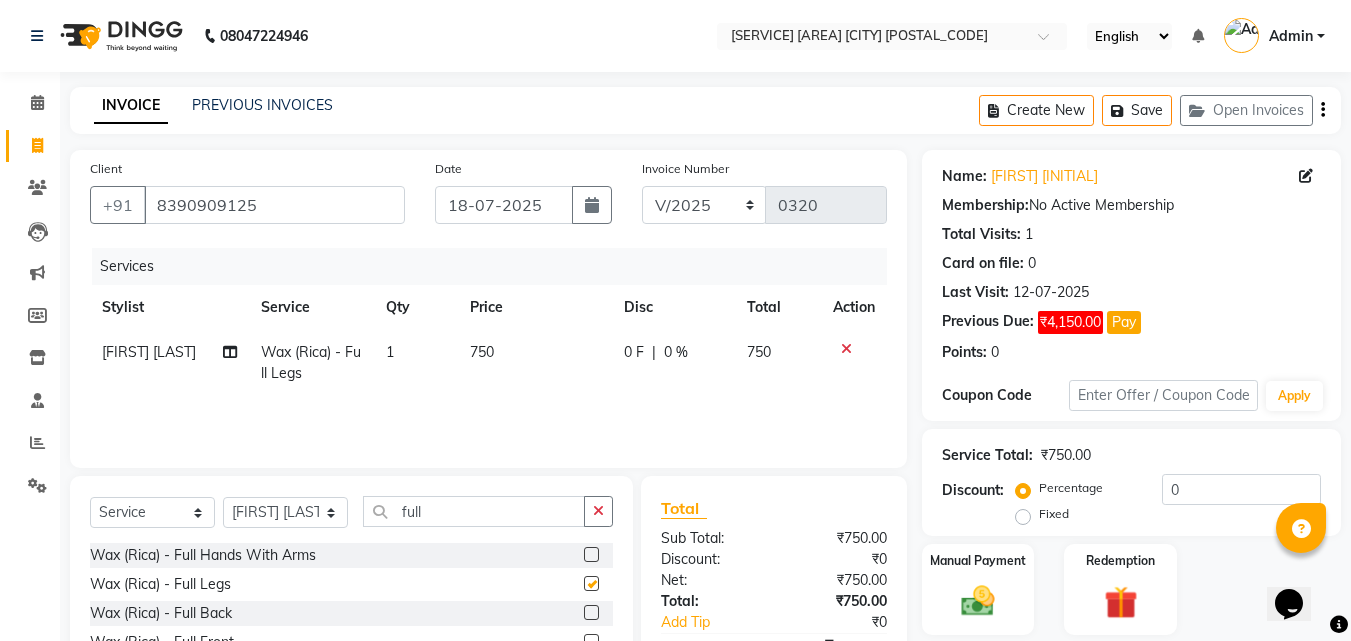 checkbox on "false" 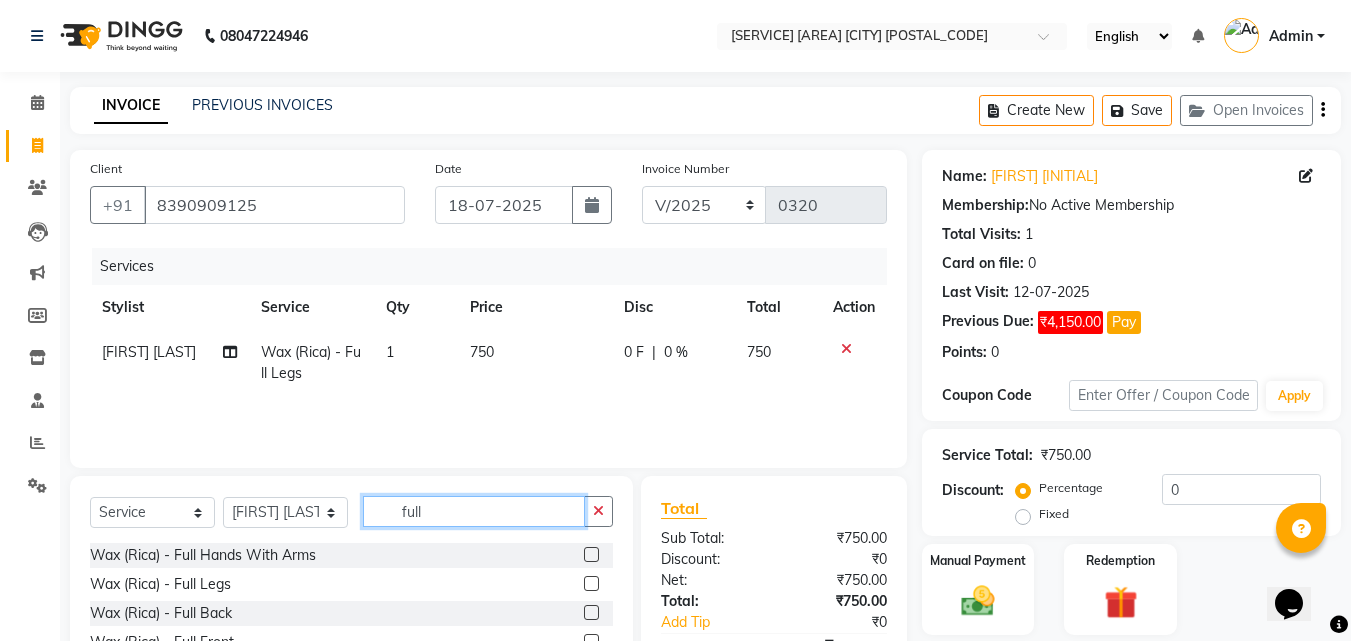 click on "full" 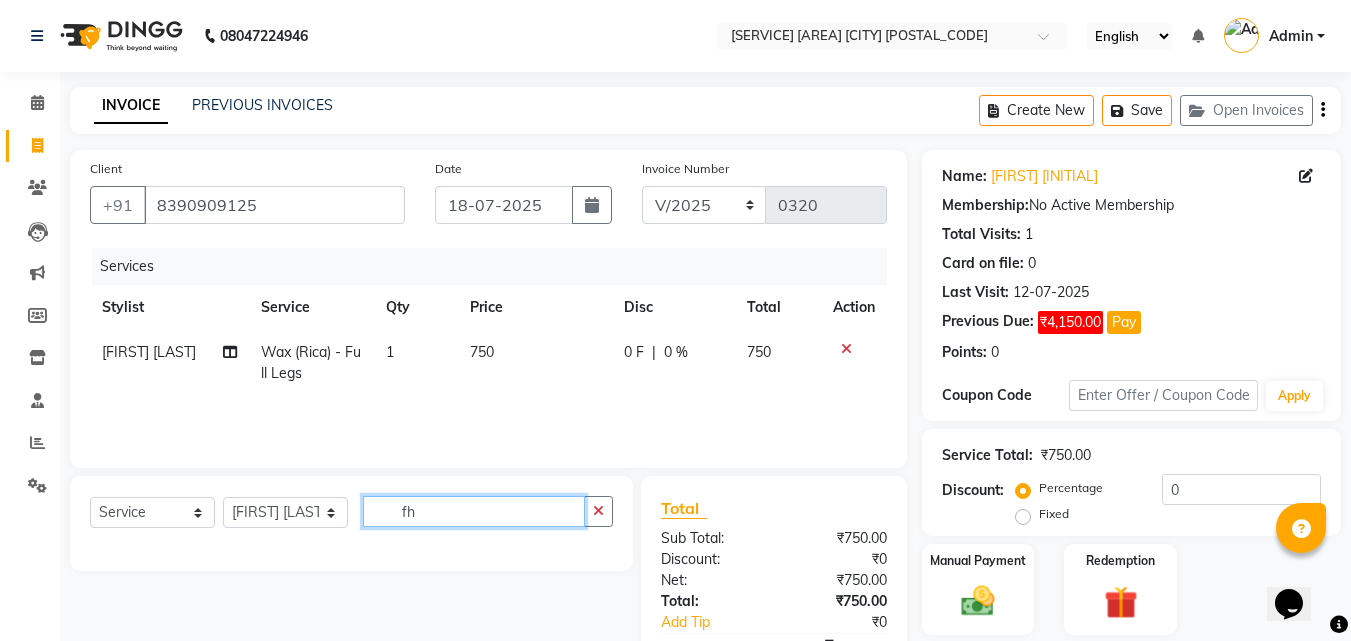 type on "f" 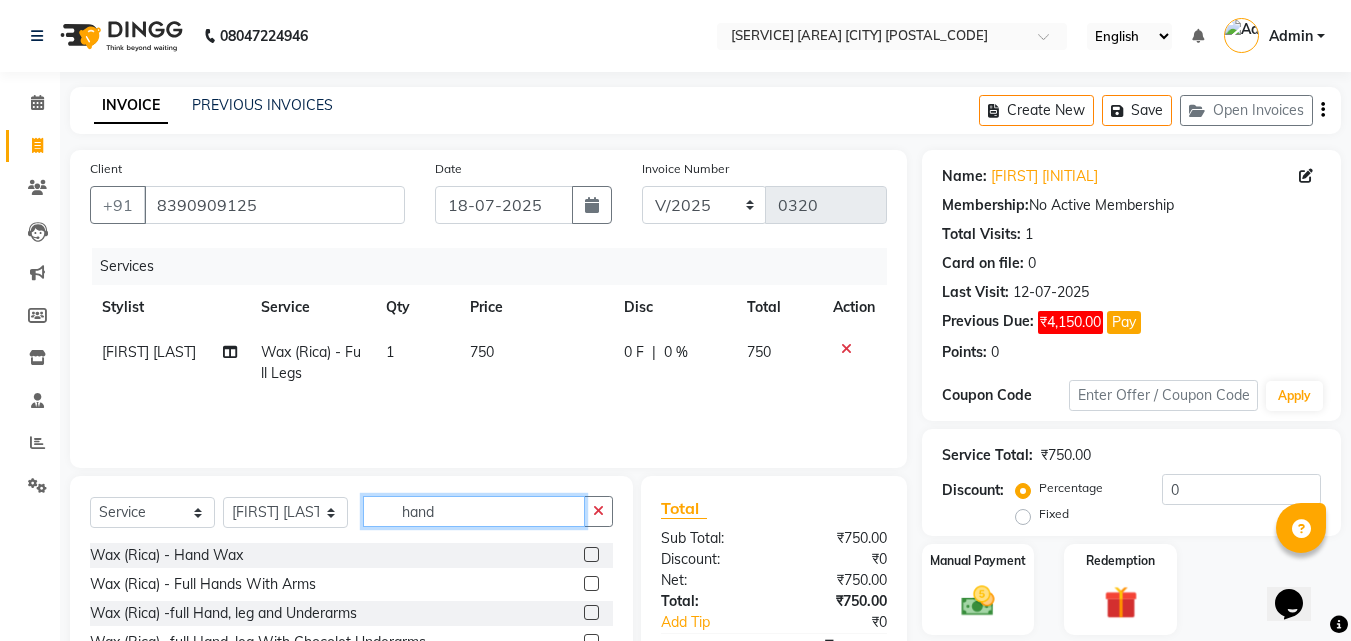type on "hand" 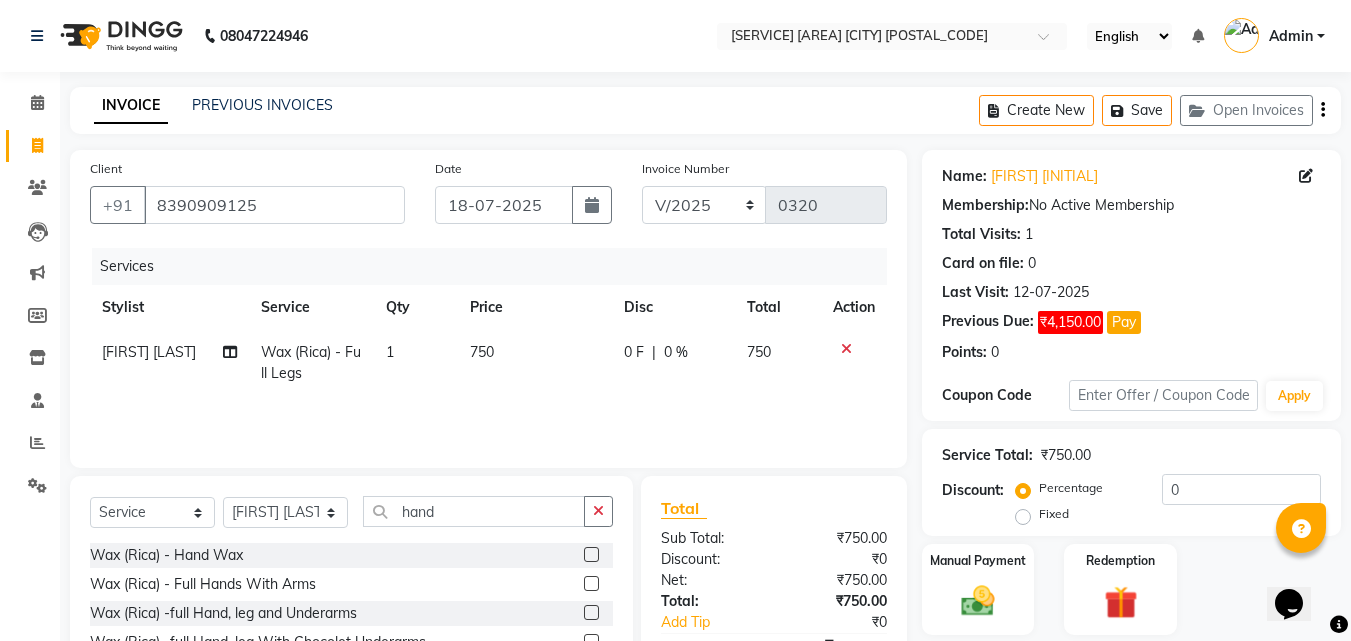 click 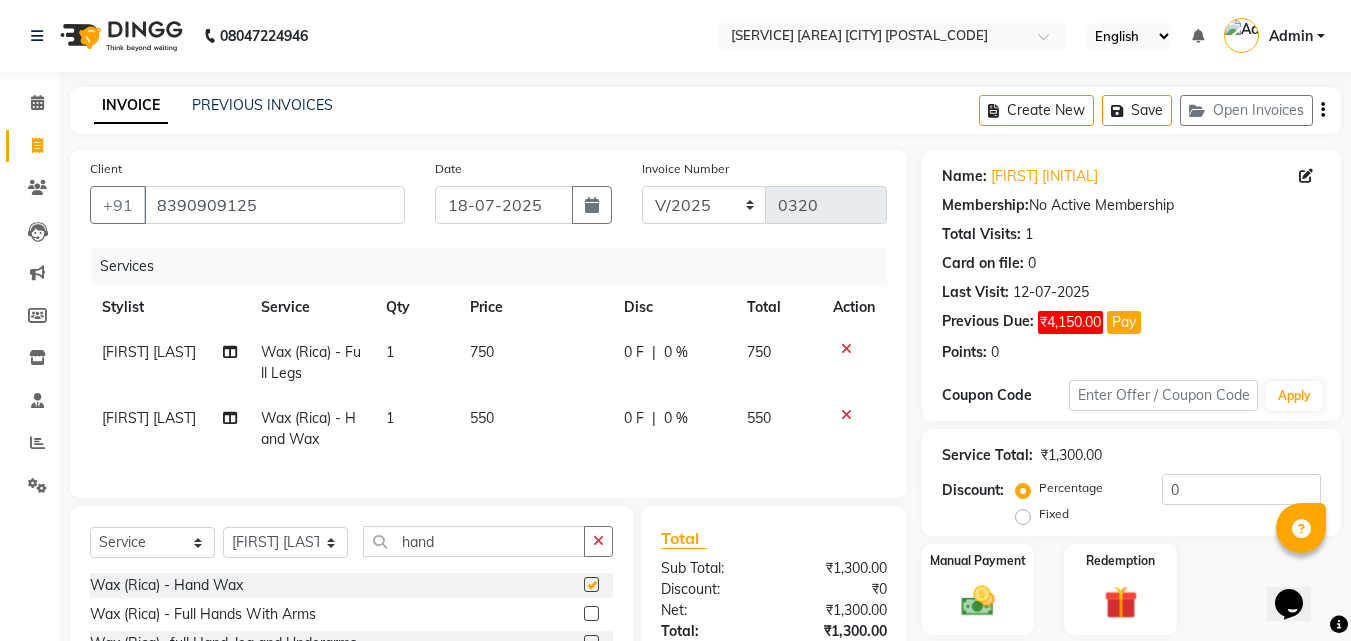 checkbox on "false" 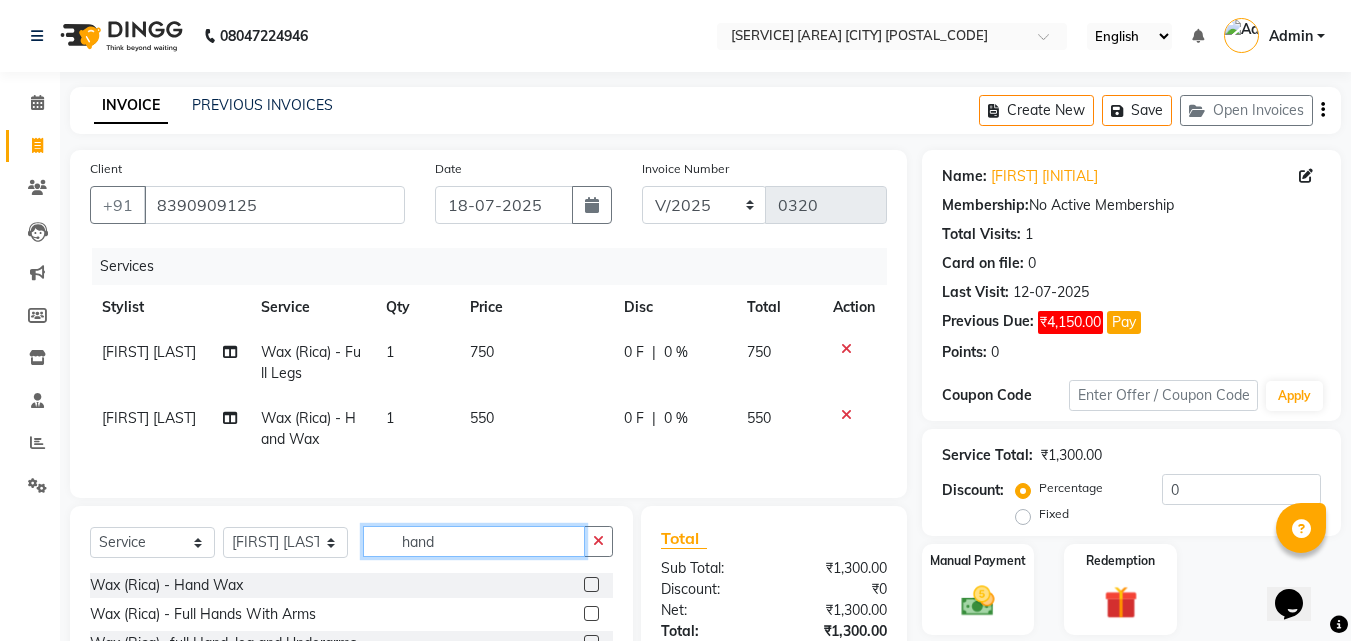 click on "hand" 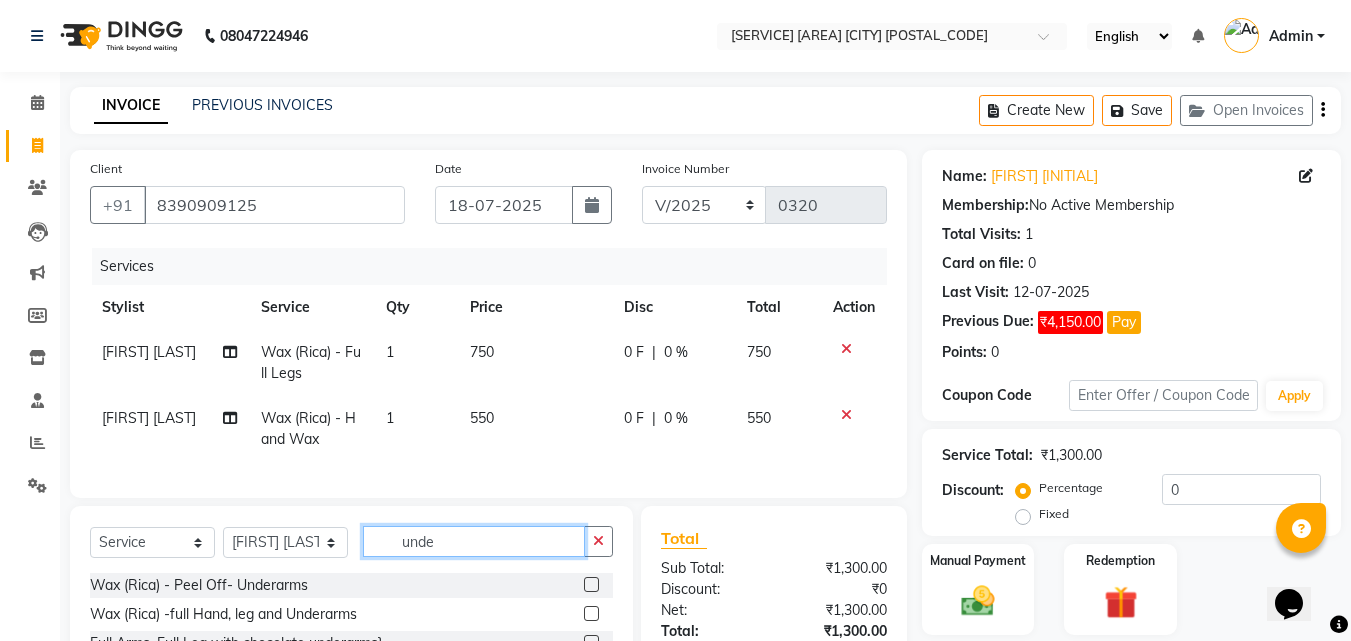 type on "unde" 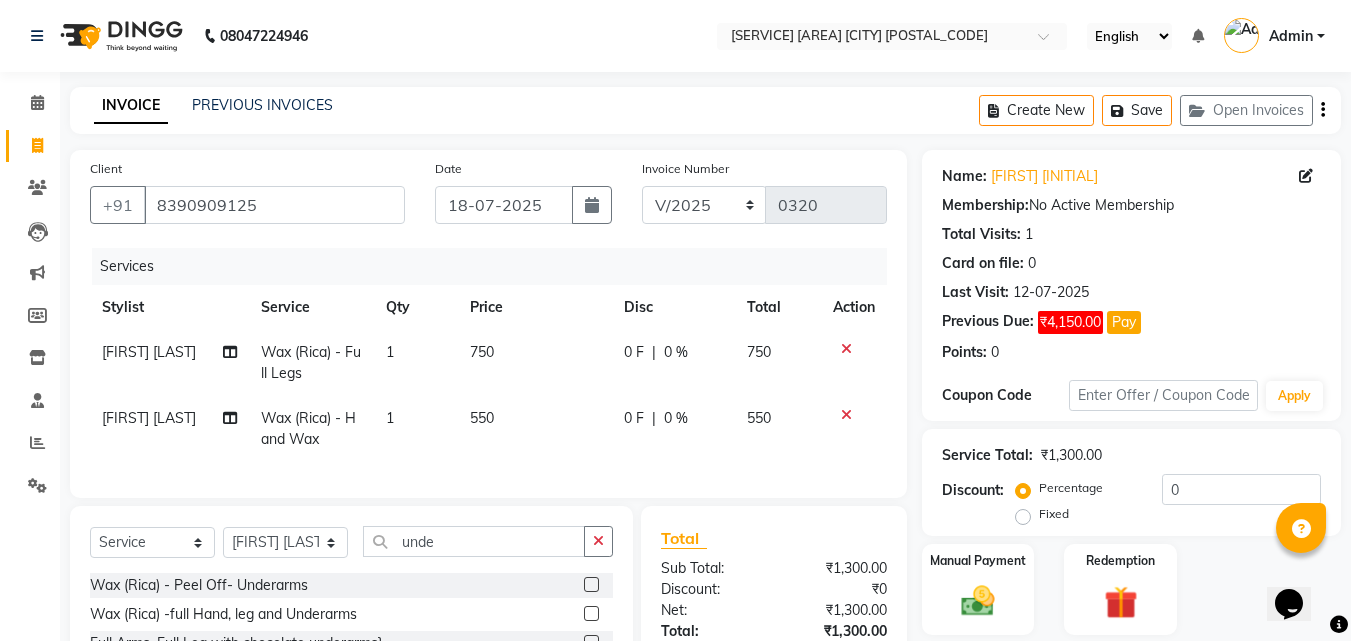 click 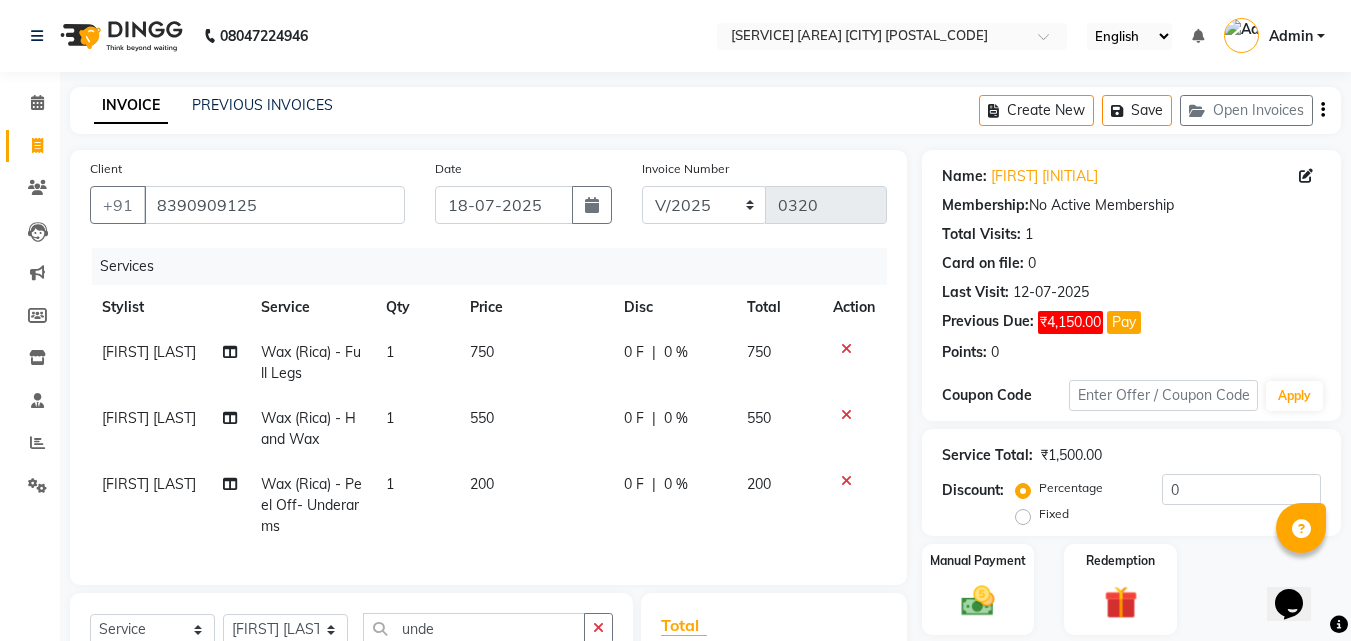 checkbox on "false" 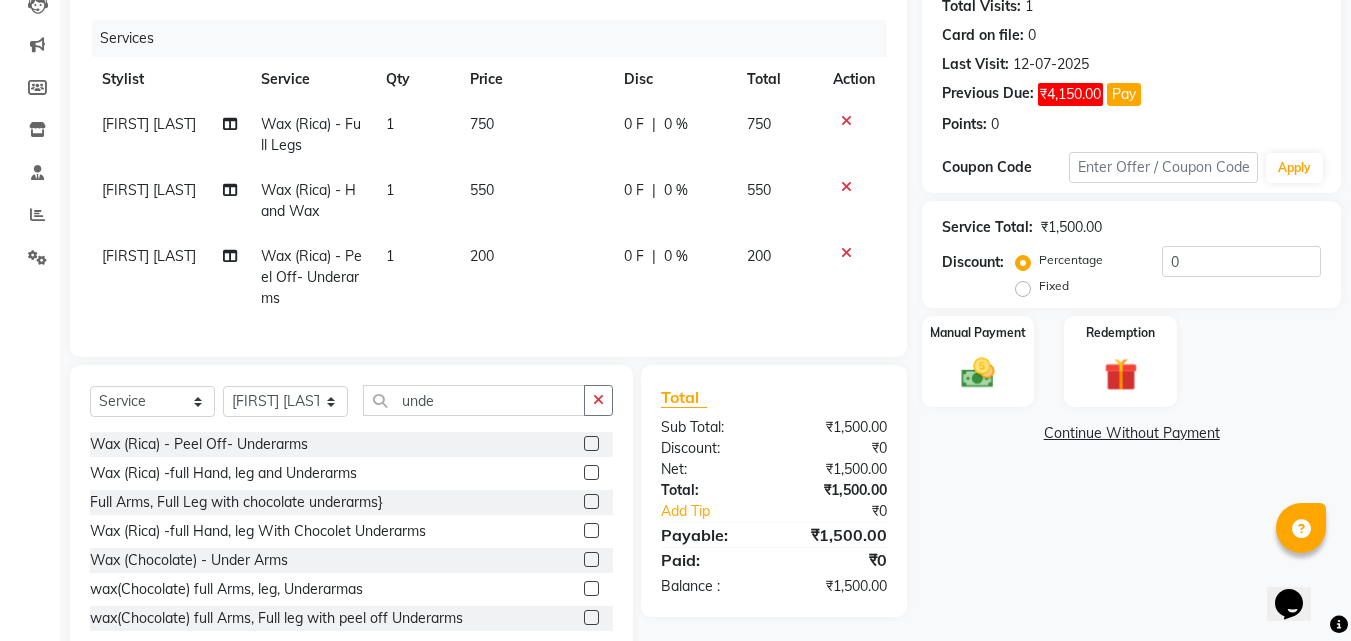 scroll, scrollTop: 292, scrollLeft: 0, axis: vertical 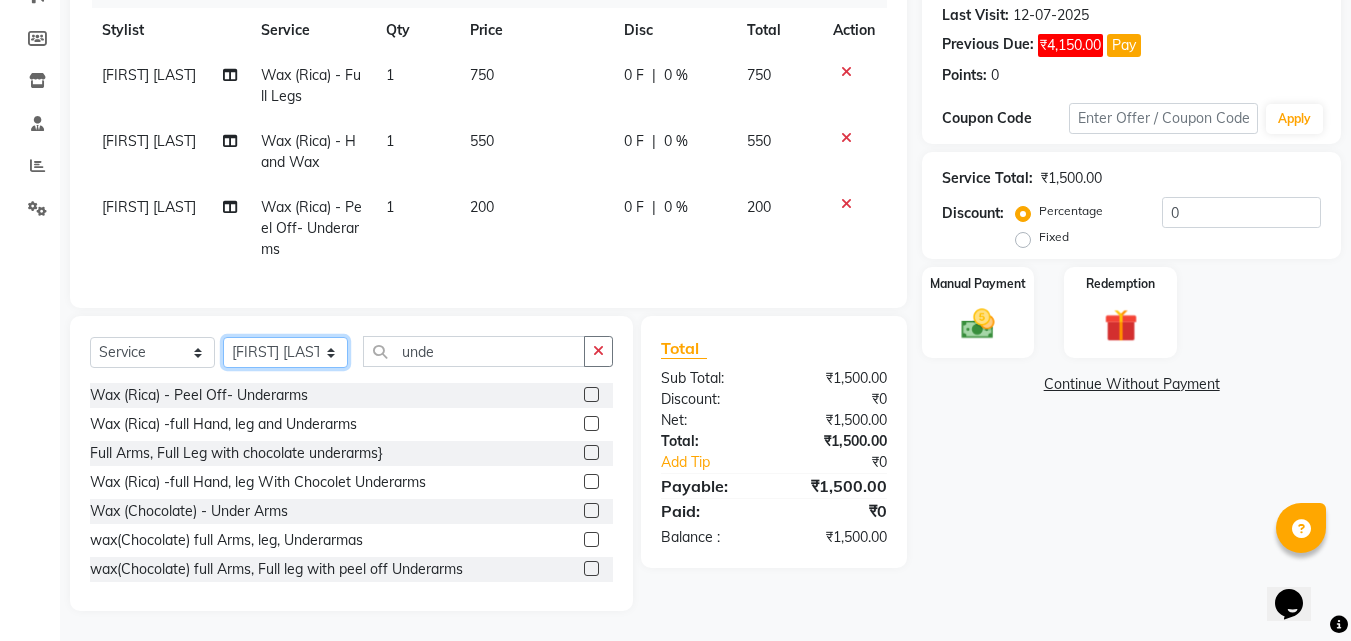 click on "Select Stylist Amol Walke Meghna Meshram Shivani Eknath Khade" 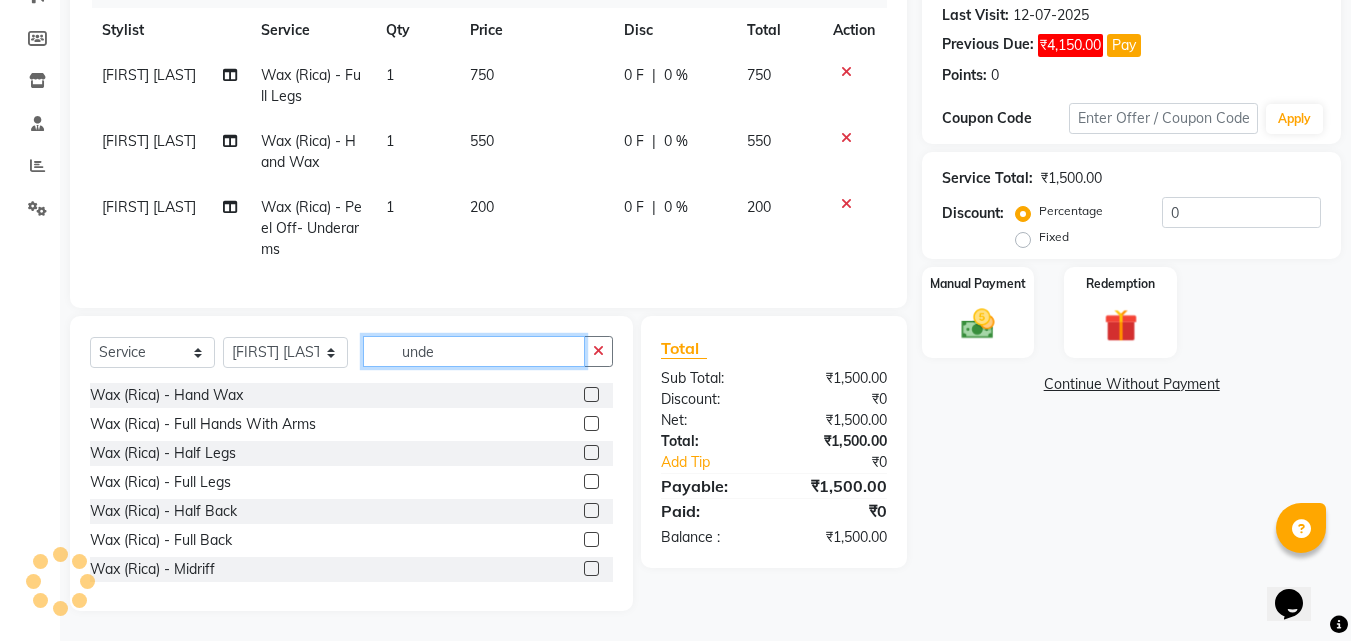 click on "unde" 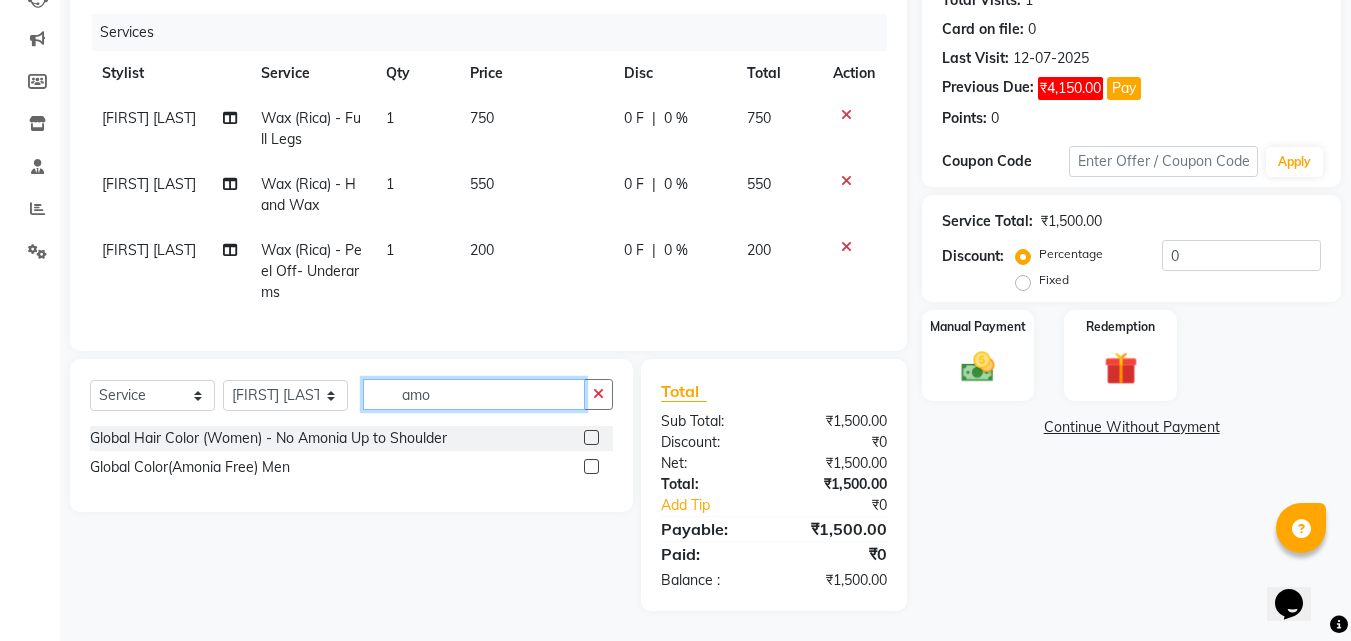 scroll, scrollTop: 249, scrollLeft: 0, axis: vertical 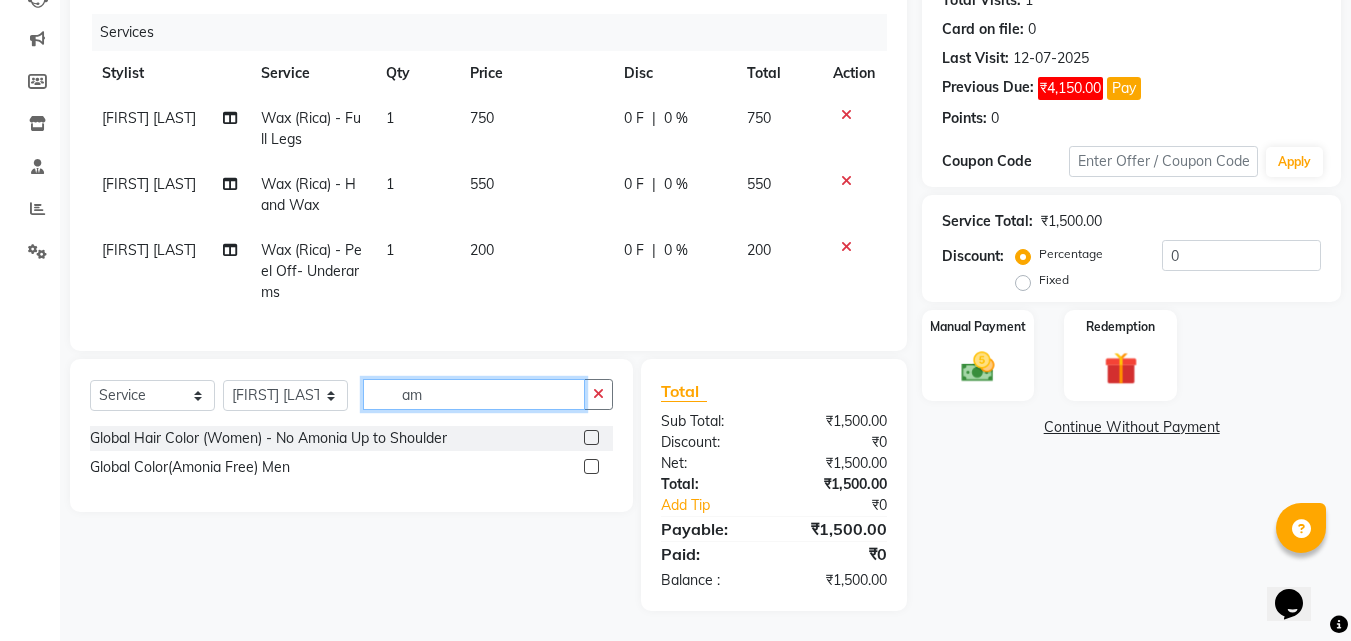 type on "a" 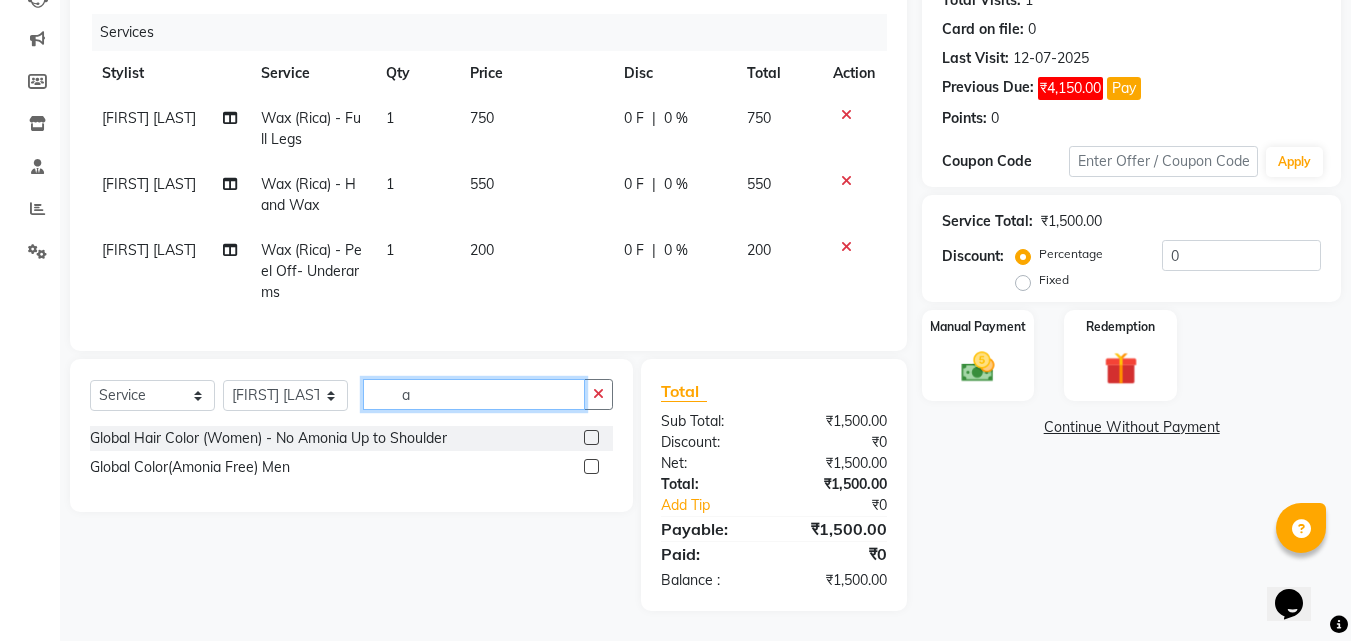 scroll, scrollTop: 292, scrollLeft: 0, axis: vertical 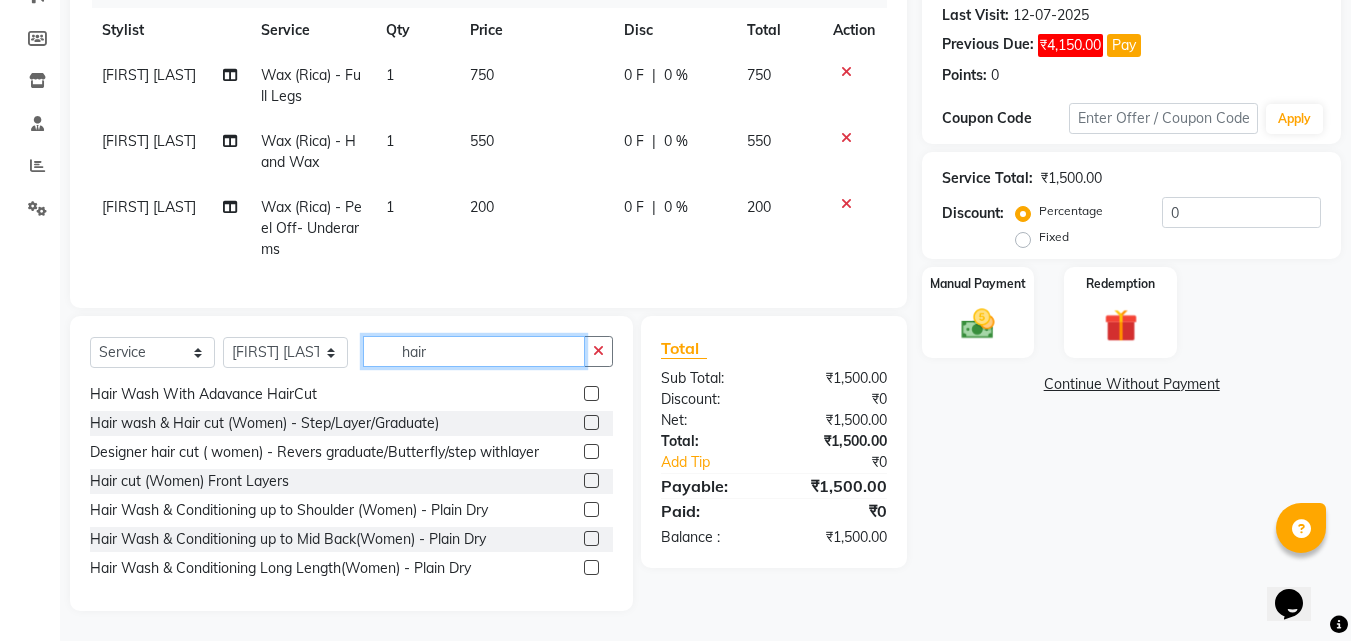type on "hair" 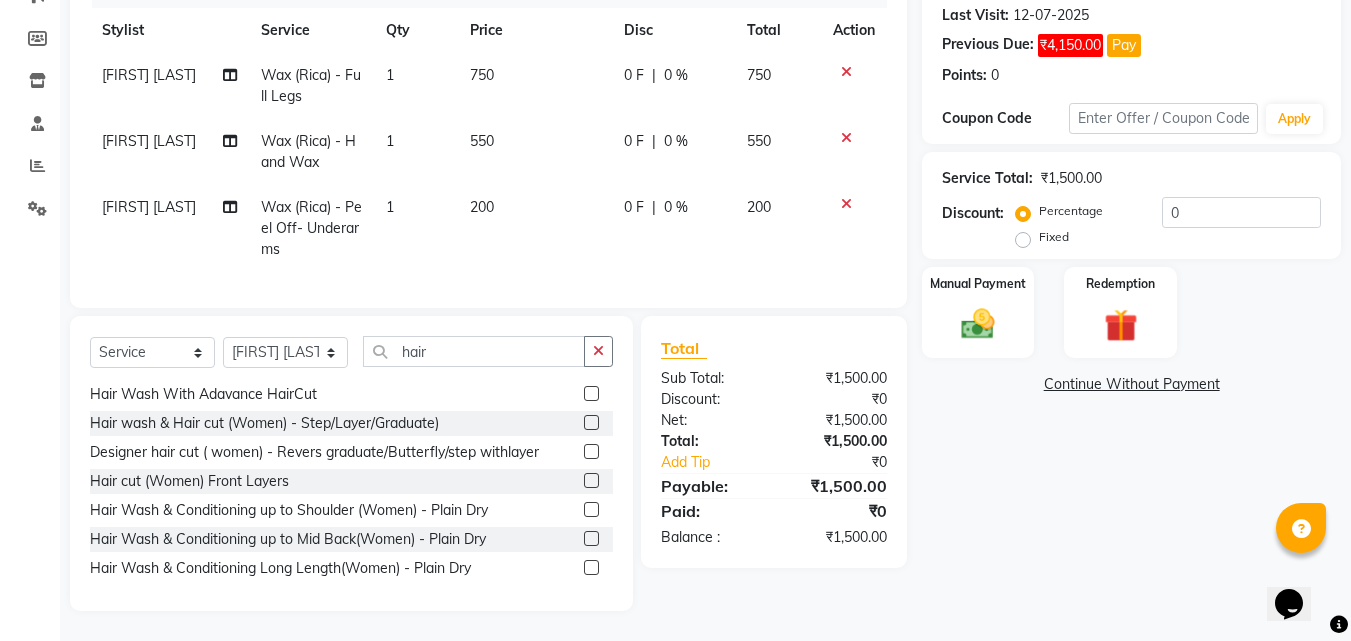 click 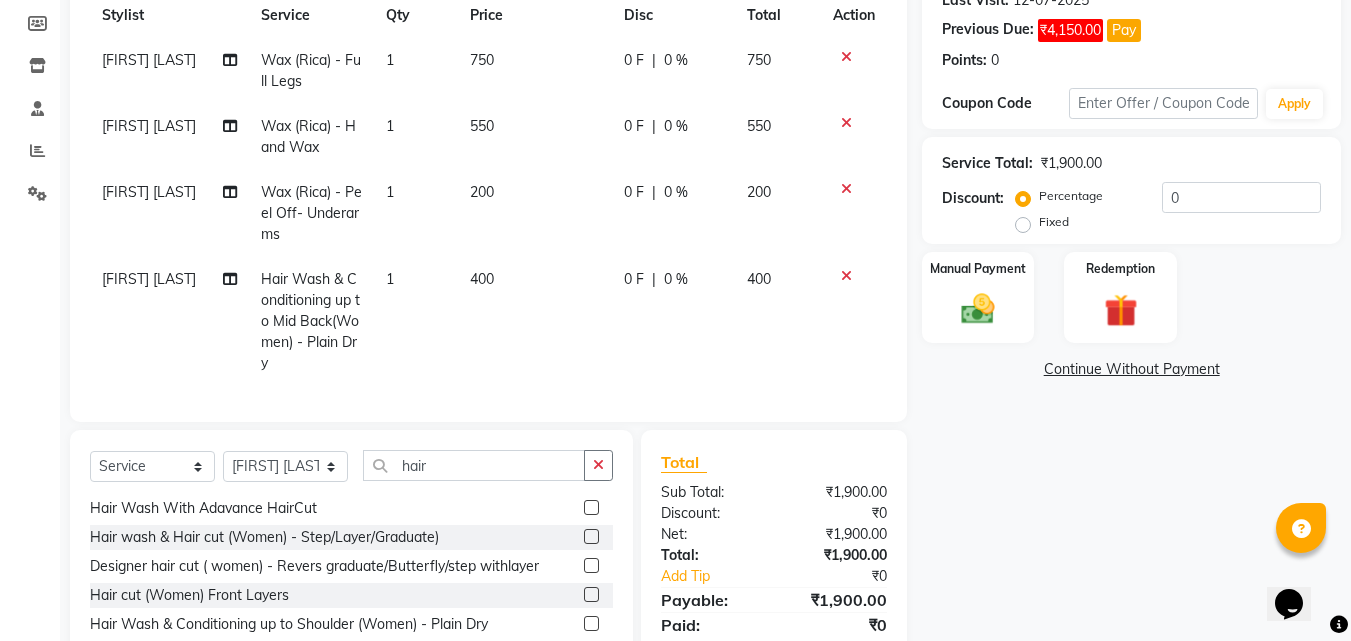 checkbox on "false" 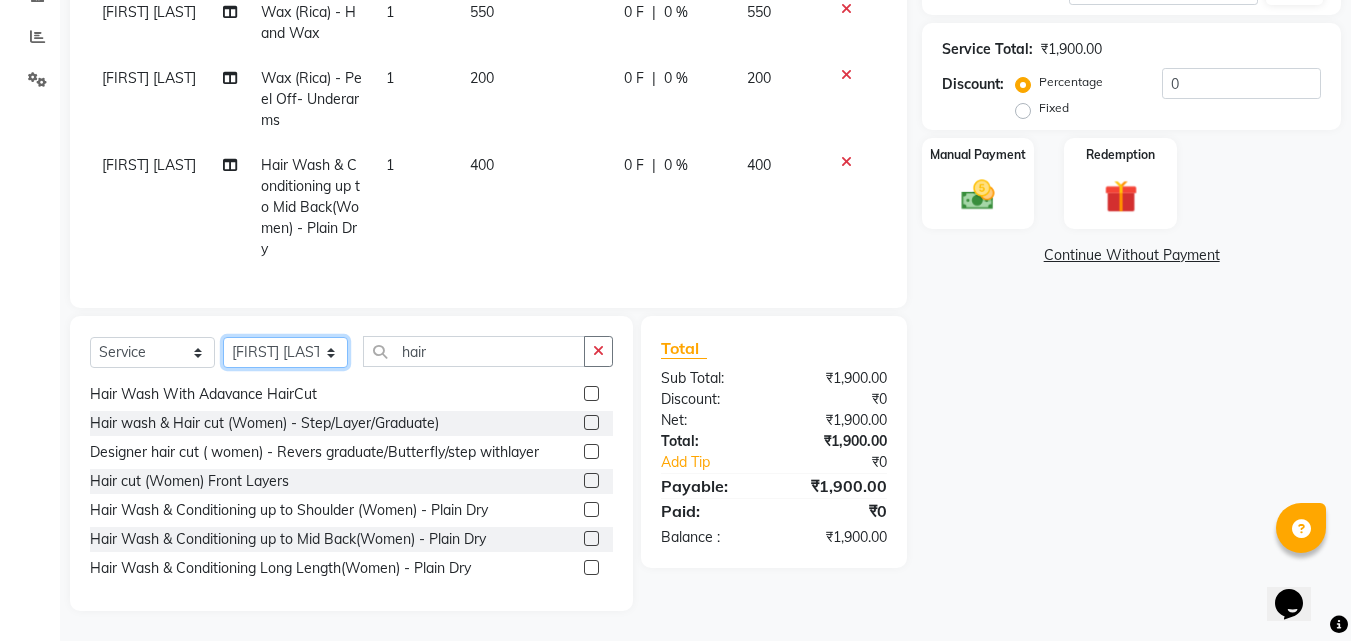 click on "Select Stylist Amol Walke Meghna Meshram Shivani Eknath Khade" 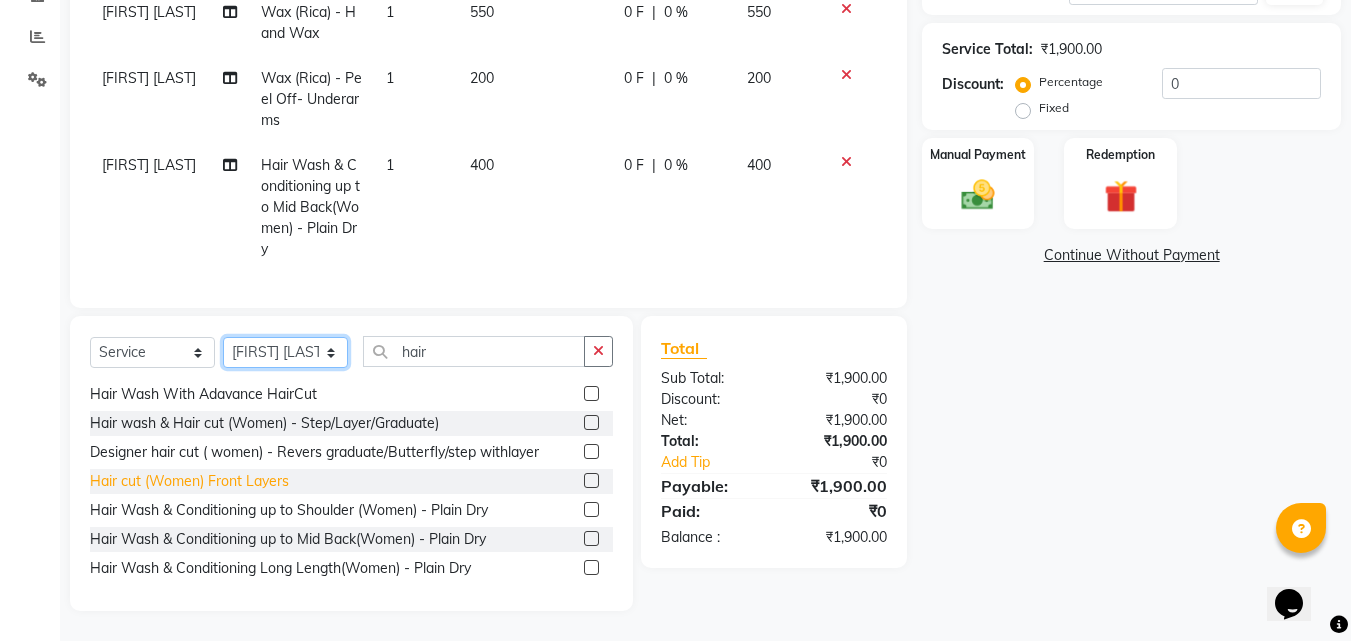 select on "26800" 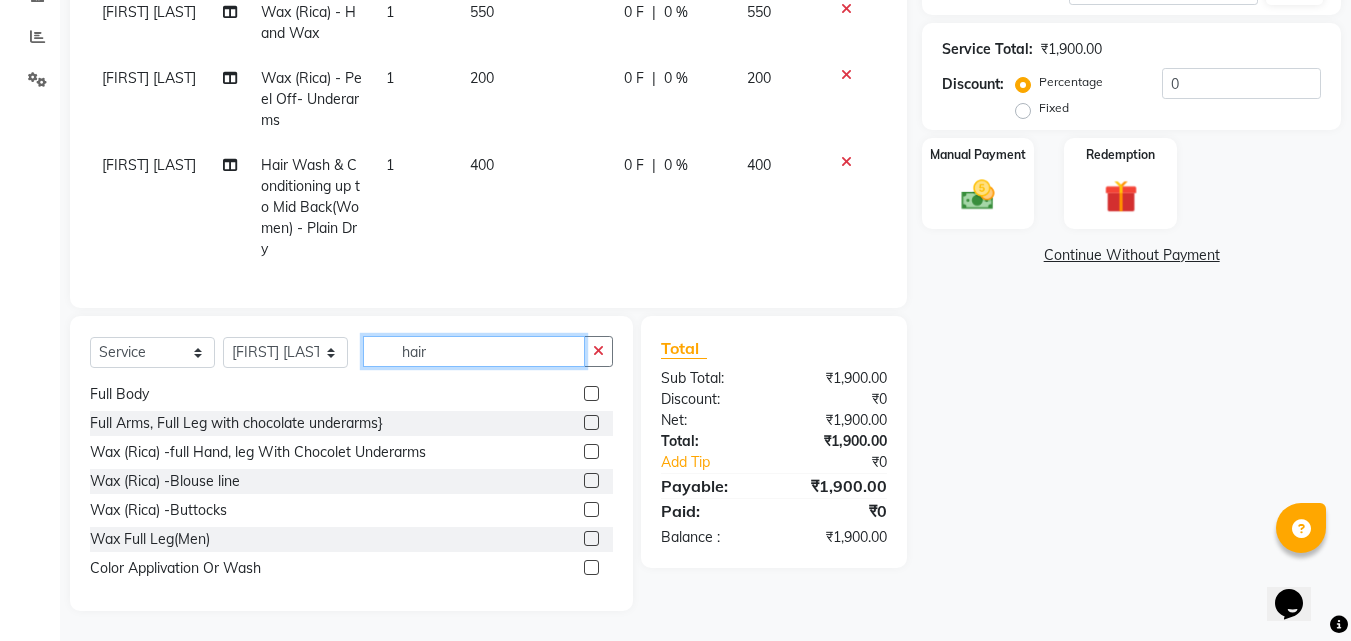 click on "hair" 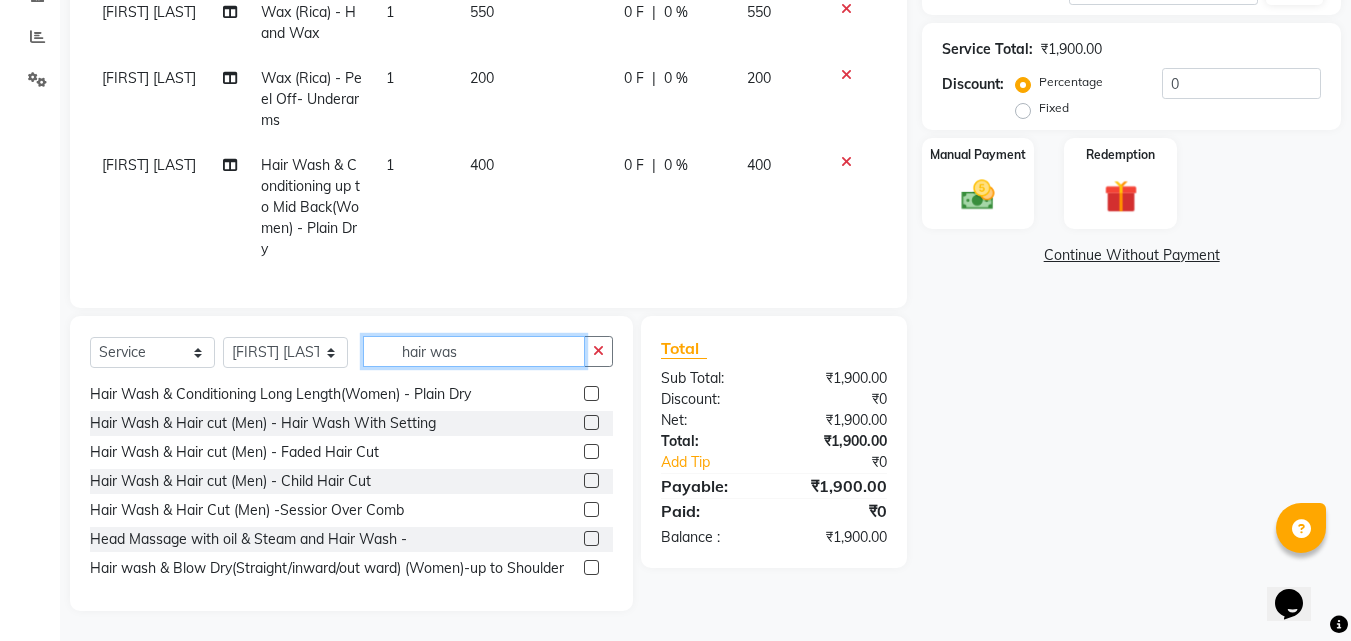 scroll, scrollTop: 88, scrollLeft: 0, axis: vertical 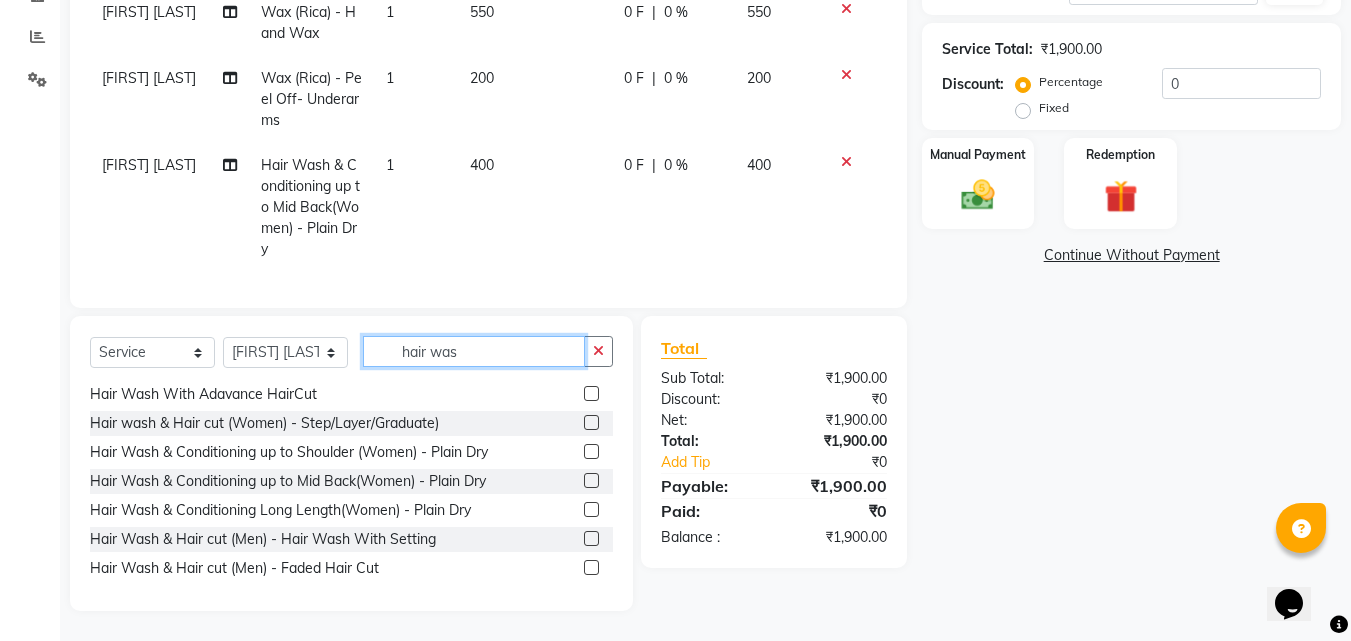 type on "hair was" 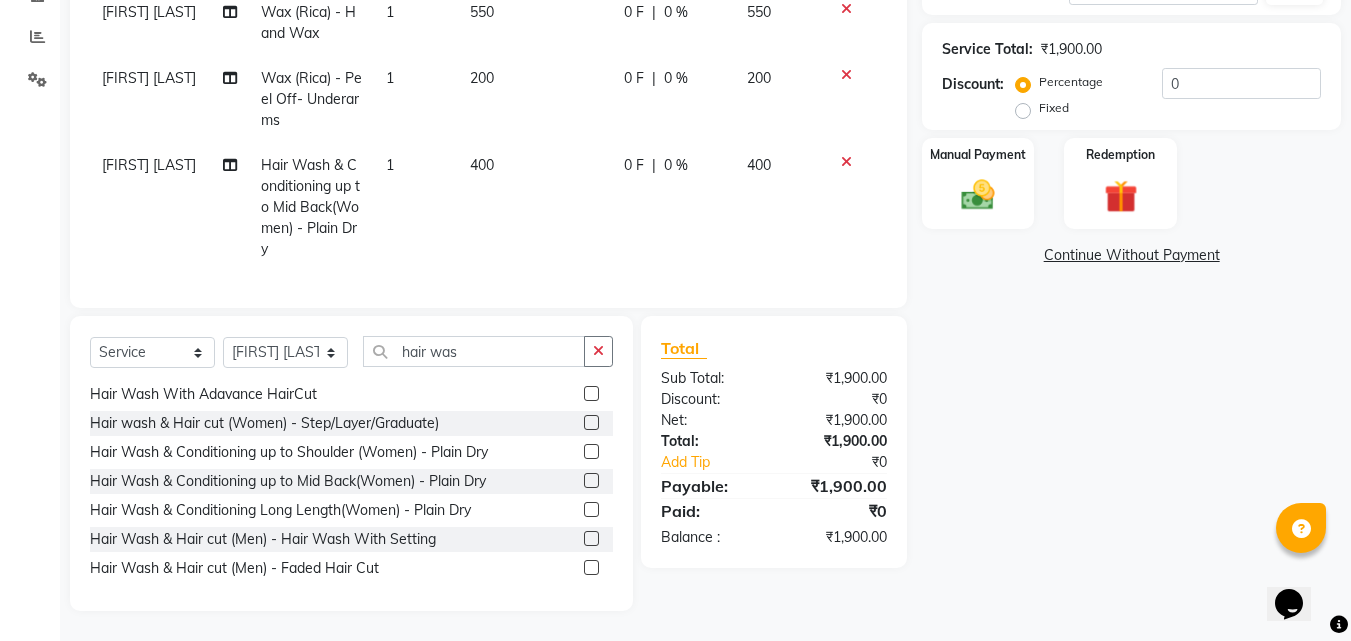 click 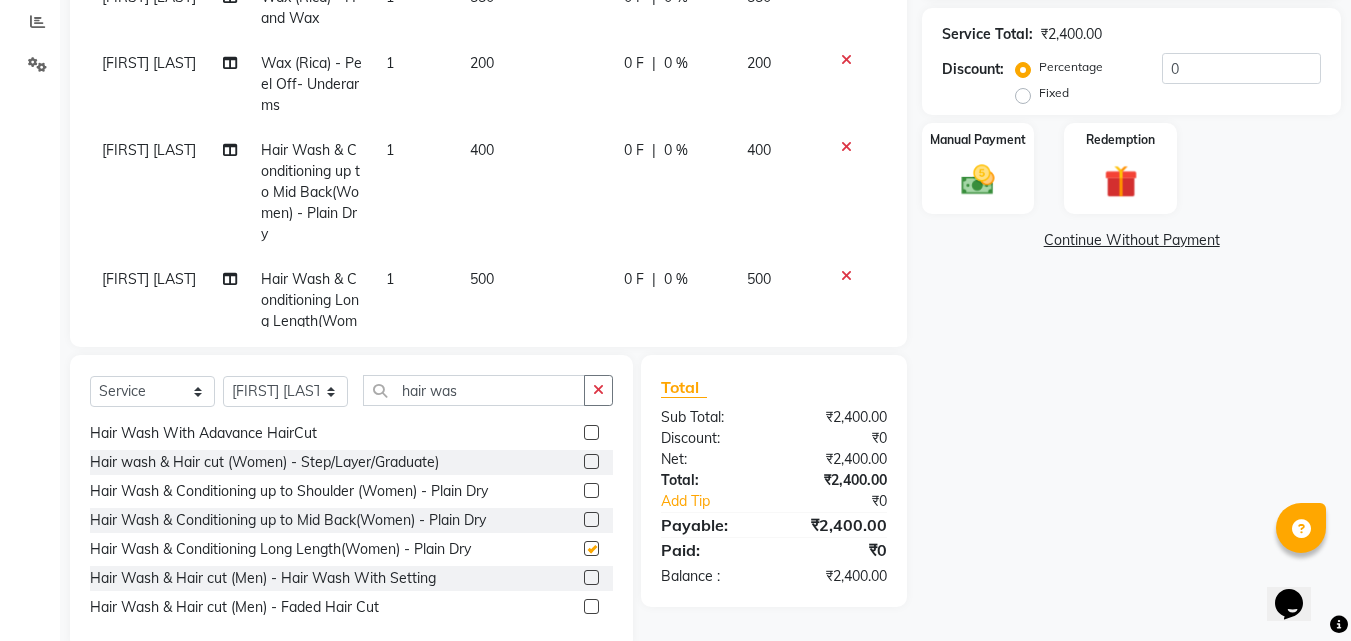checkbox on "false" 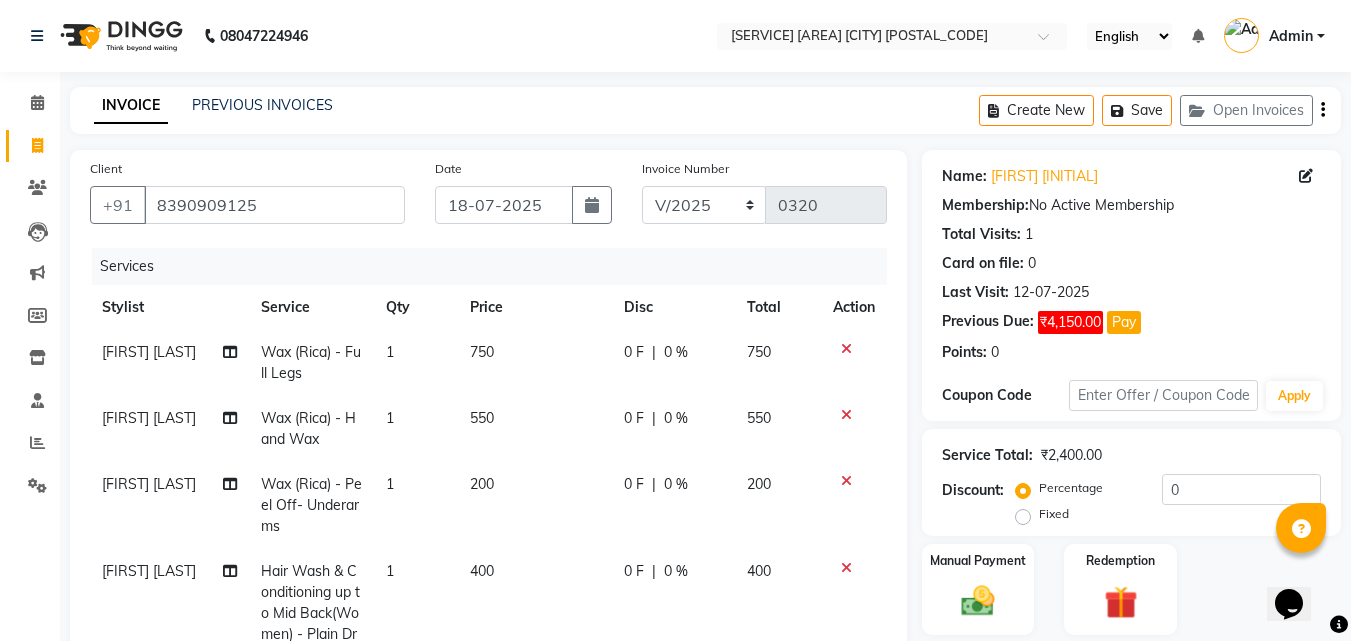 scroll, scrollTop: 460, scrollLeft: 0, axis: vertical 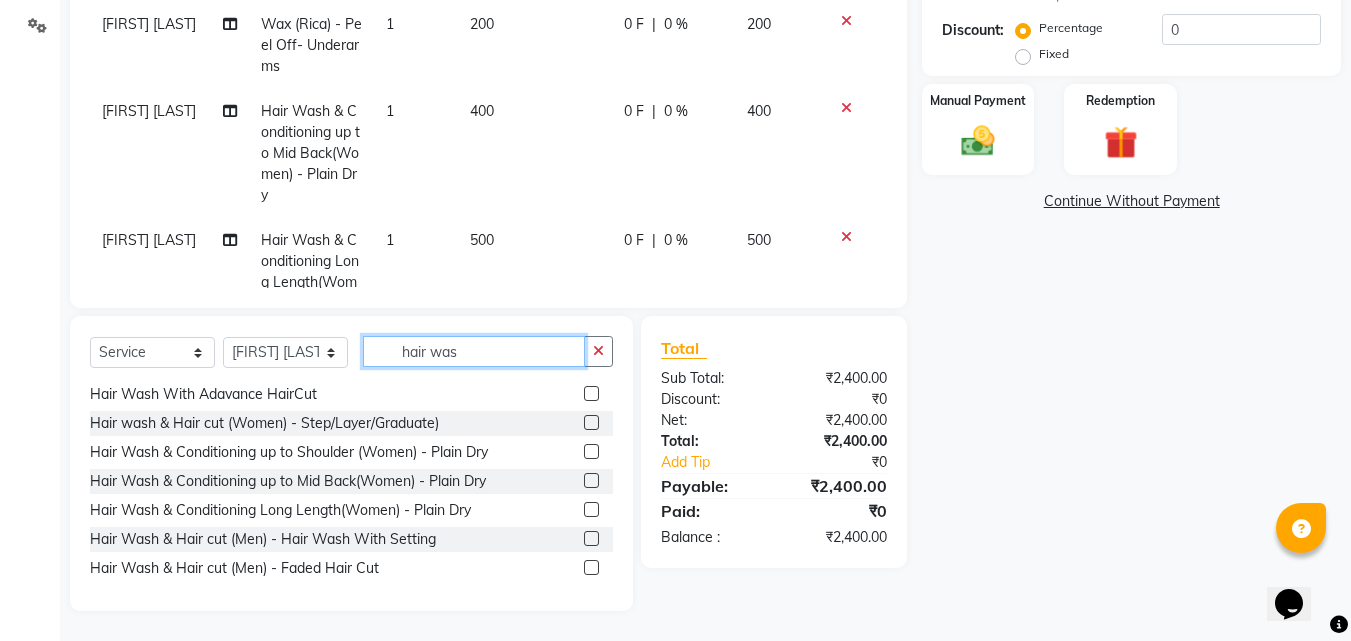 click on "hair was" 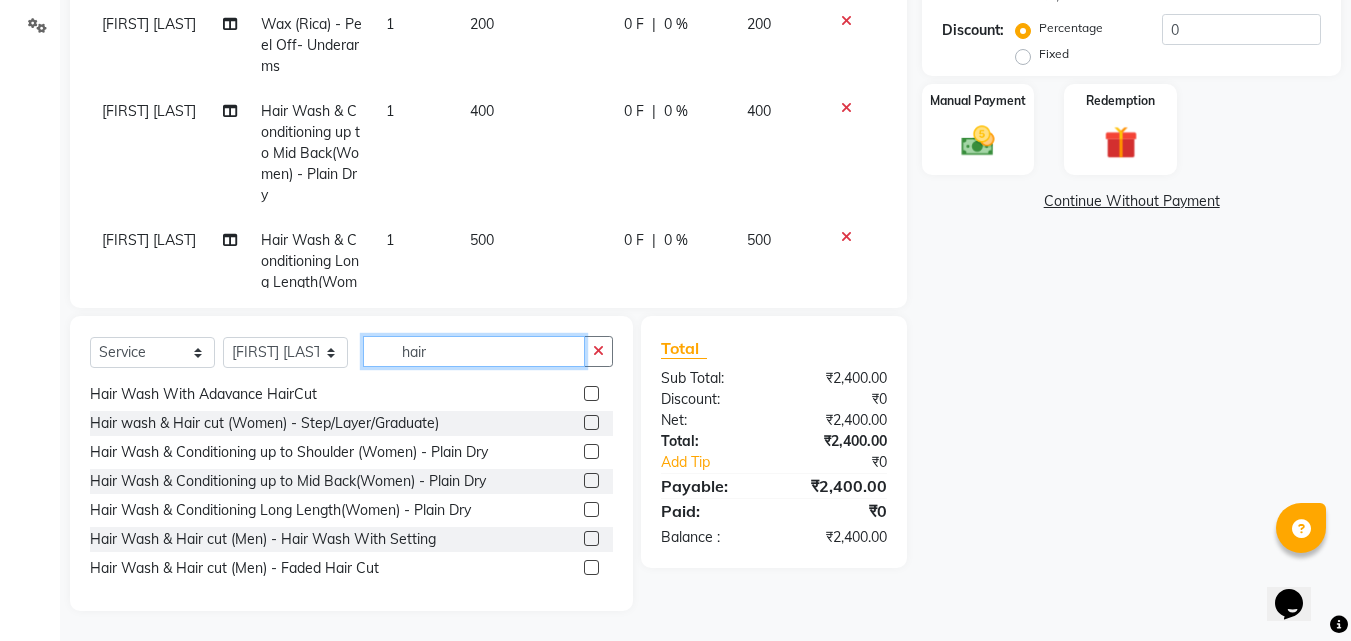 scroll, scrollTop: 320, scrollLeft: 0, axis: vertical 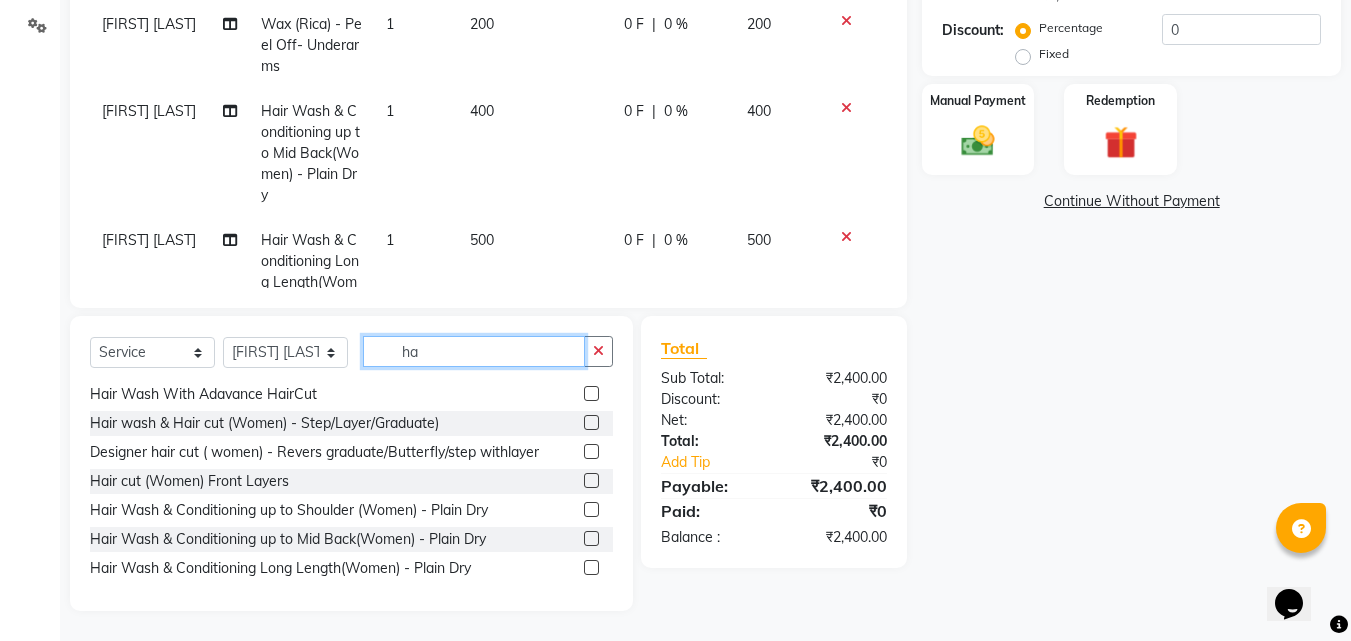 type on "h" 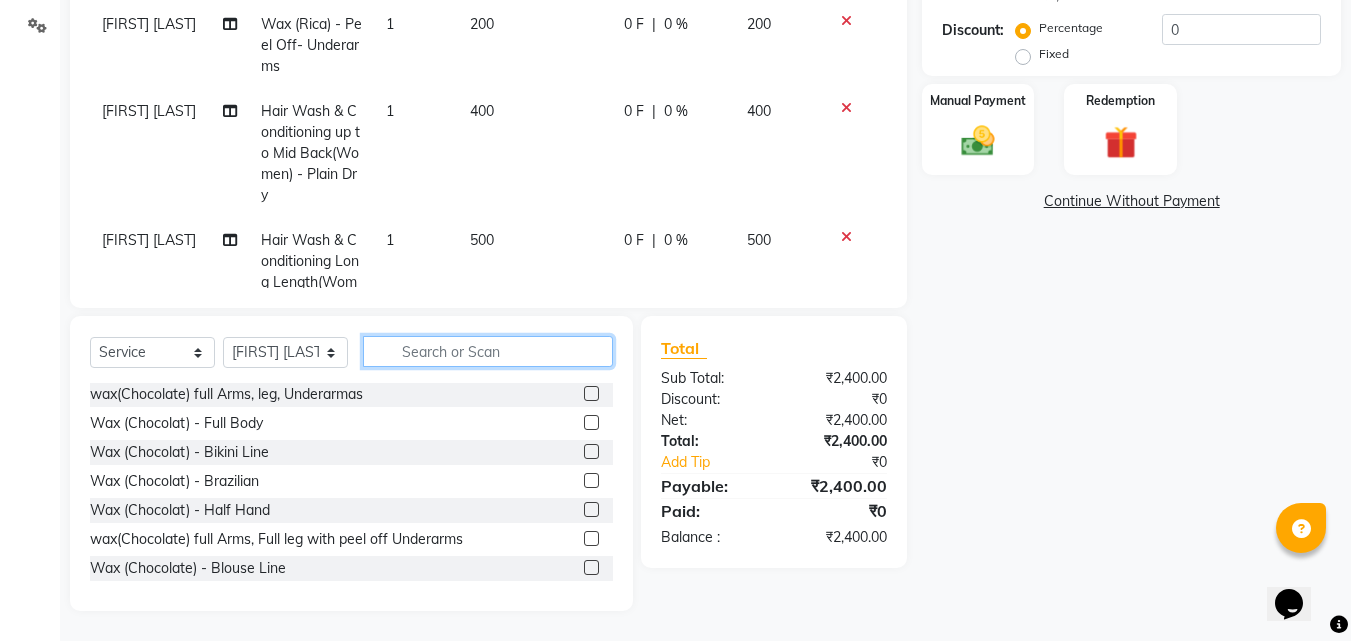 scroll, scrollTop: 1250, scrollLeft: 0, axis: vertical 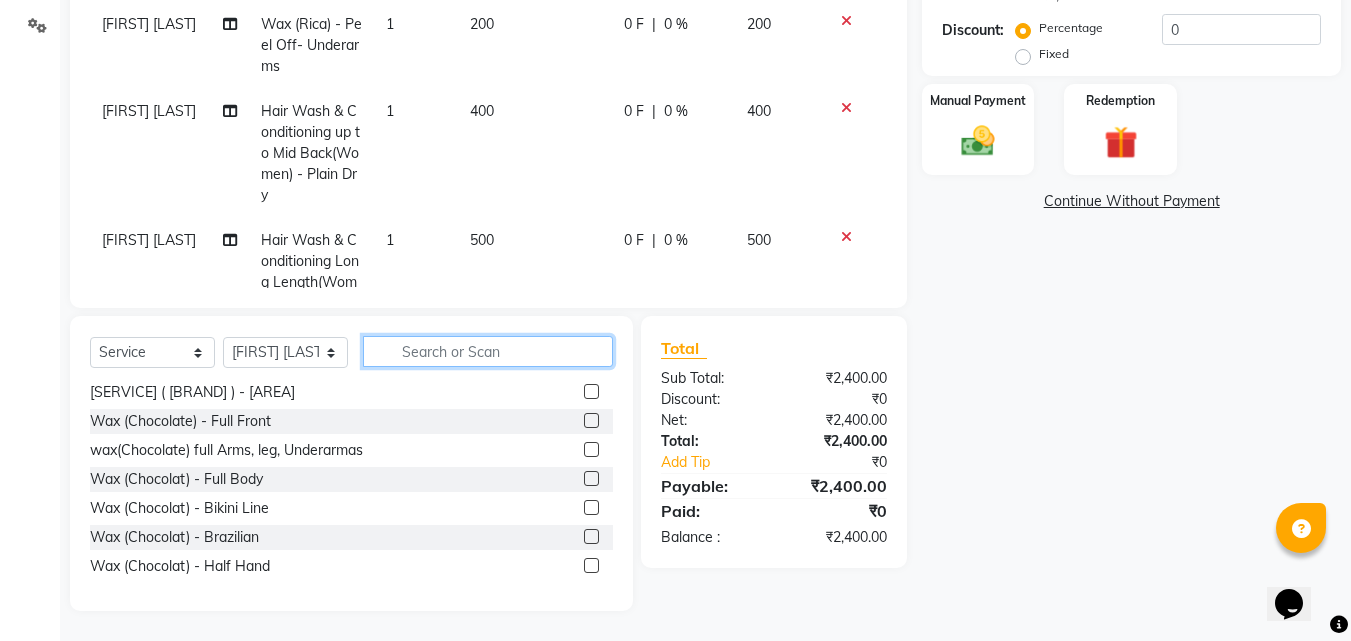 type 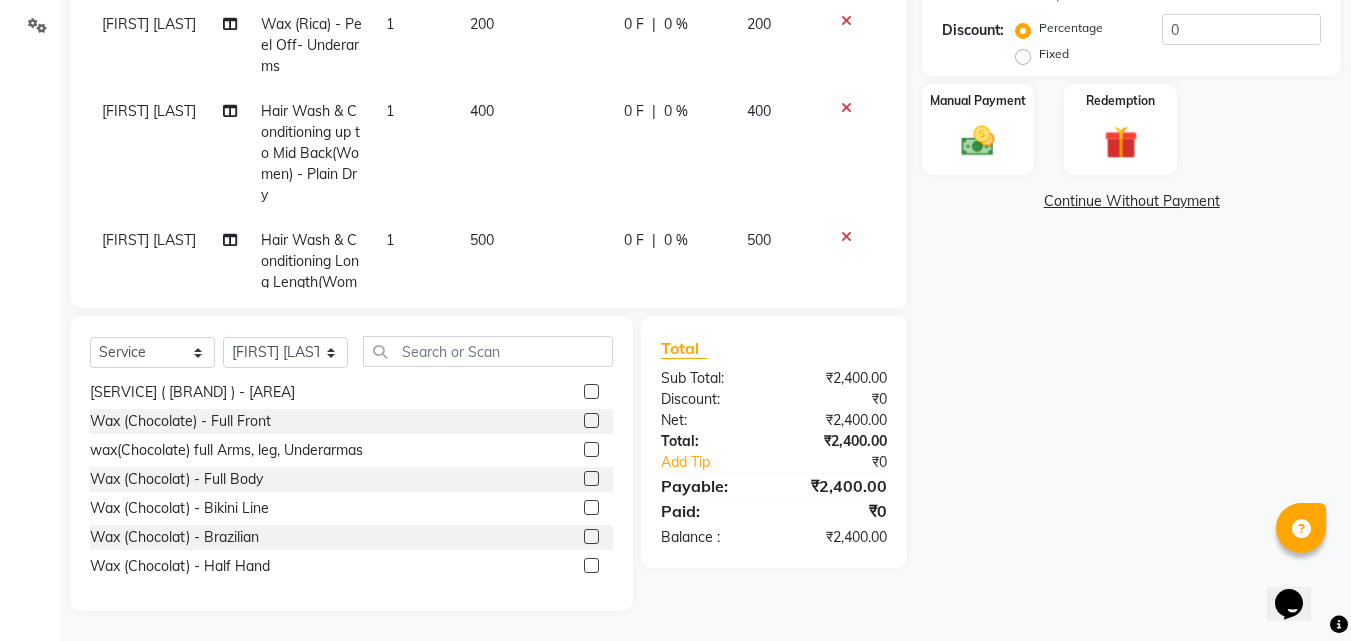 click 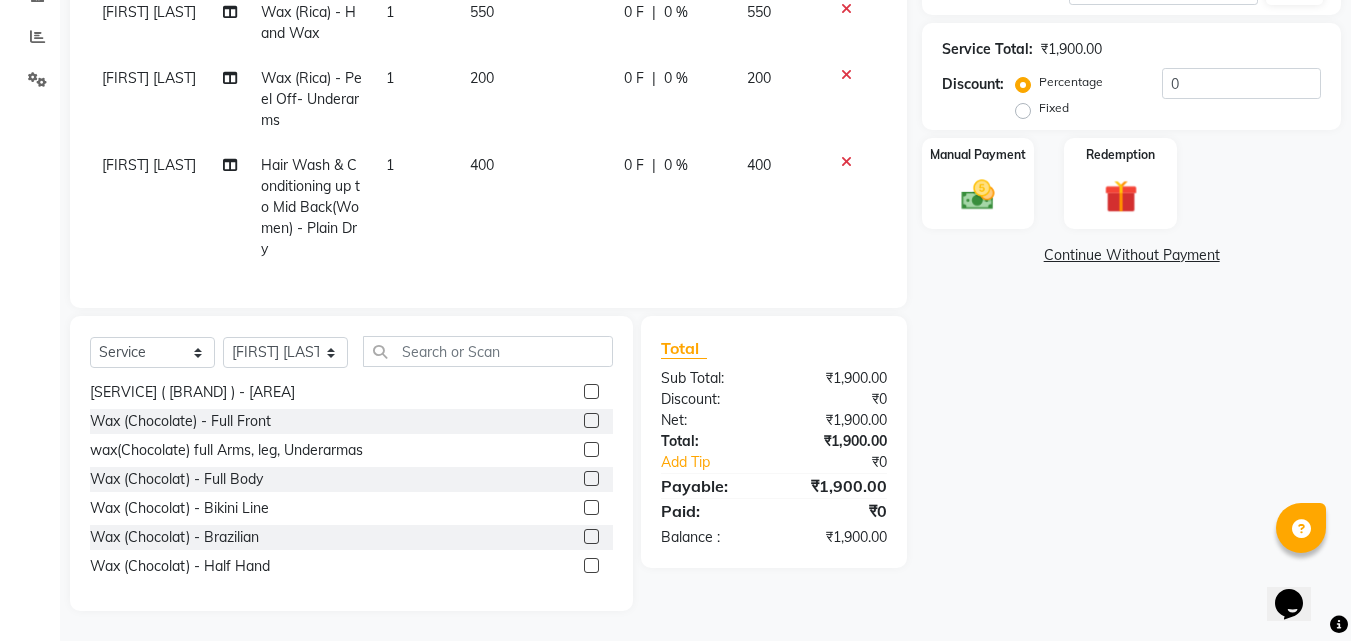 scroll, scrollTop: 406, scrollLeft: 0, axis: vertical 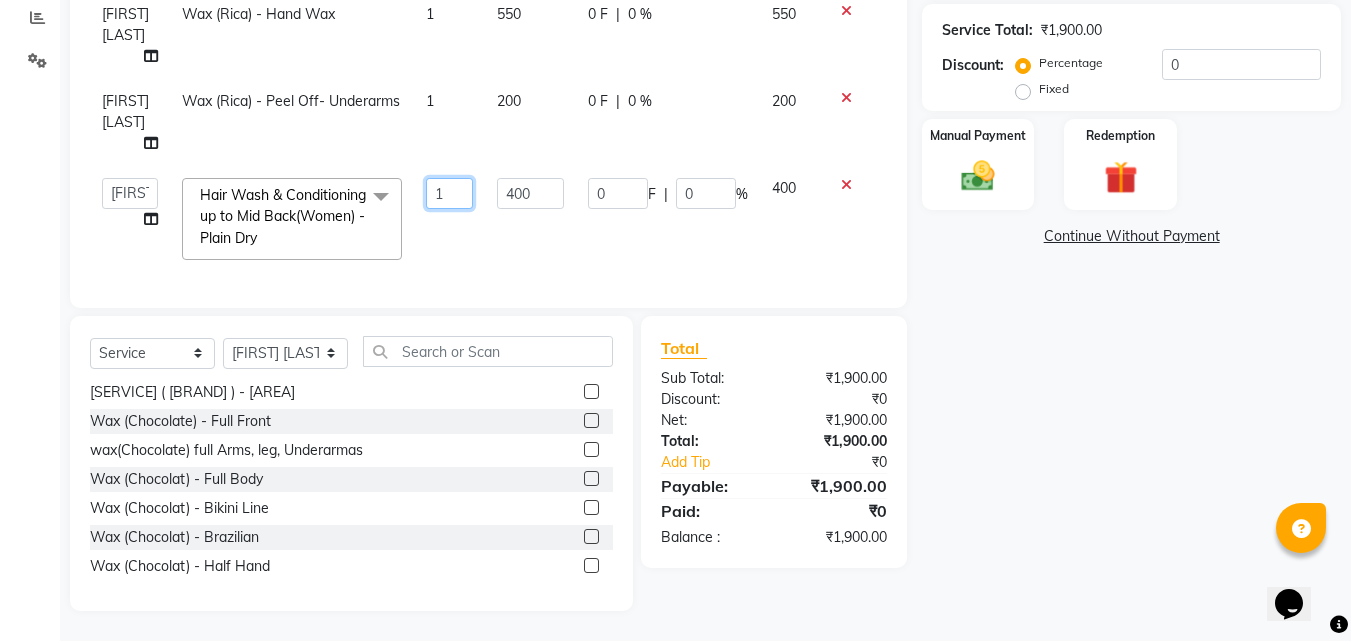 click on "1" 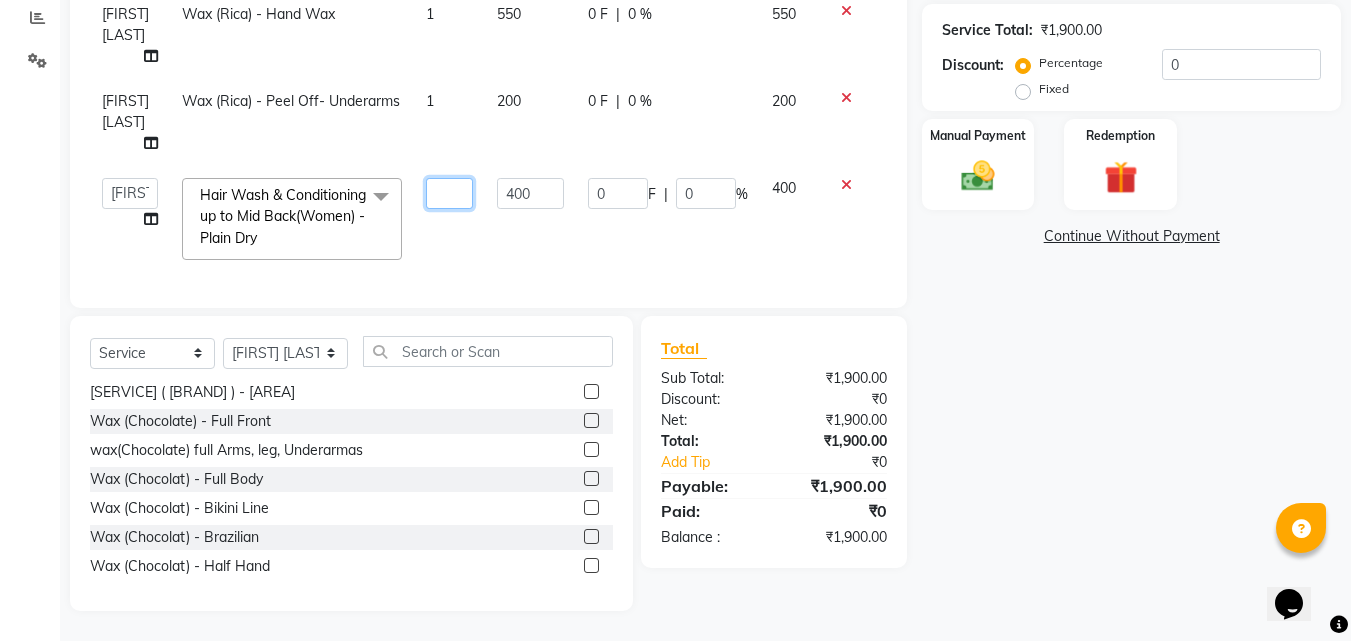 type on "2" 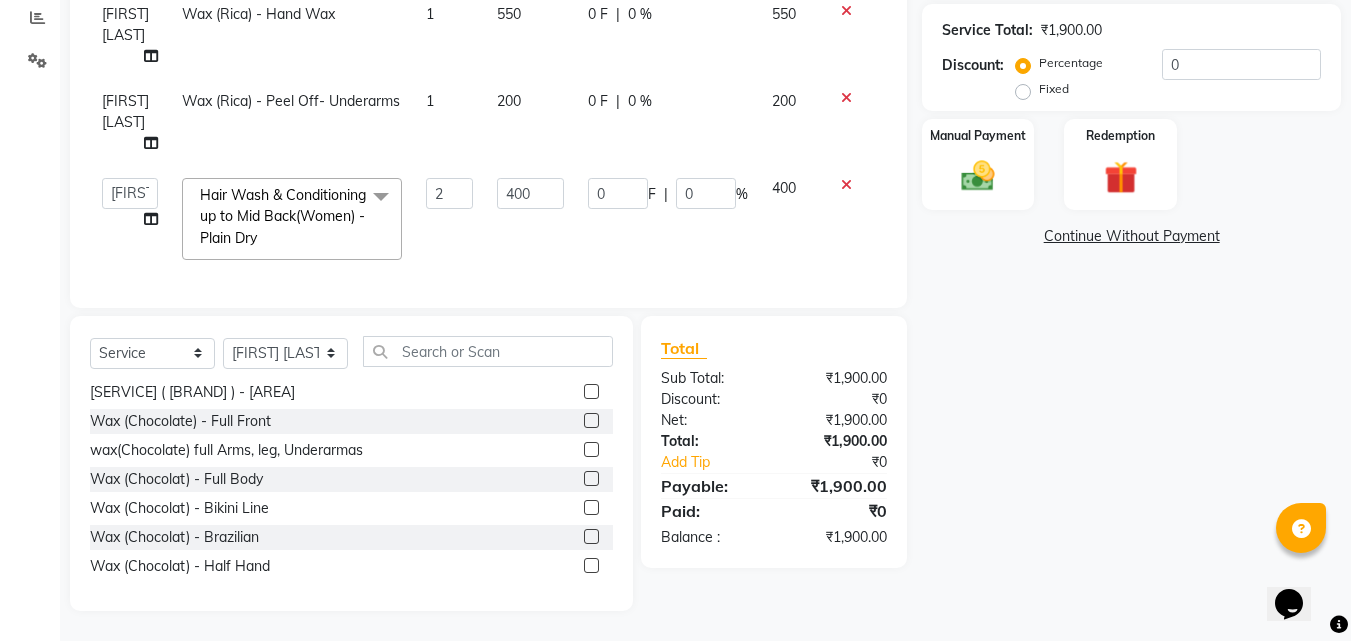 scroll, scrollTop: 406, scrollLeft: 0, axis: vertical 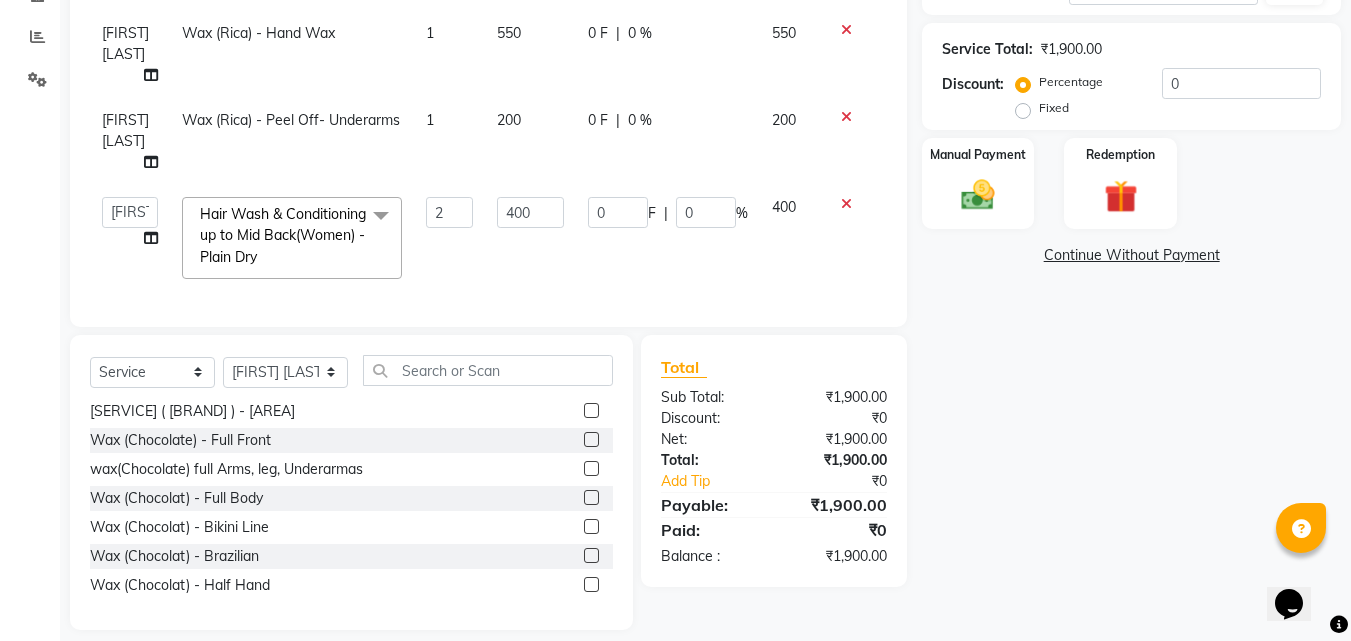 click on "Name: Surbhi G Membership:  No Active Membership  Total Visits:  1 Card on file:  0 Last Visit:   12-07-2025 Previous Due:  ₹4,150.00 Pay Points:   0  Coupon Code Apply Service Total:  ₹1,900.00  Discount:  Percentage   Fixed  0 Manual Payment Redemption  Continue Without Payment" 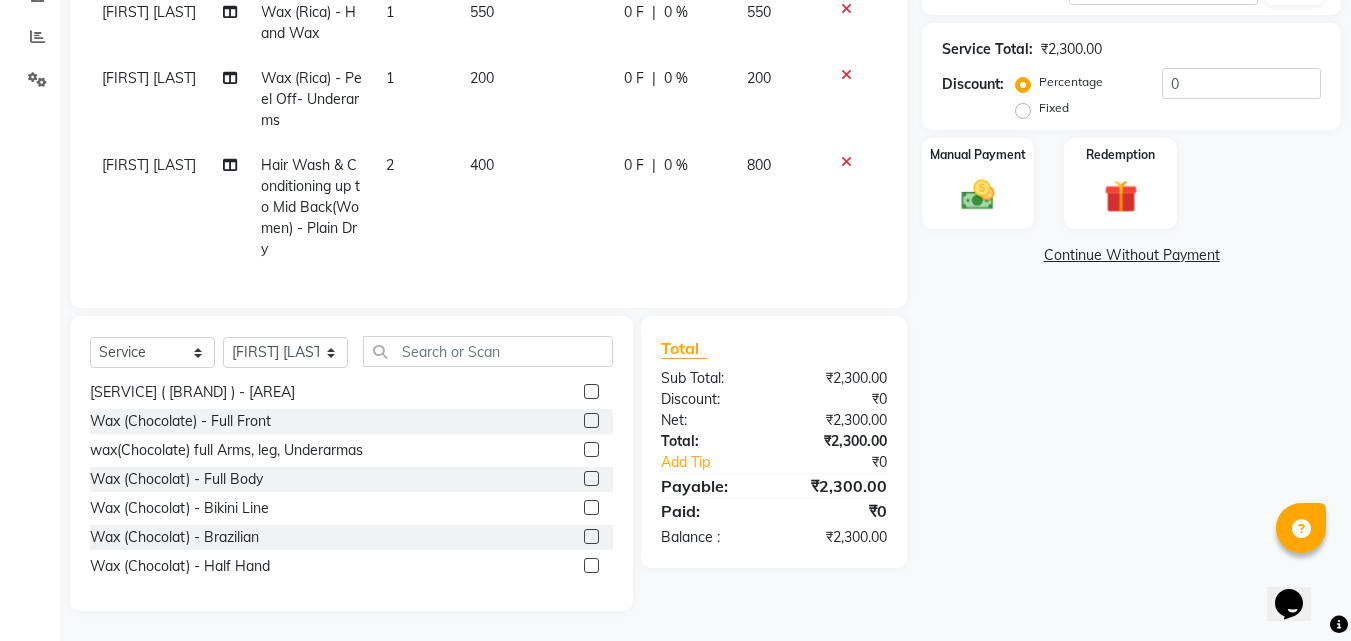 click on "400" 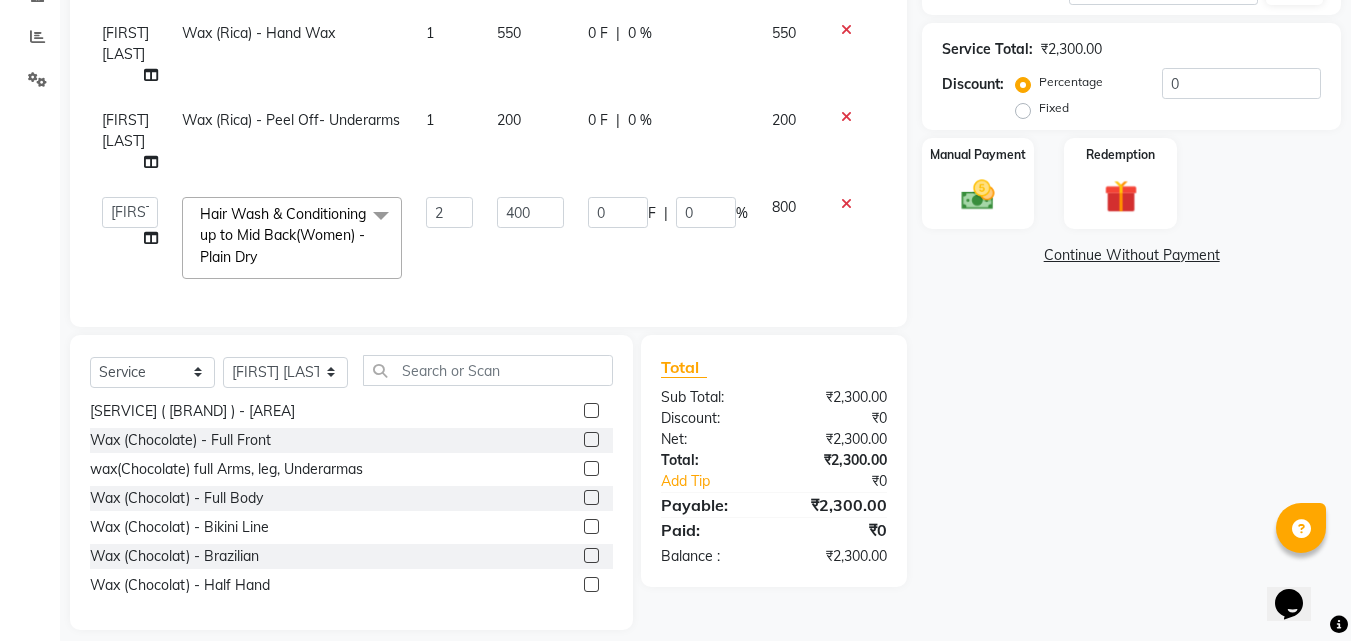 scroll, scrollTop: 460, scrollLeft: 0, axis: vertical 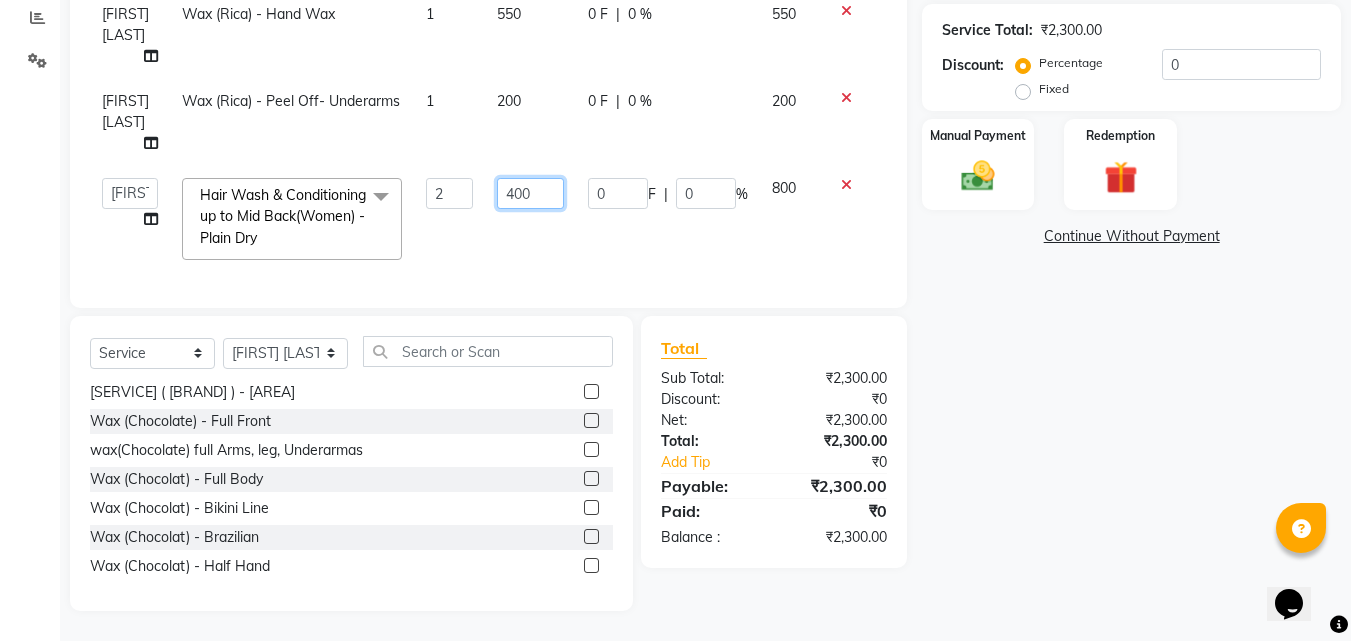 click on "400" 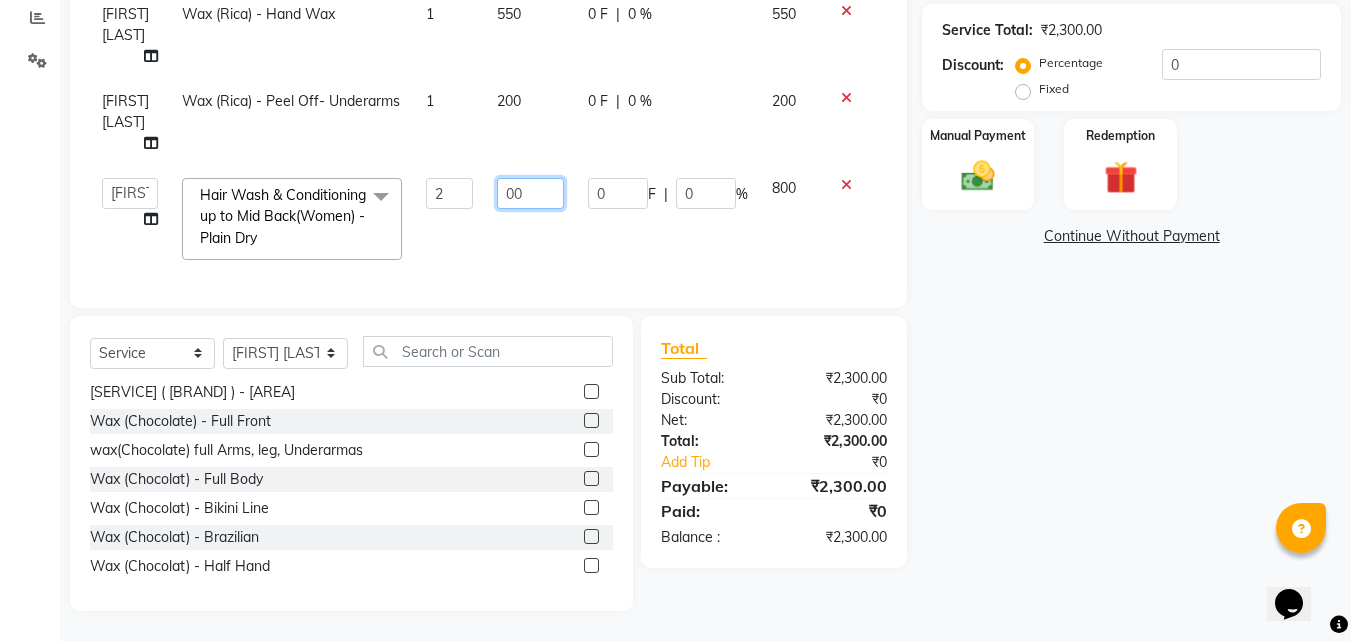 type on "500" 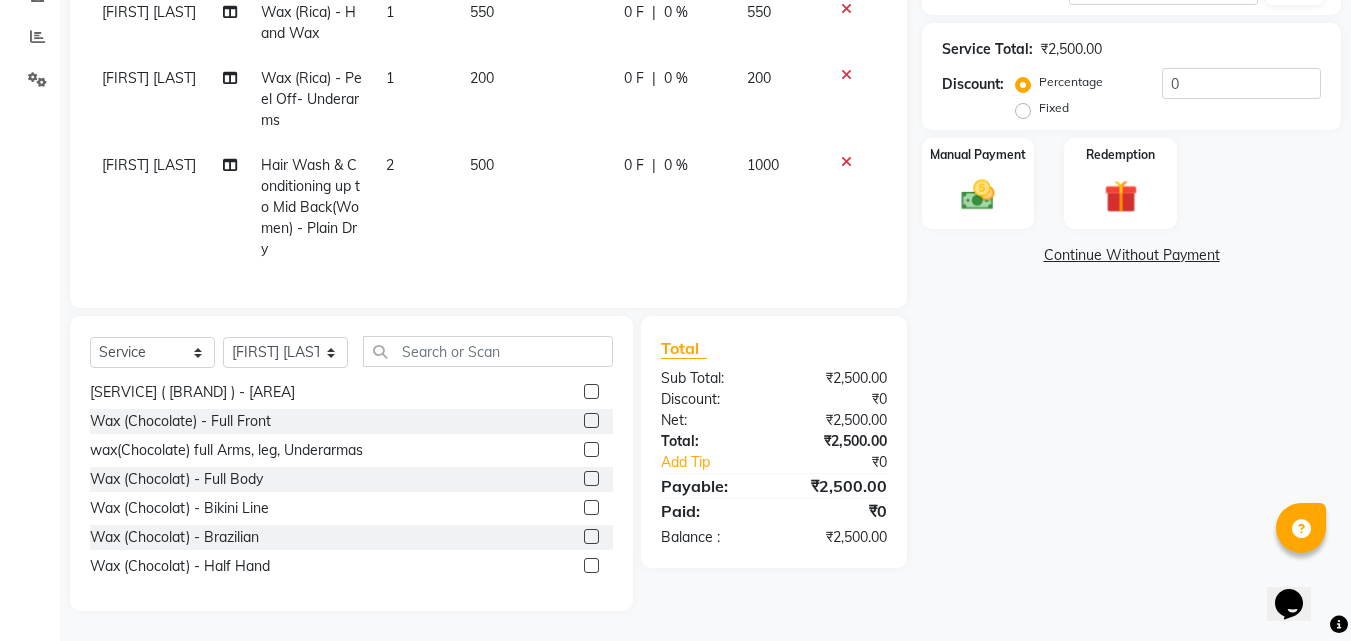 scroll, scrollTop: 406, scrollLeft: 0, axis: vertical 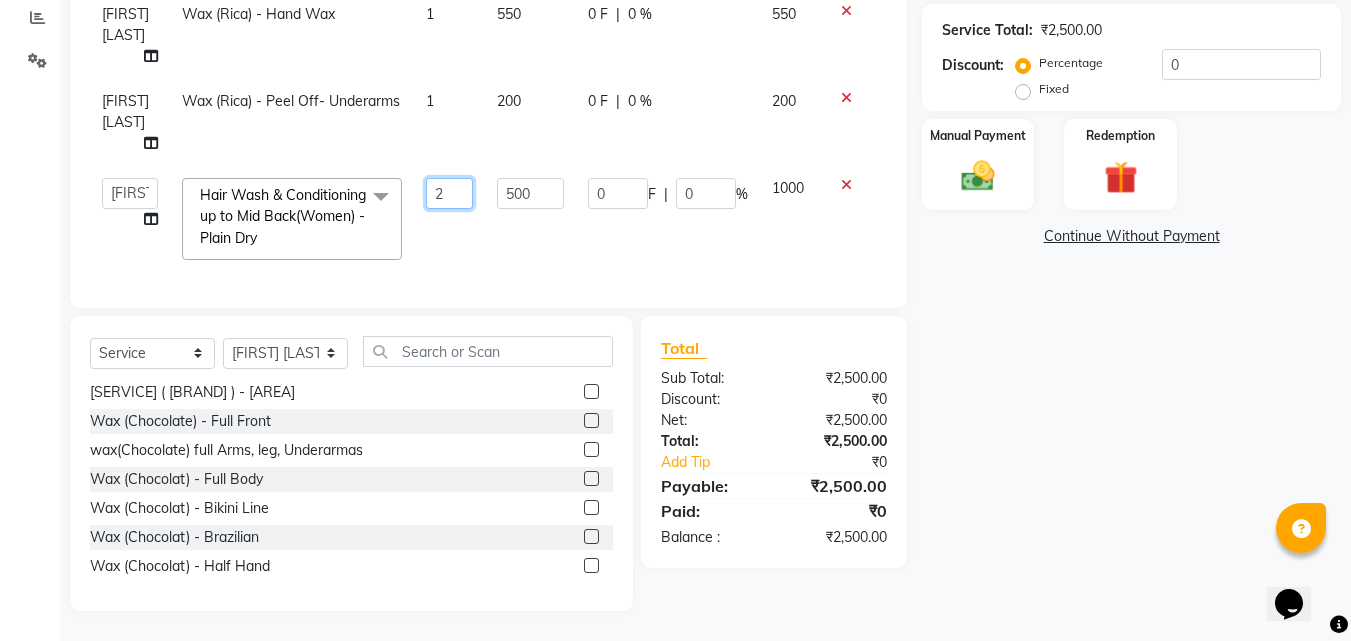 click on "2" 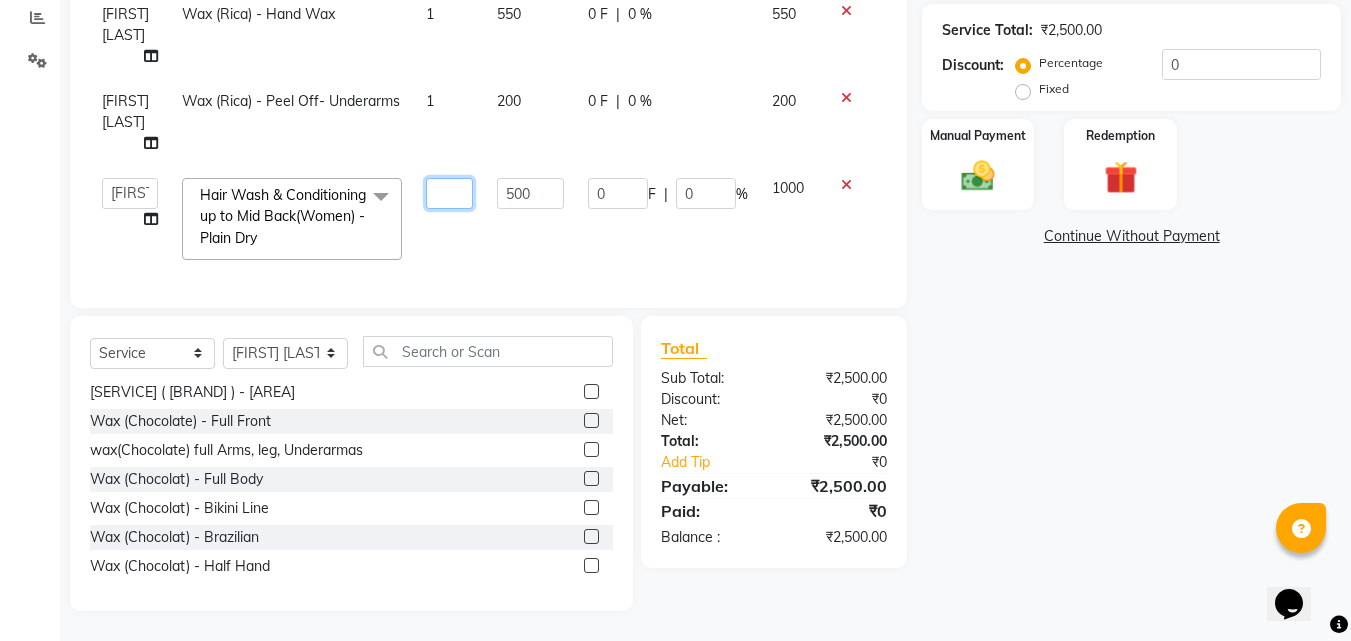 type on "1" 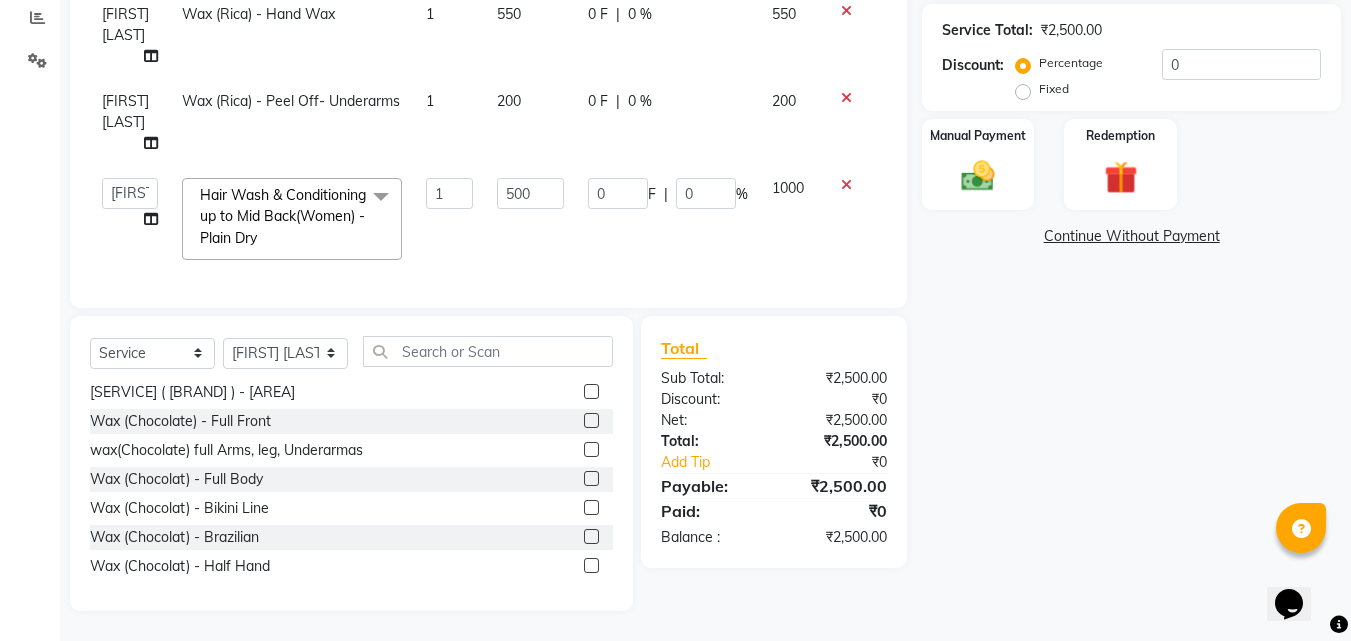 scroll, scrollTop: 406, scrollLeft: 0, axis: vertical 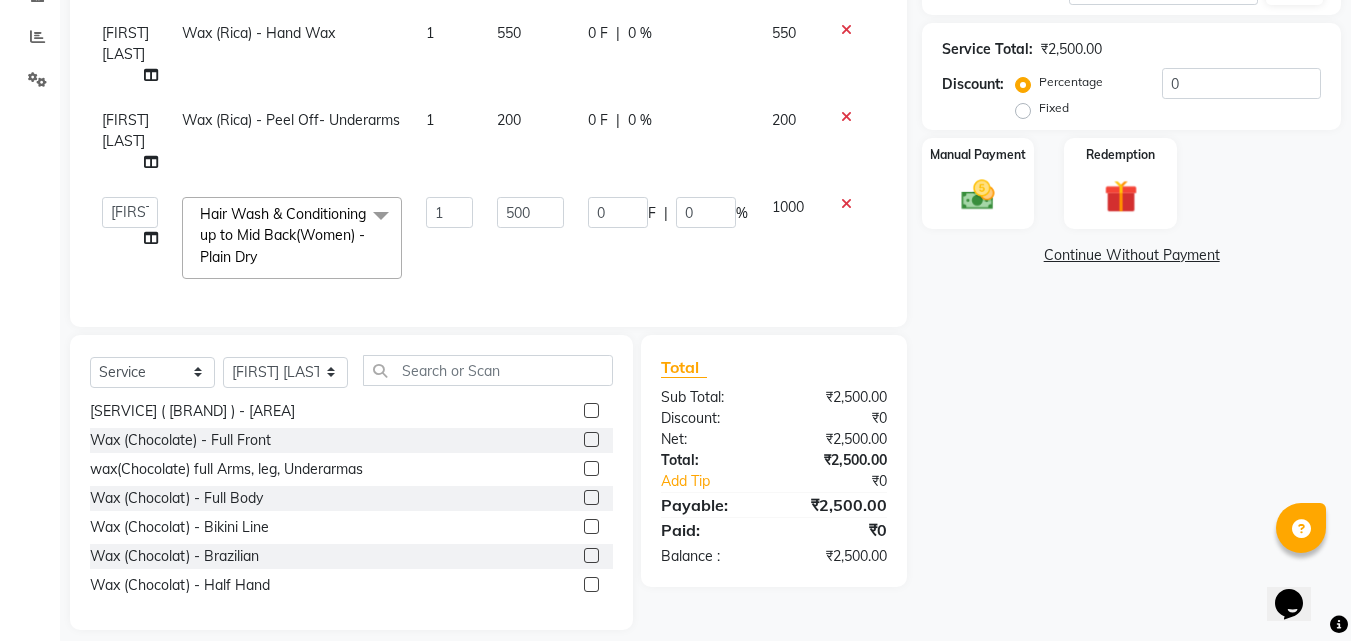 click on "Name: Surbhi G Membership:  No Active Membership  Total Visits:  1 Card on file:  0 Last Visit:   12-07-2025 Previous Due:  ₹4,150.00 Pay Points:   0  Coupon Code Apply Service Total:  ₹2,500.00  Discount:  Percentage   Fixed  0 Manual Payment Redemption  Continue Without Payment" 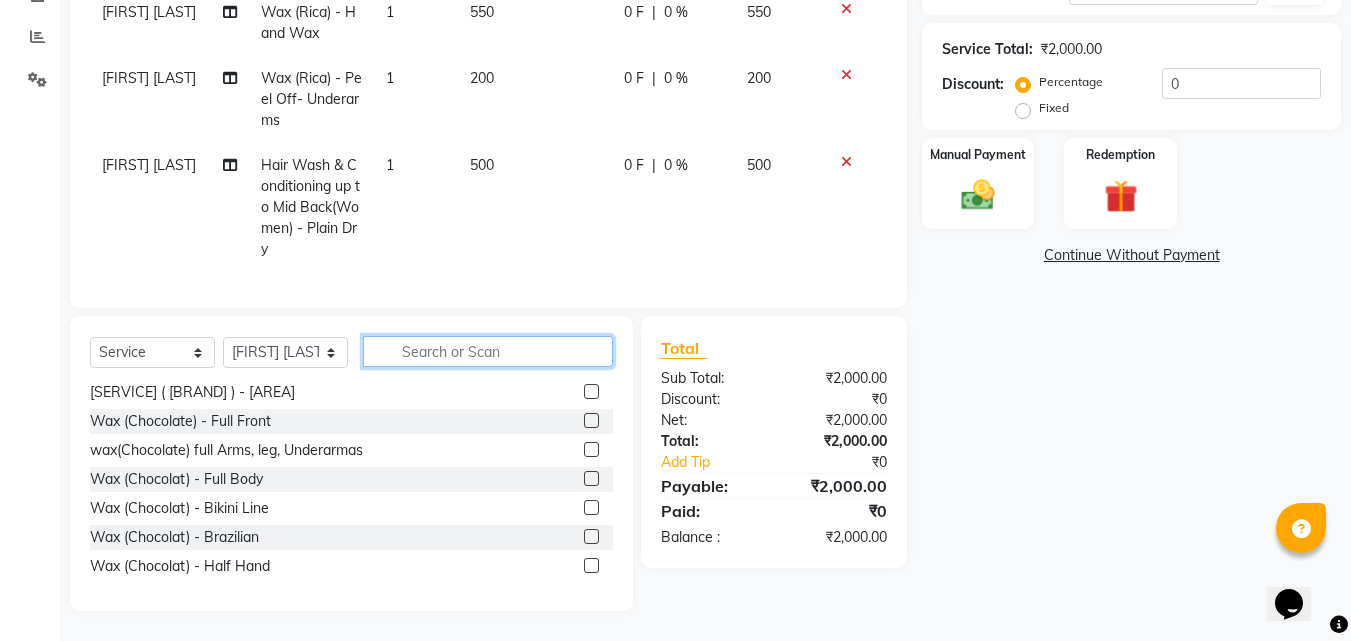 click 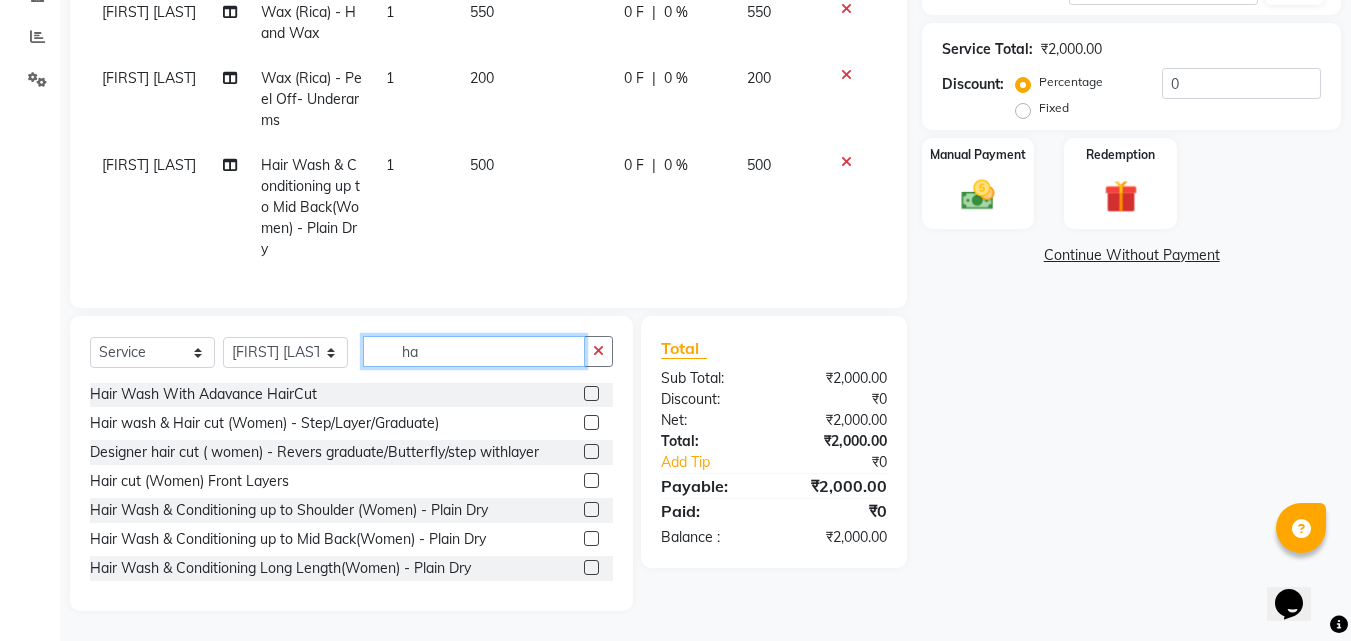 scroll, scrollTop: 204, scrollLeft: 0, axis: vertical 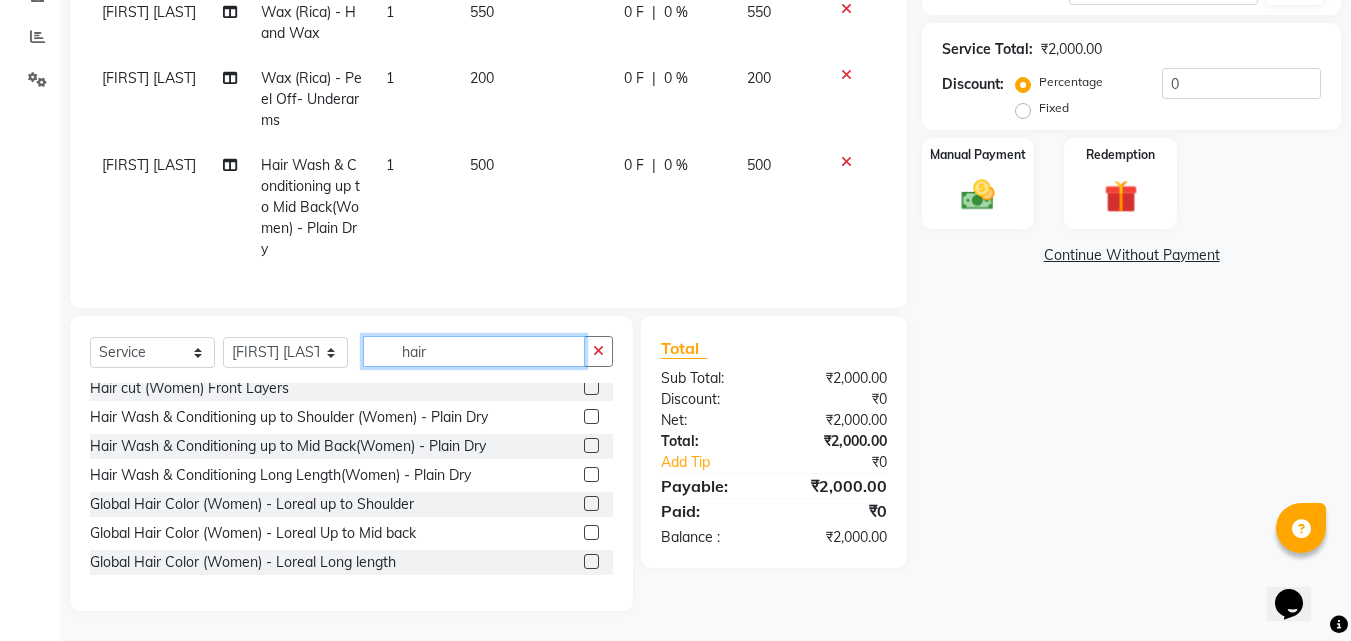 type on "hair" 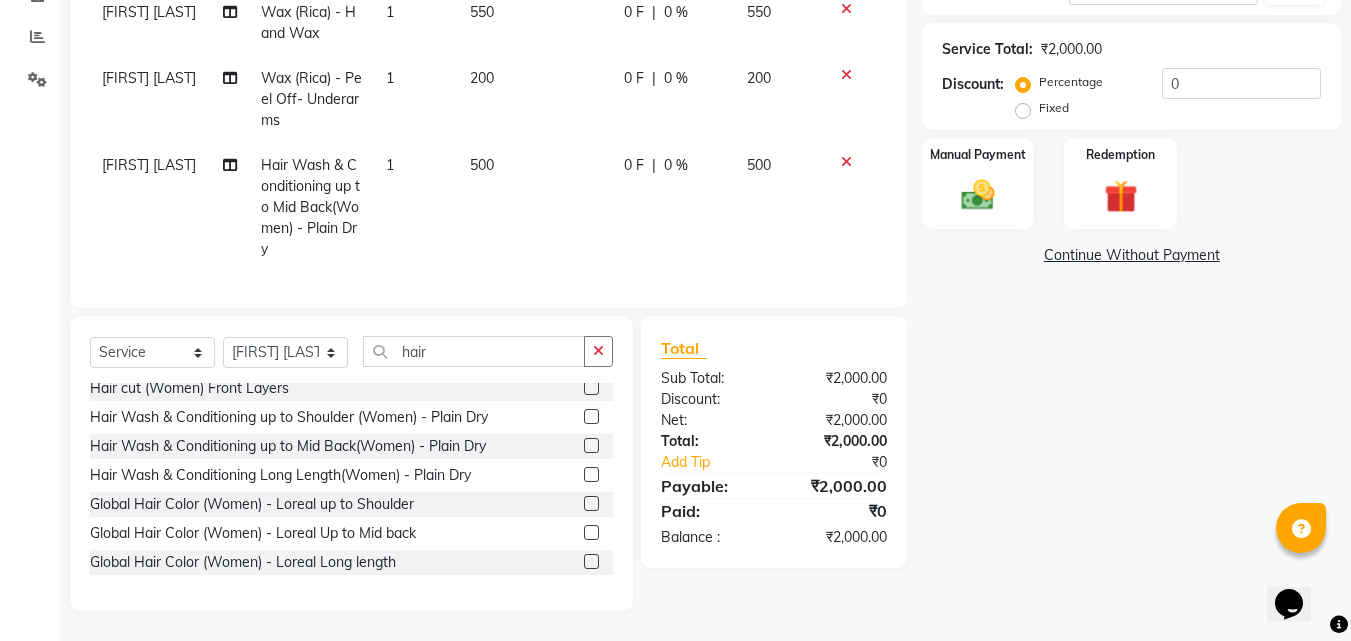 click 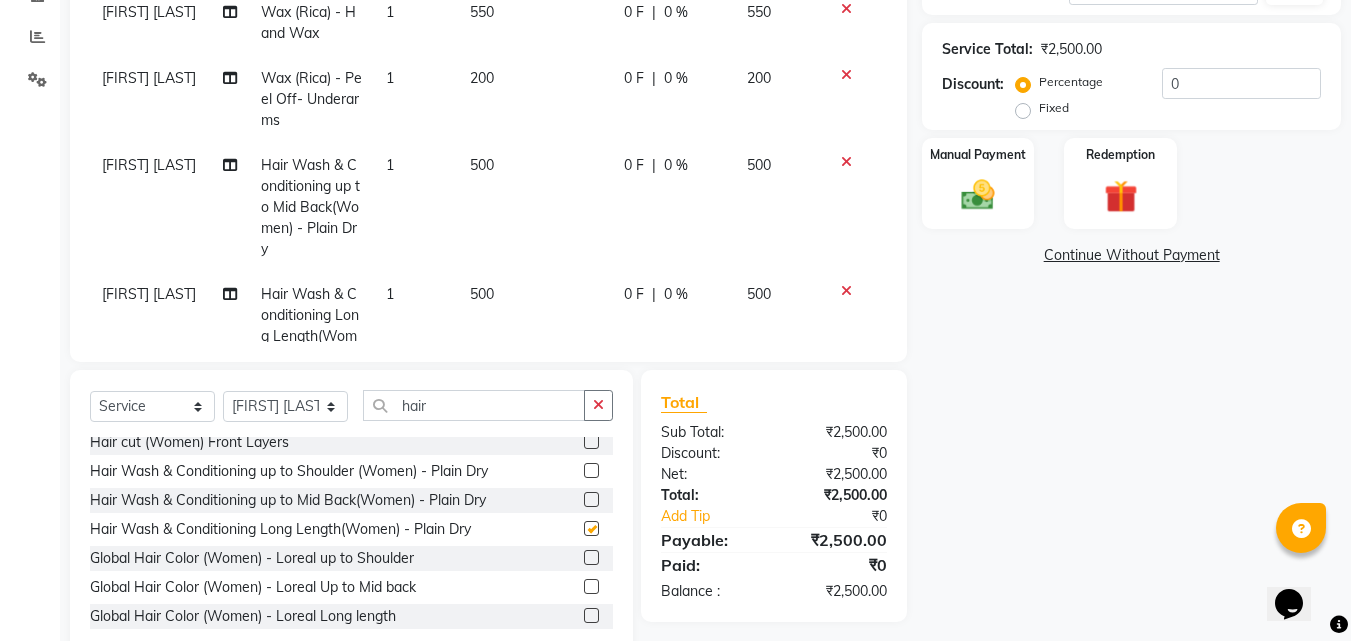 checkbox on "false" 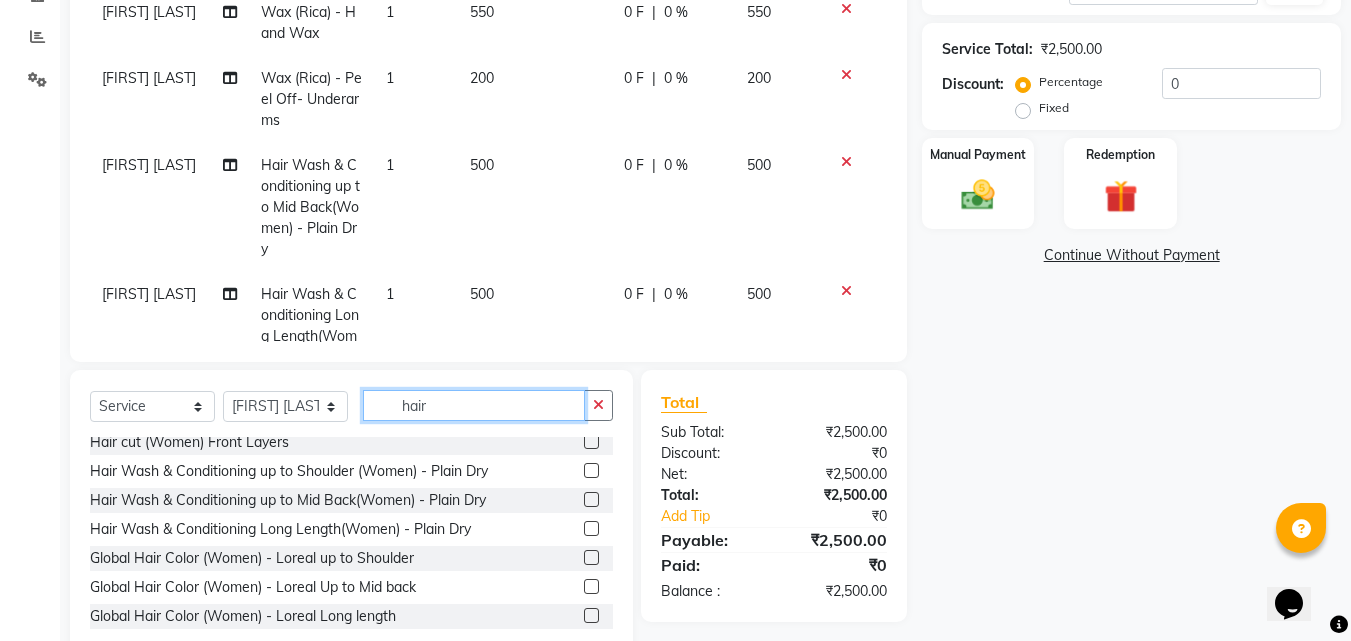 click on "hair" 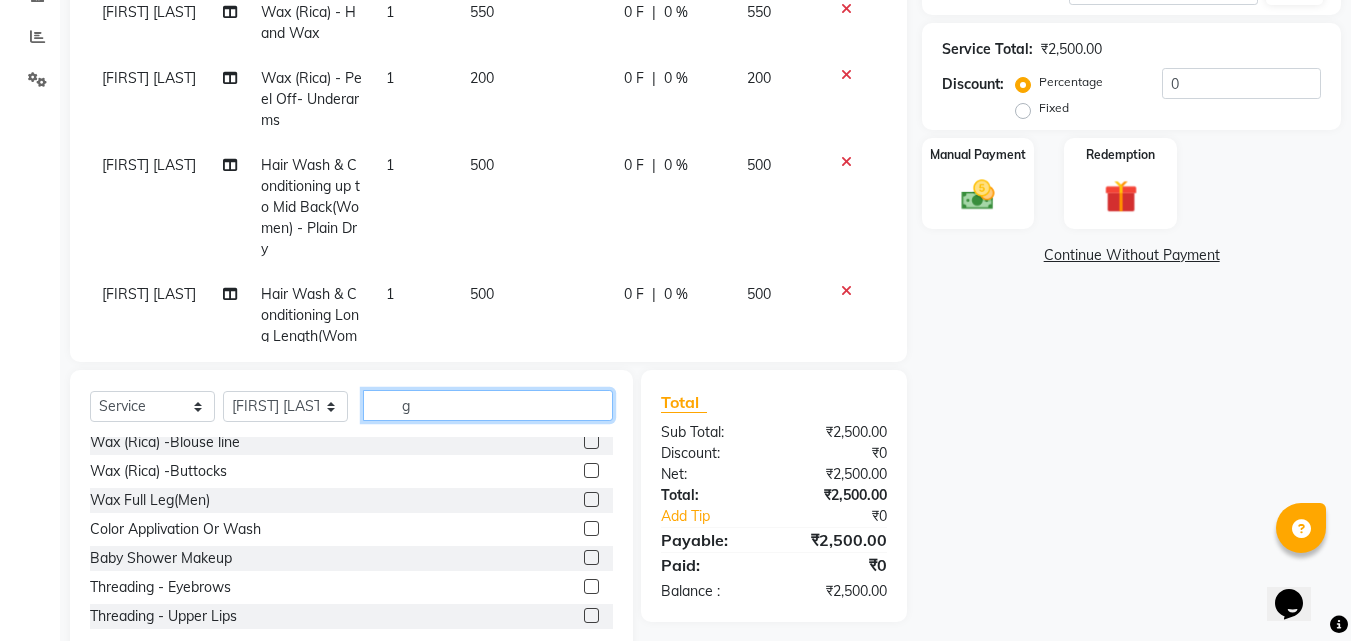 scroll, scrollTop: 94, scrollLeft: 0, axis: vertical 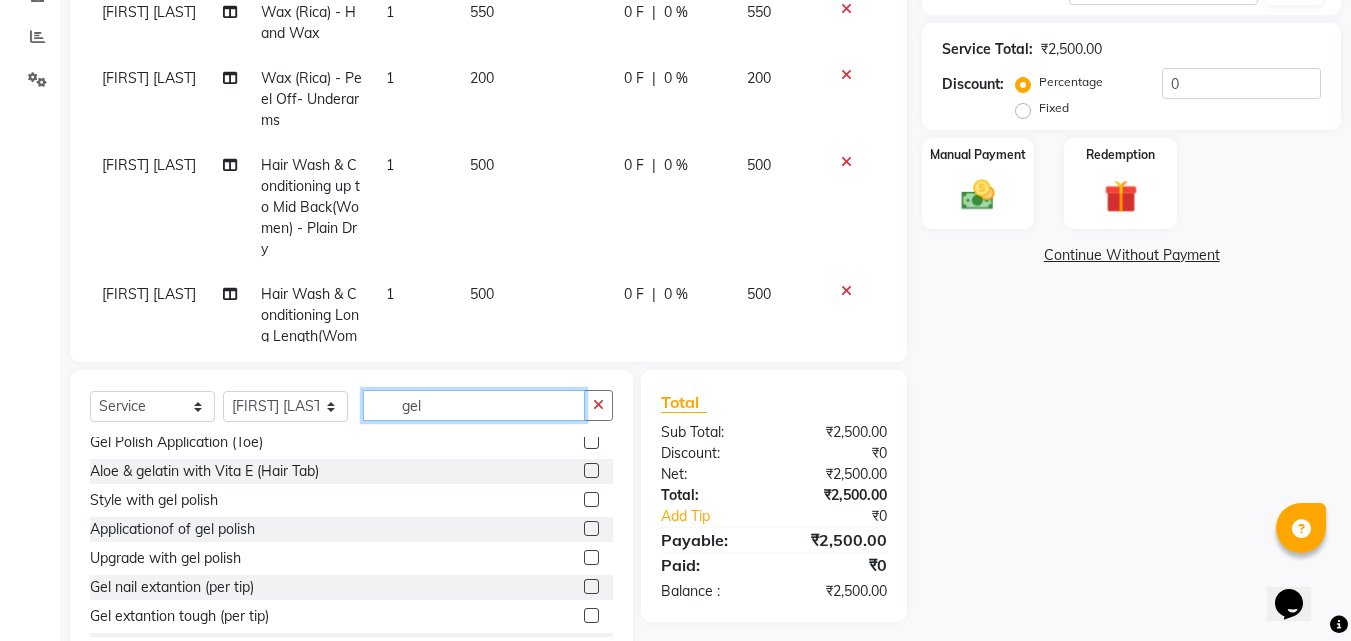 type on "gel" 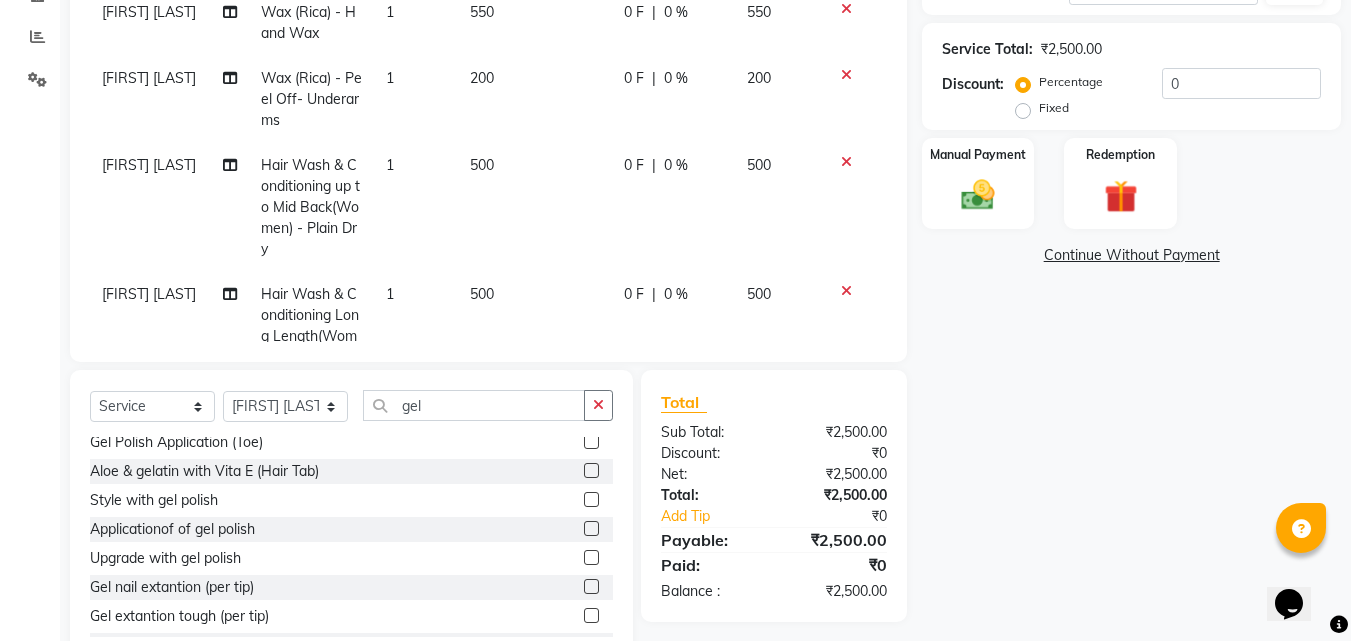 click 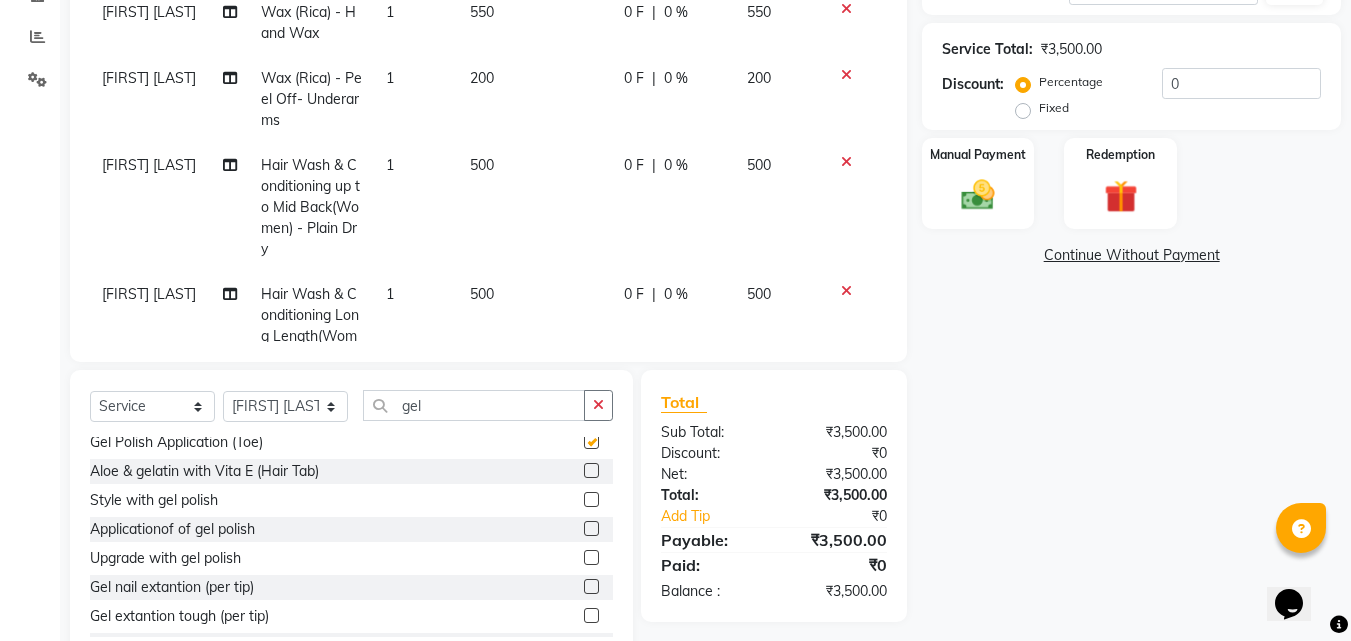 checkbox on "false" 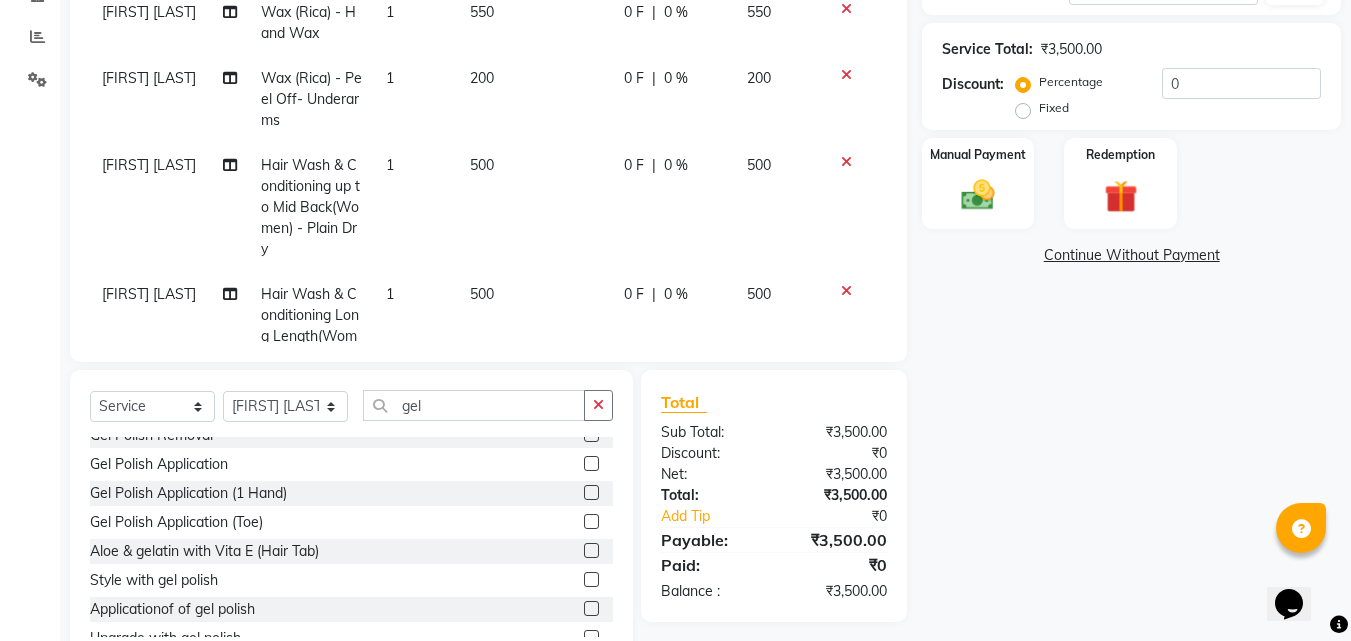 scroll, scrollTop: 0, scrollLeft: 0, axis: both 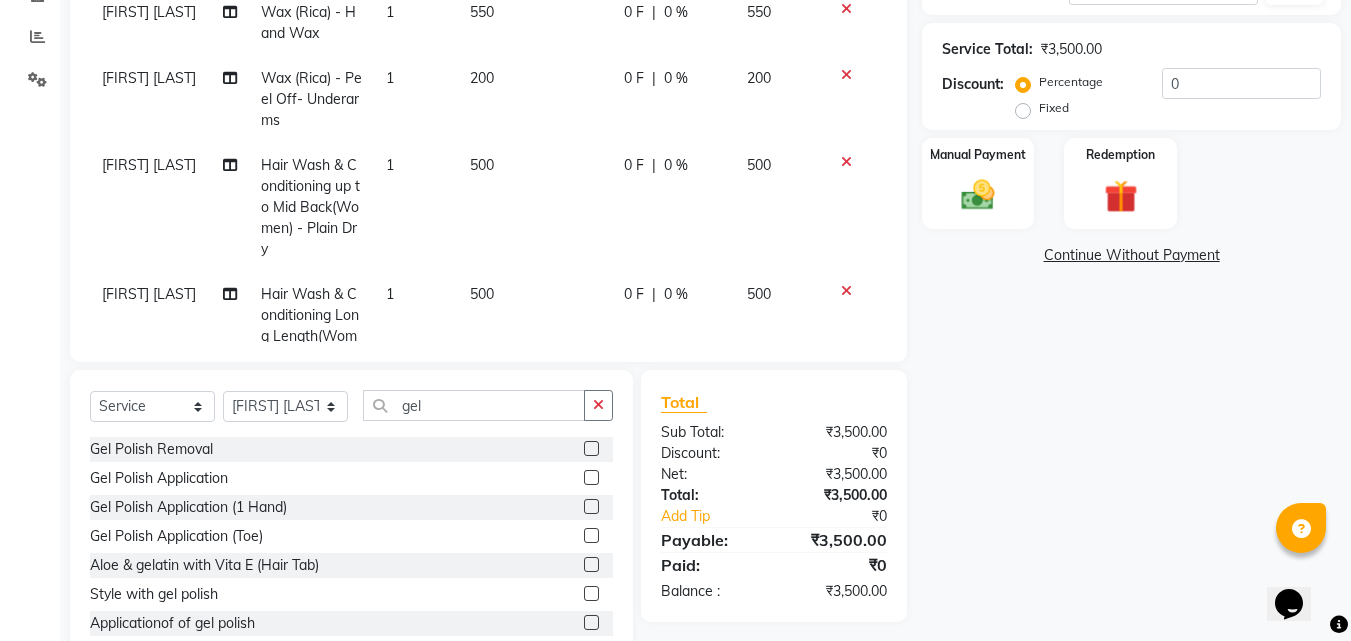 click 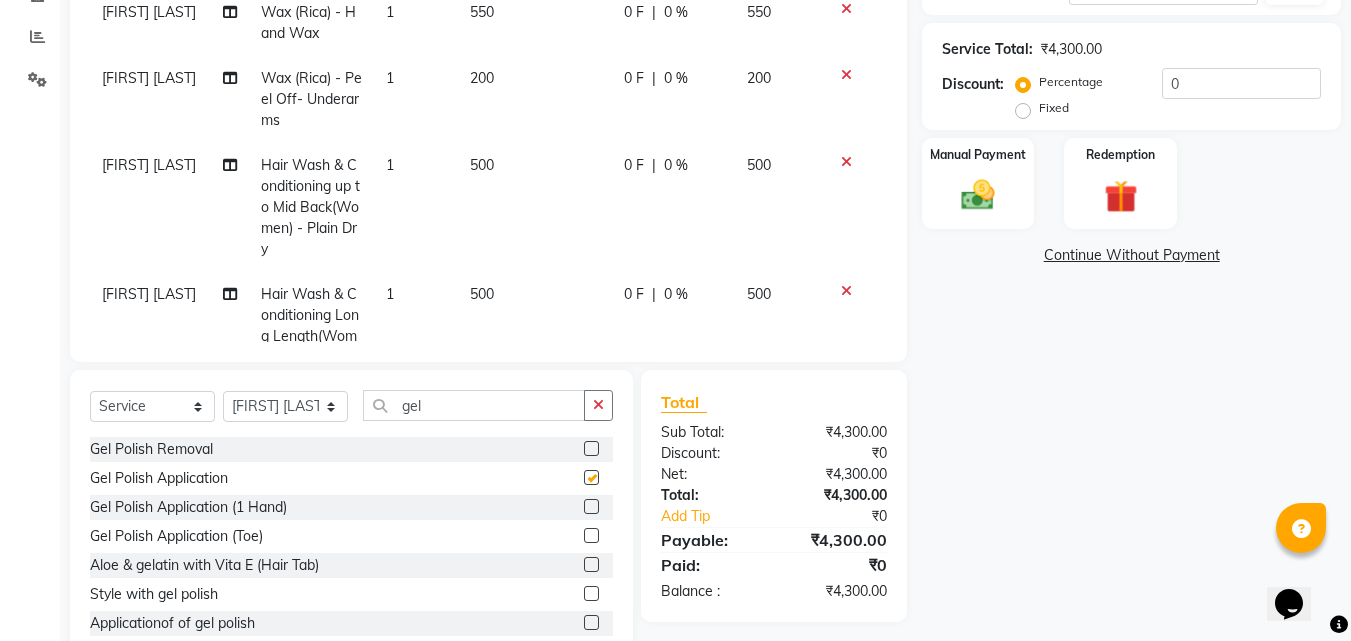 checkbox on "false" 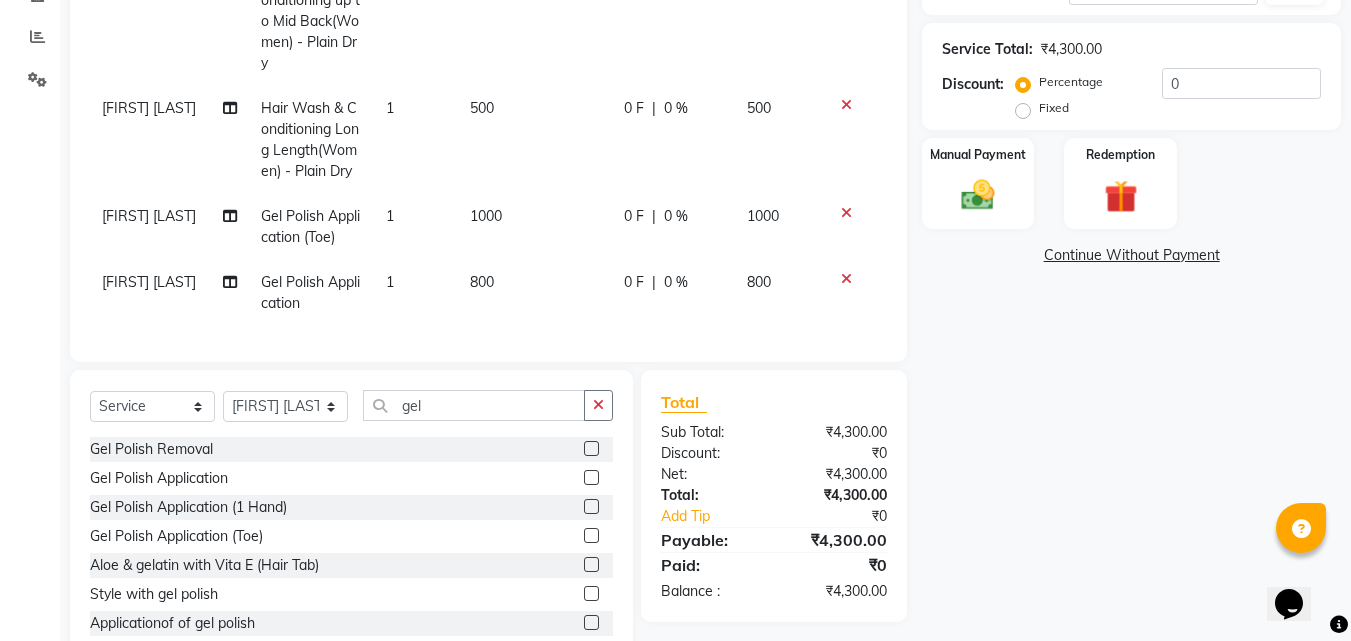 scroll, scrollTop: 222, scrollLeft: 0, axis: vertical 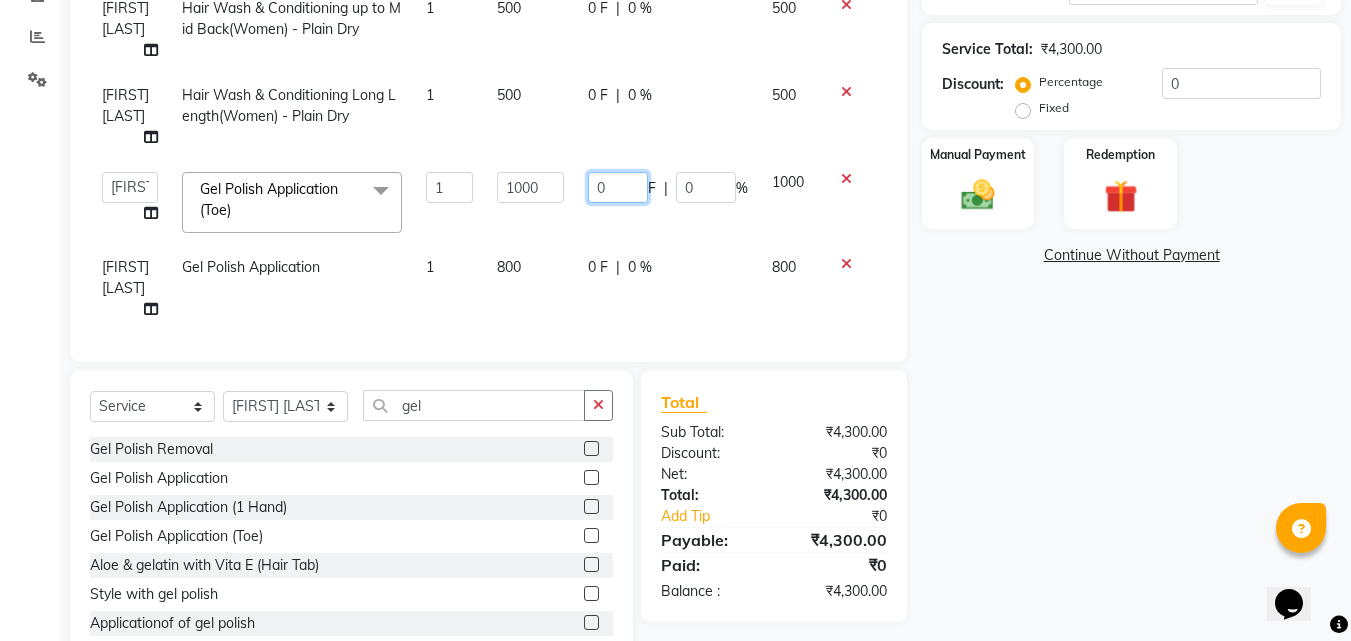 click on "0" 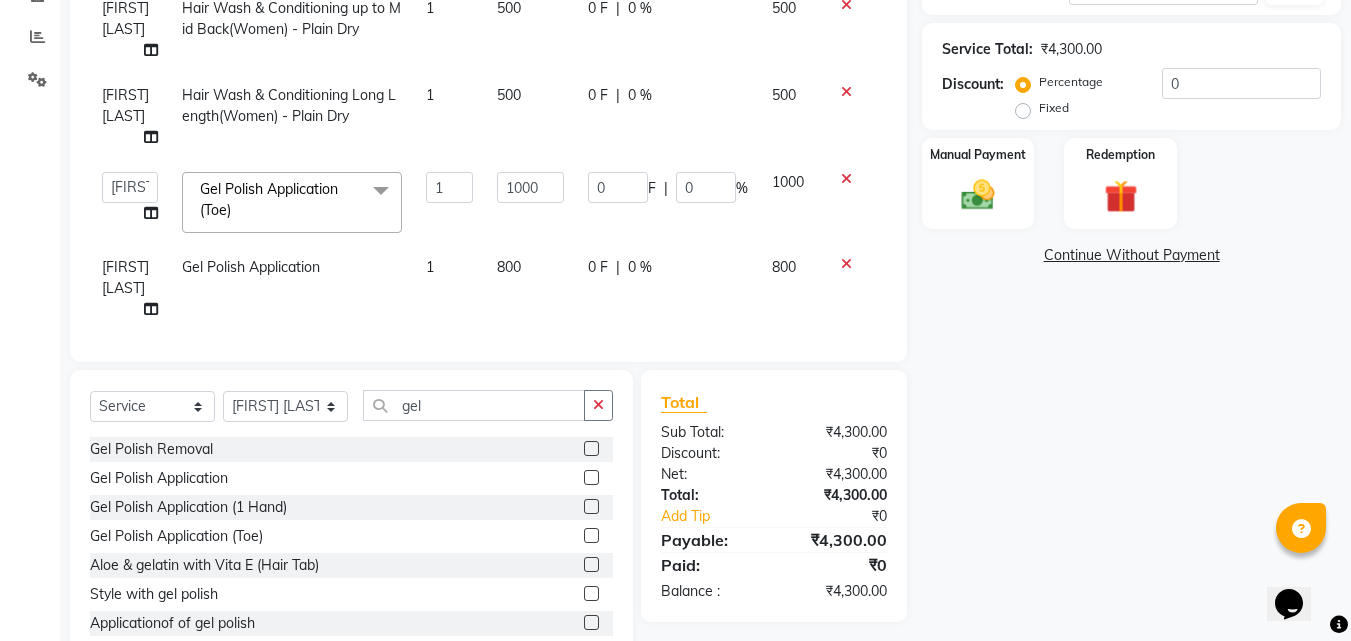 scroll, scrollTop: 178, scrollLeft: 0, axis: vertical 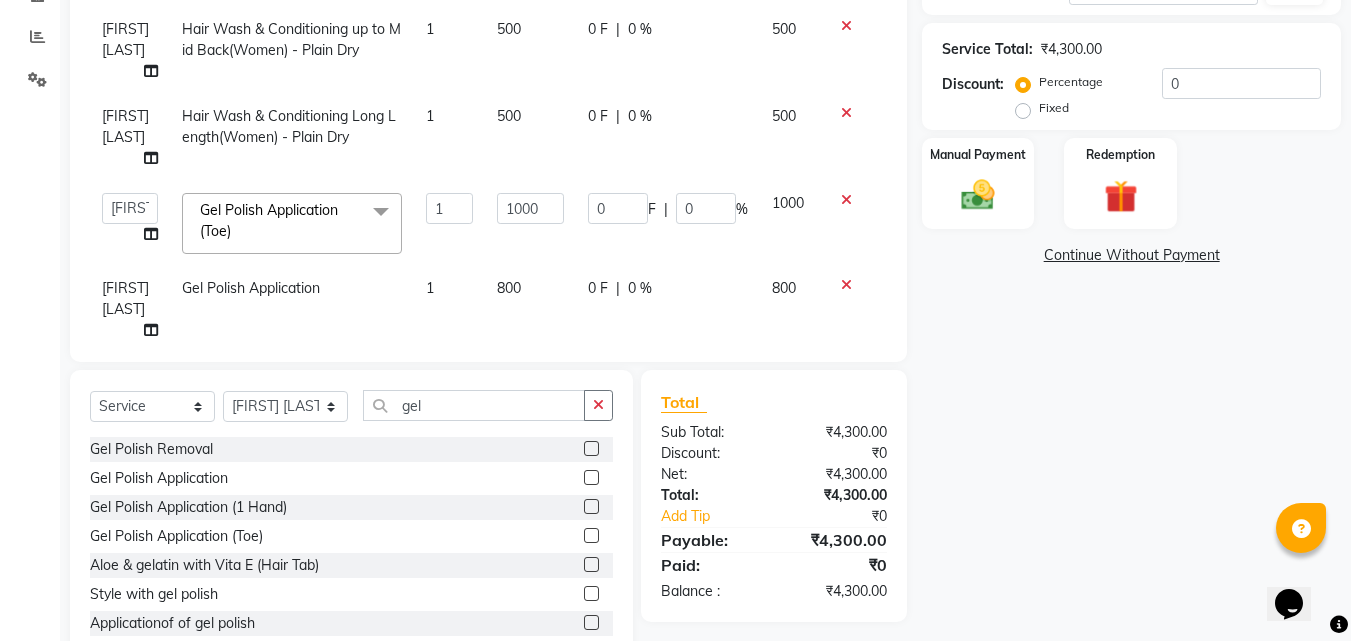 click on "Name: Surbhi G Membership:  No Active Membership  Total Visits:  1 Card on file:  0 Last Visit:   12-07-2025 Previous Due:  ₹4,150.00 Pay Points:   0  Coupon Code Apply Service Total:  ₹4,300.00  Discount:  Percentage   Fixed  0 Manual Payment Redemption  Continue Without Payment" 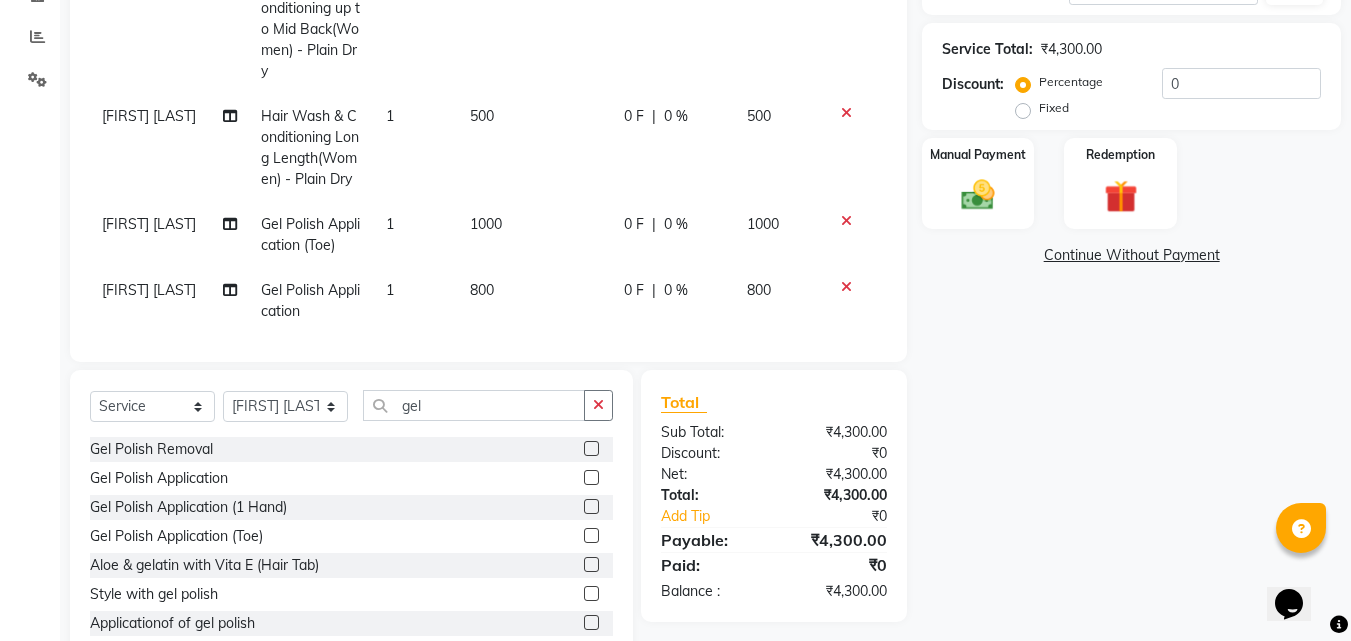 click on "Continue Without Payment" 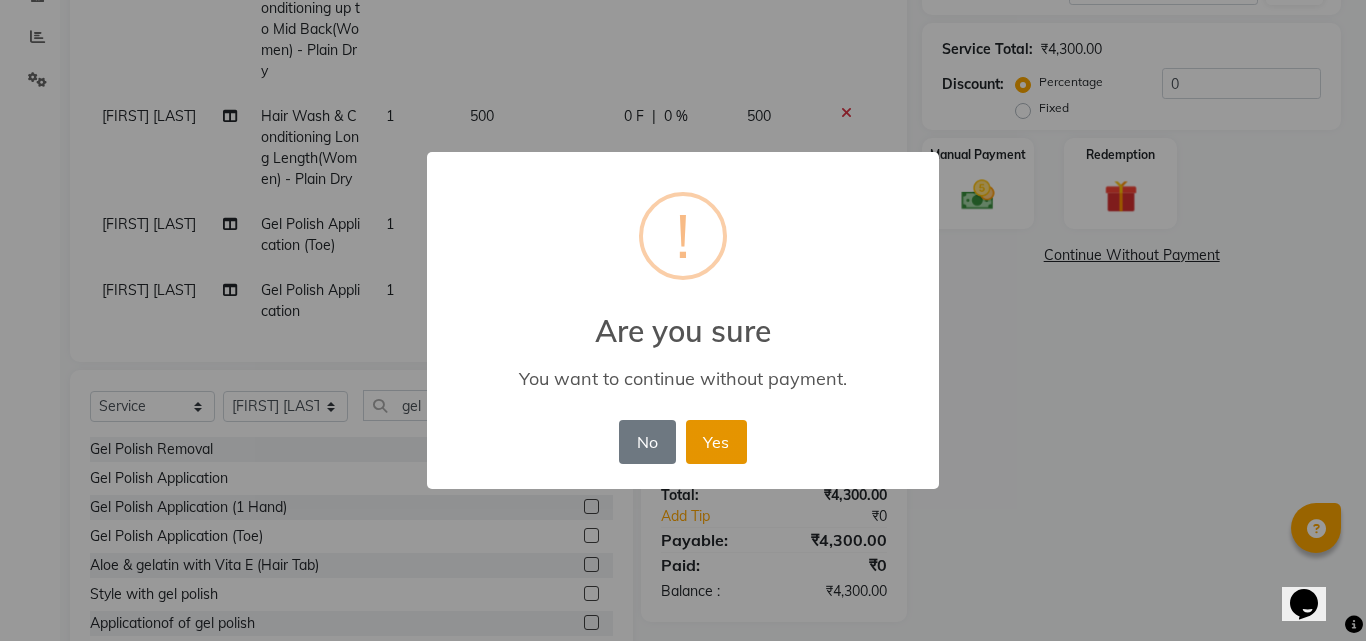 click on "Yes" at bounding box center (716, 442) 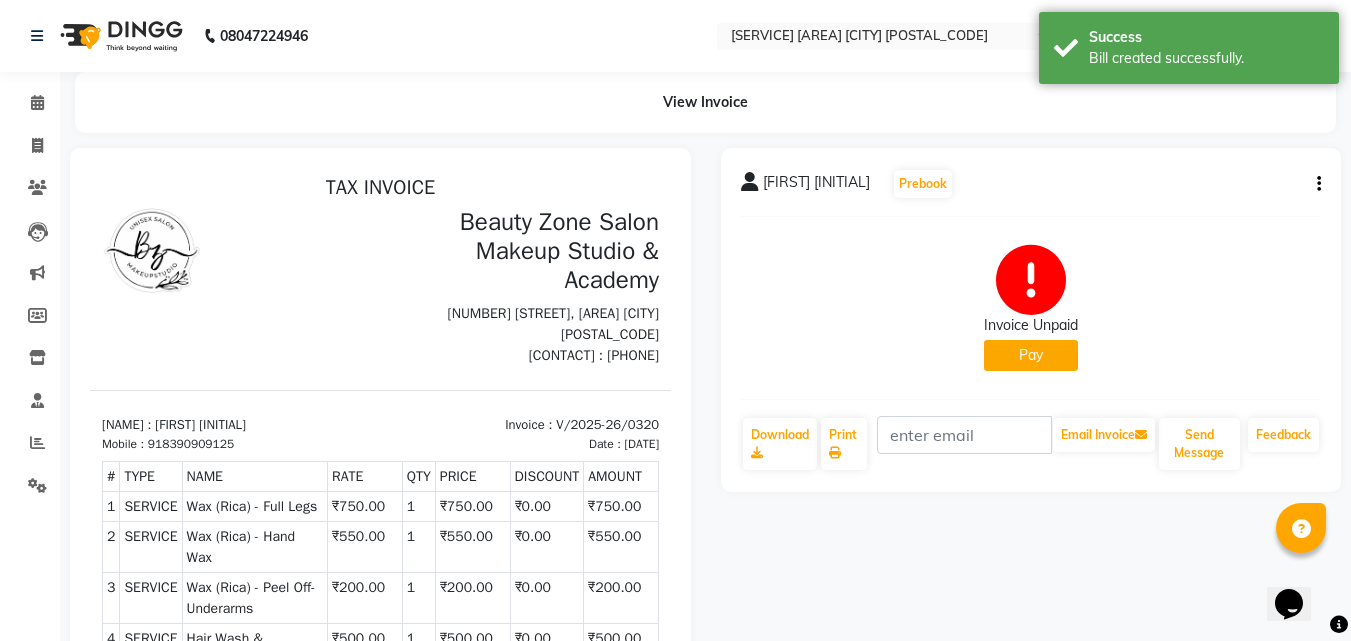 scroll, scrollTop: 0, scrollLeft: 0, axis: both 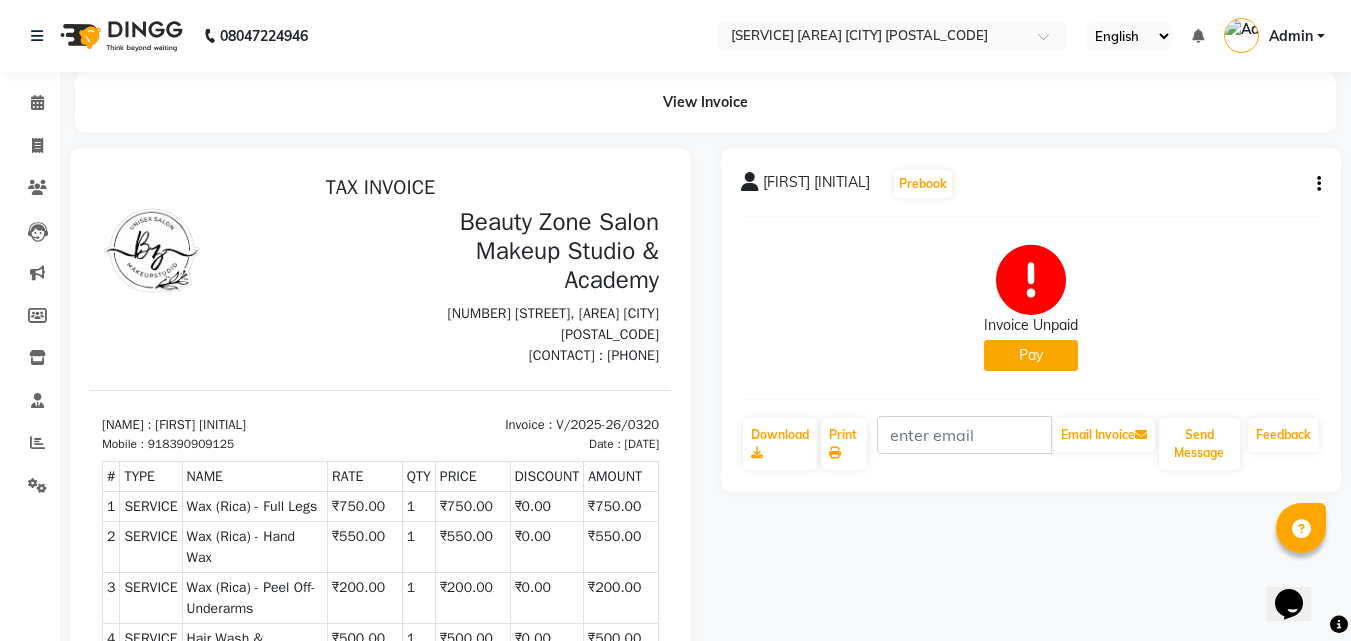click on "918390909125" at bounding box center (191, 444) 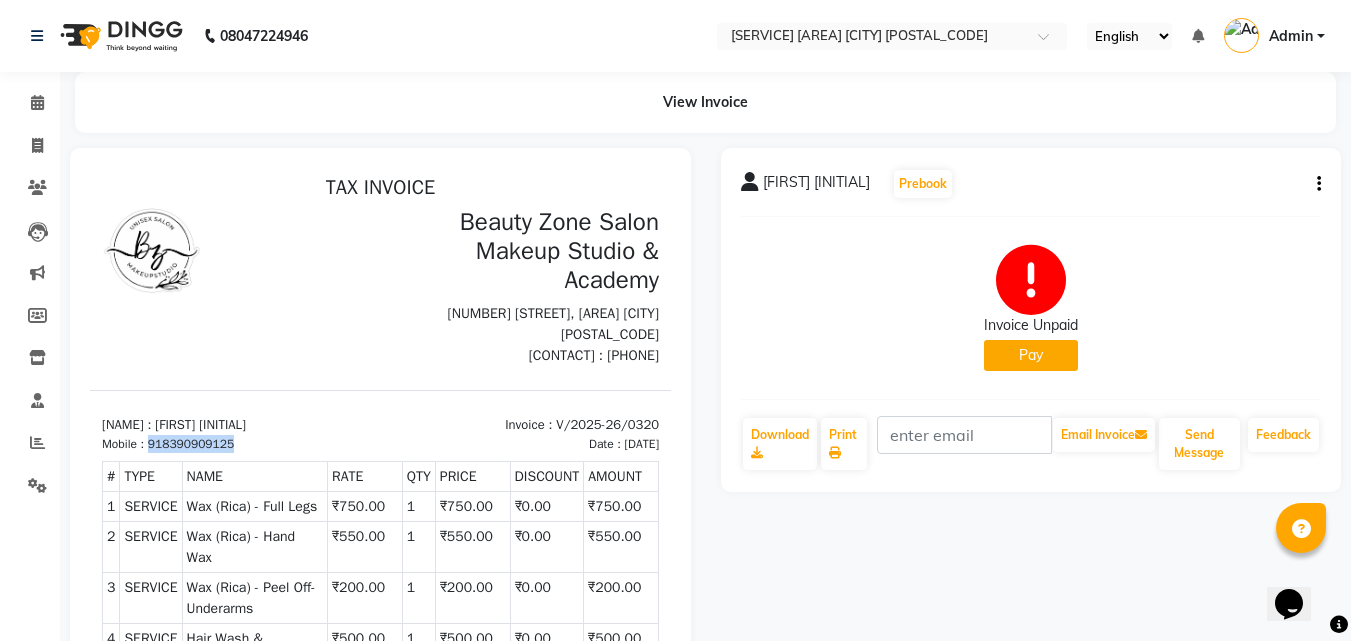 click on "918390909125" at bounding box center [191, 444] 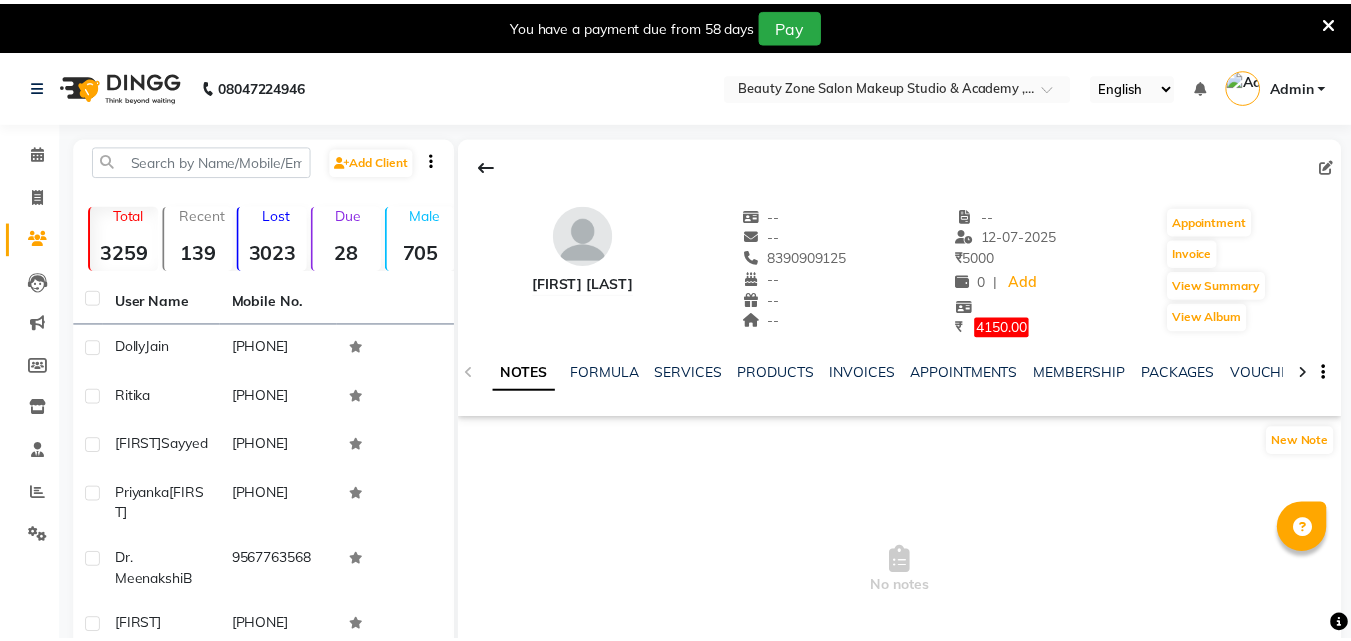 scroll, scrollTop: 0, scrollLeft: 0, axis: both 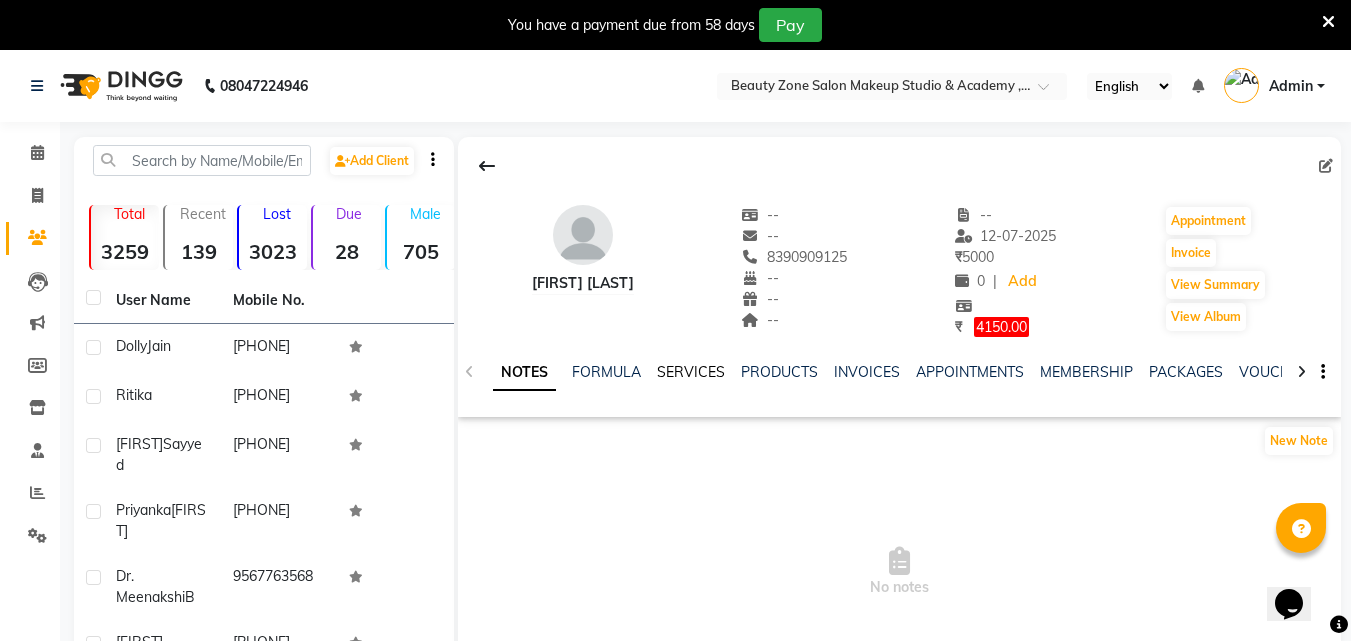 click on "SERVICES" 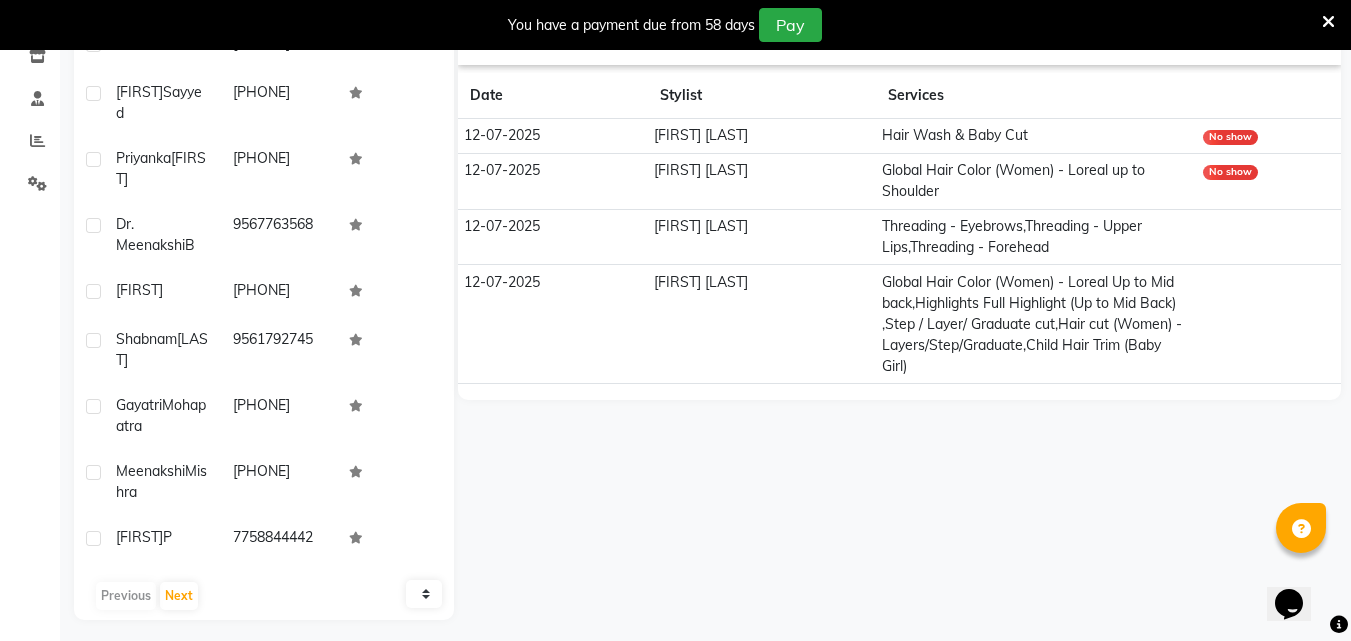 scroll, scrollTop: 361, scrollLeft: 0, axis: vertical 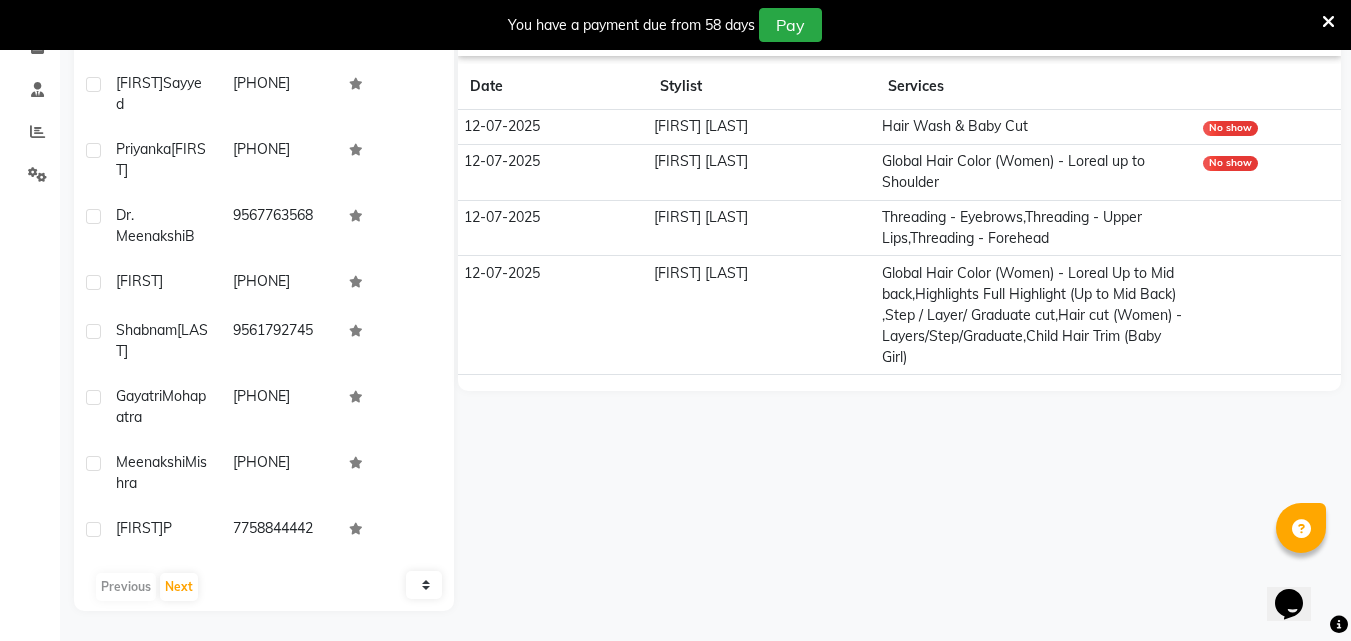 click at bounding box center [1328, 22] 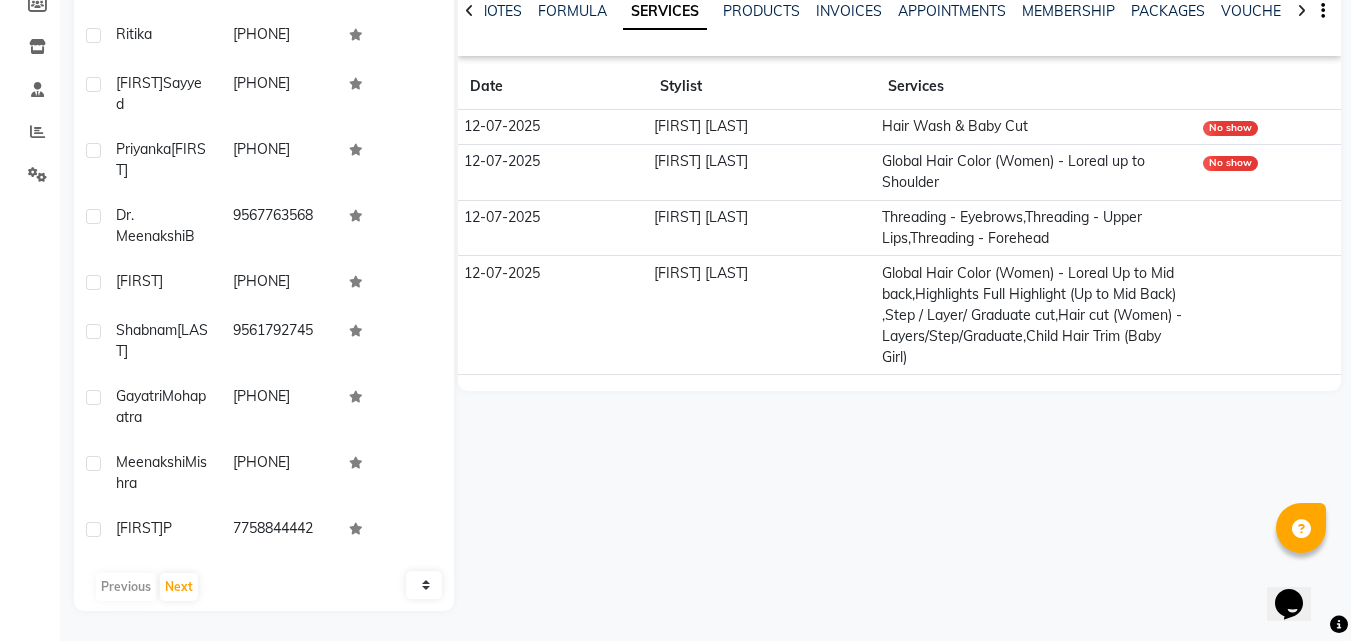 scroll, scrollTop: 21, scrollLeft: 0, axis: vertical 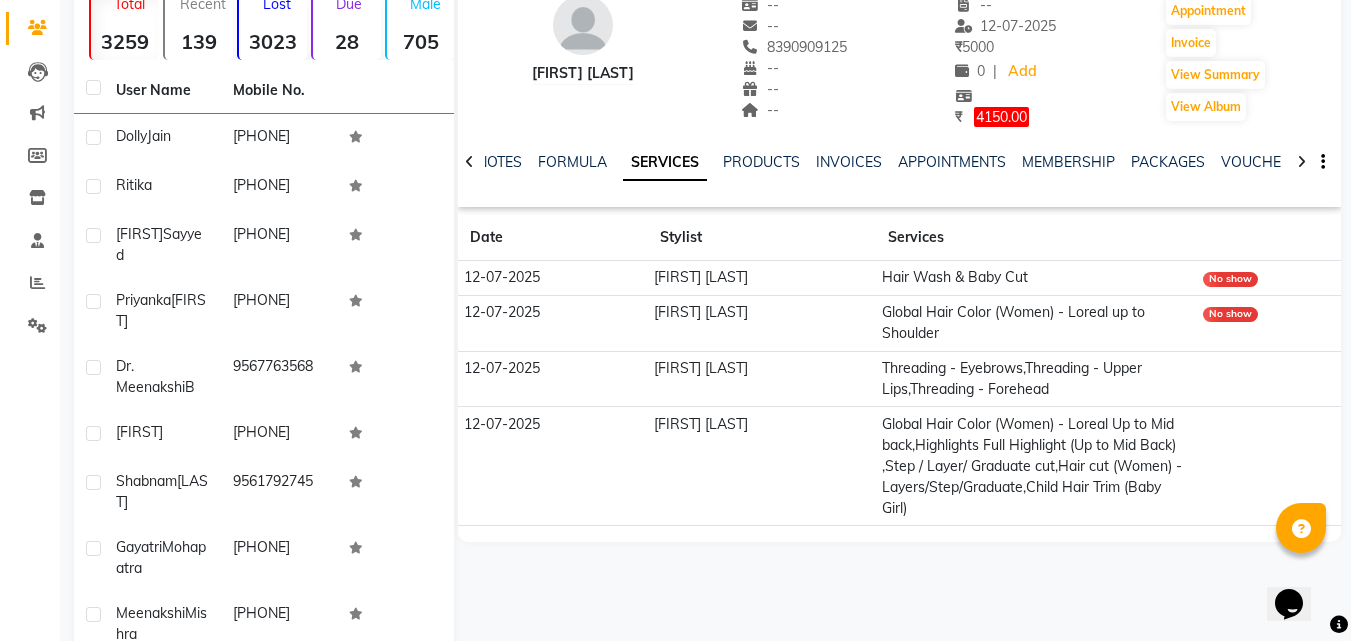 click on "4150.00" 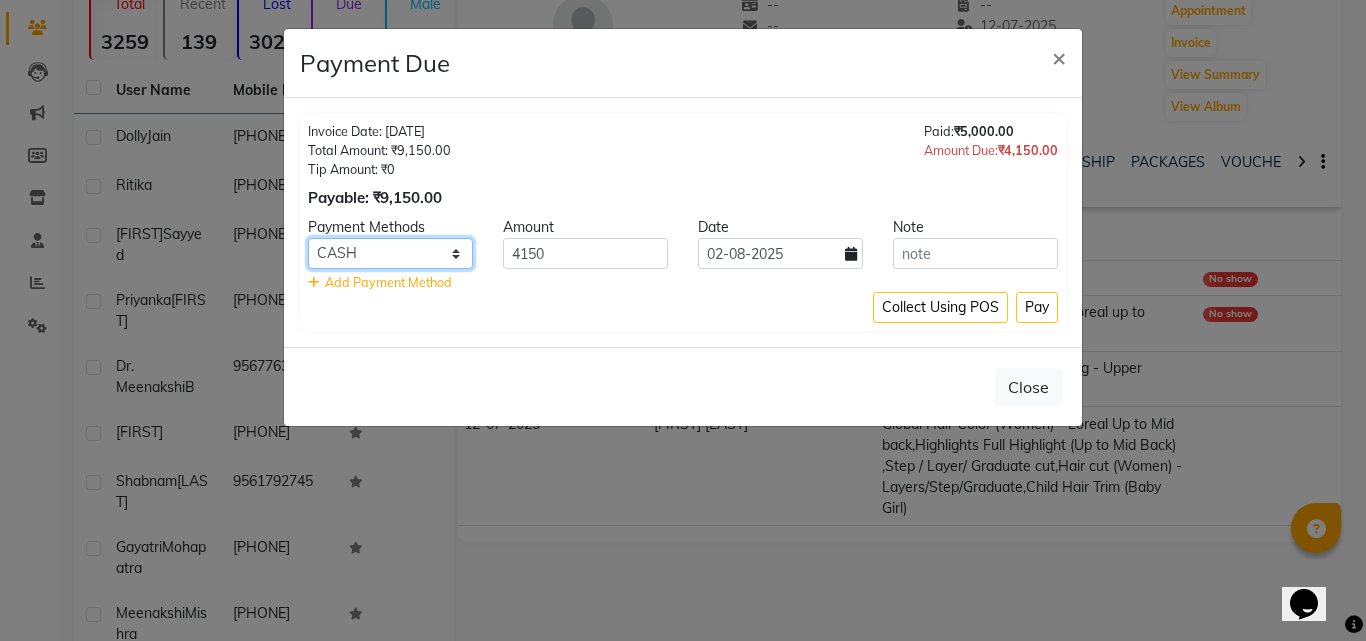 click on "Bank Master Card Credit Card BharatPay Card GPay BharatPay Nail Cash CARD CASH UPI BharatPay UPI" 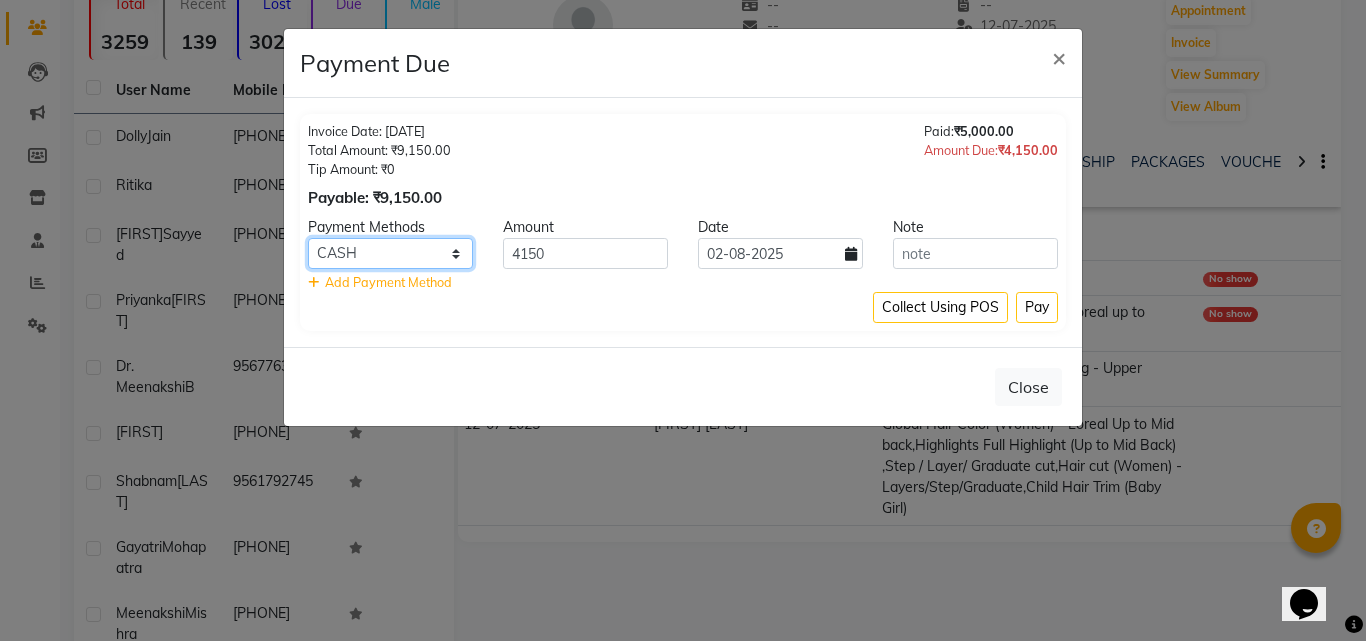 select on "32" 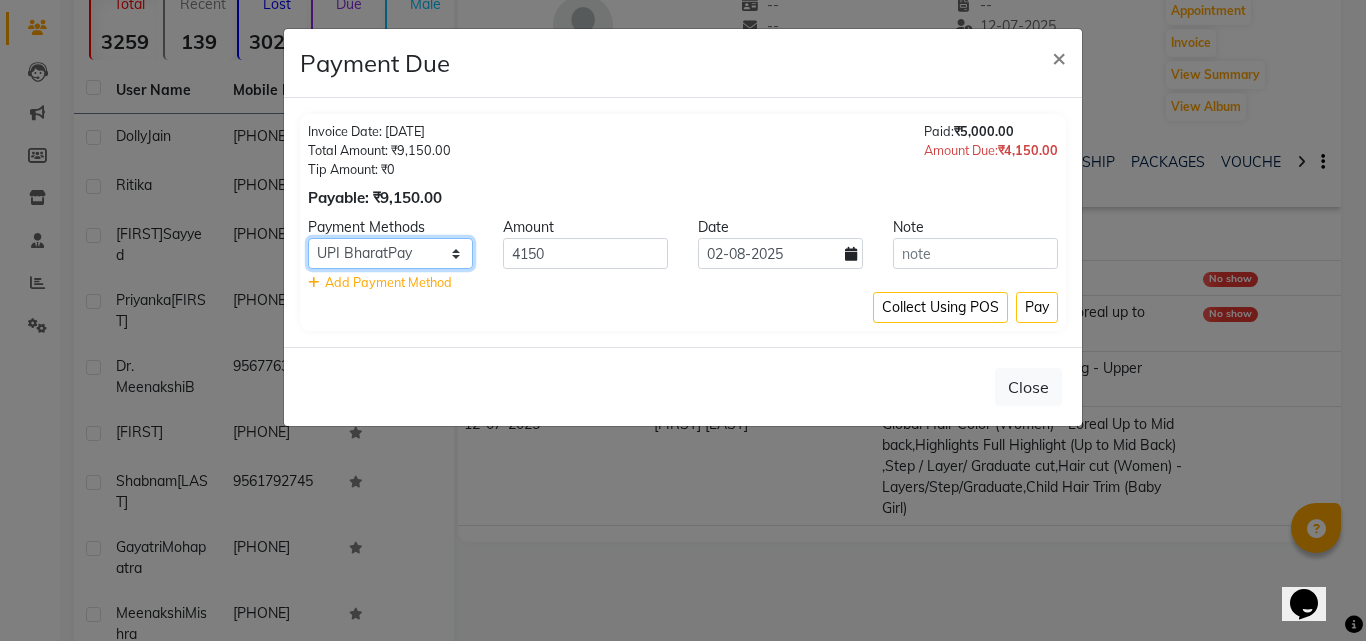 click on "Bank Master Card Credit Card BharatPay Card GPay BharatPay Nail Cash CARD CASH UPI BharatPay UPI" 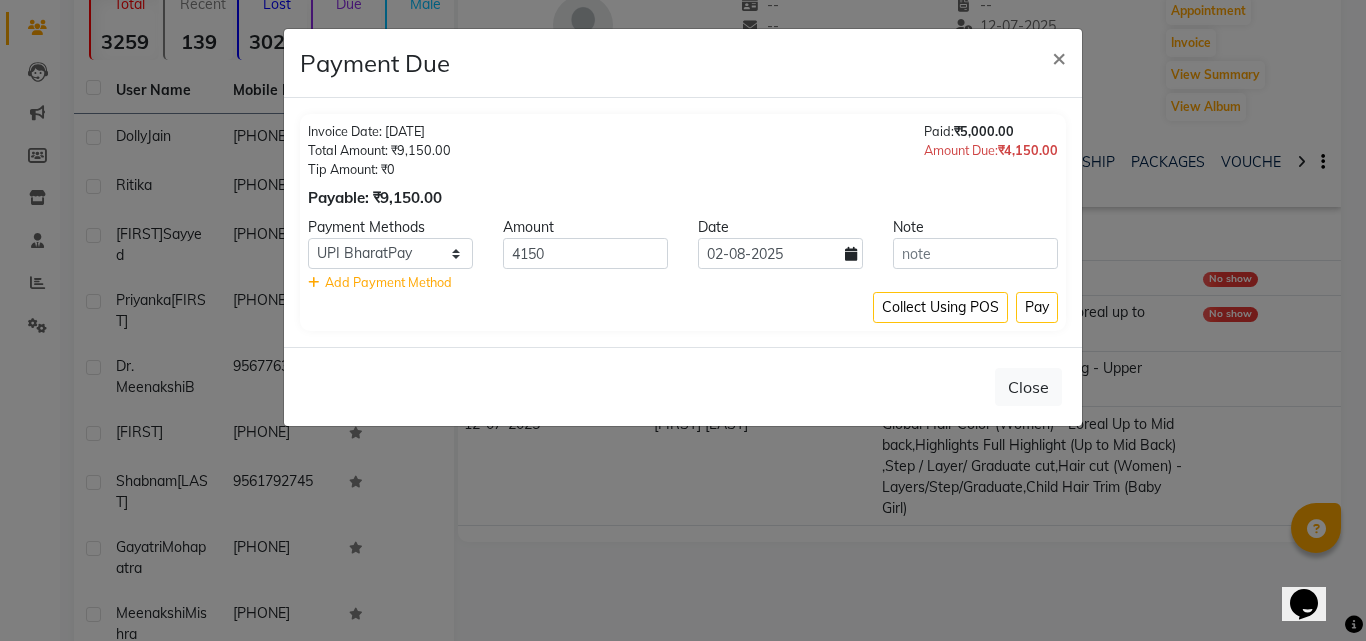 click on "Add Payment Method" 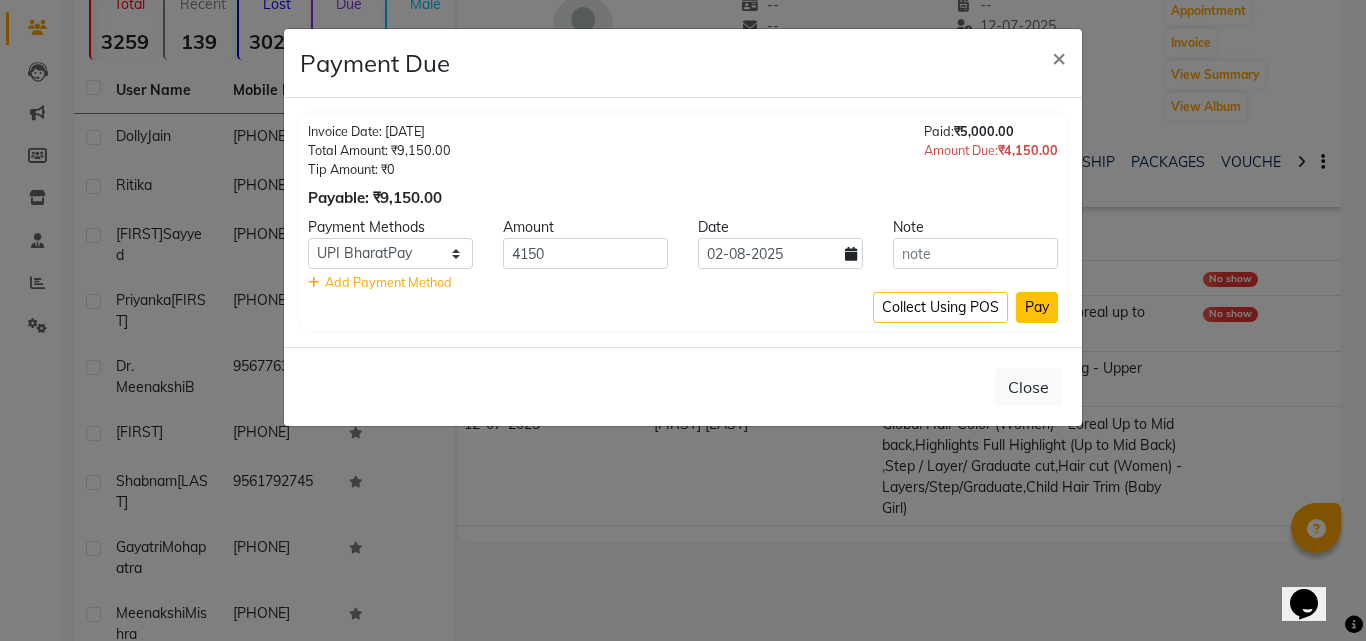 click on "Pay" 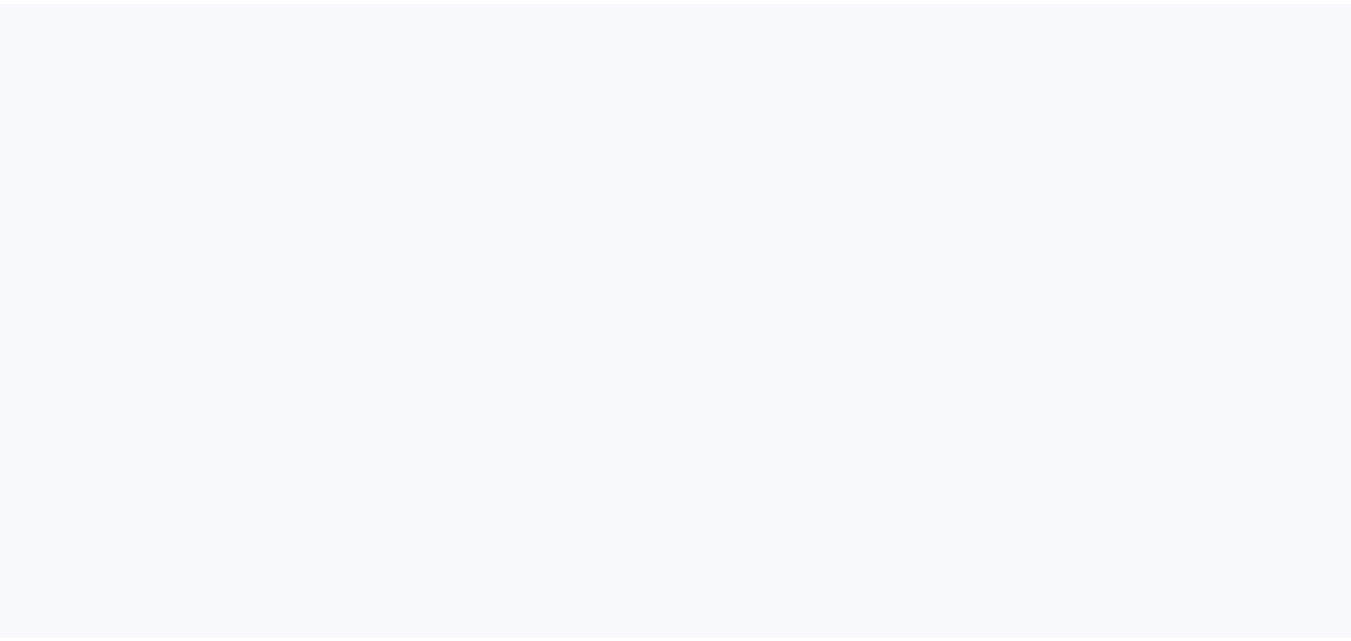 scroll, scrollTop: 0, scrollLeft: 0, axis: both 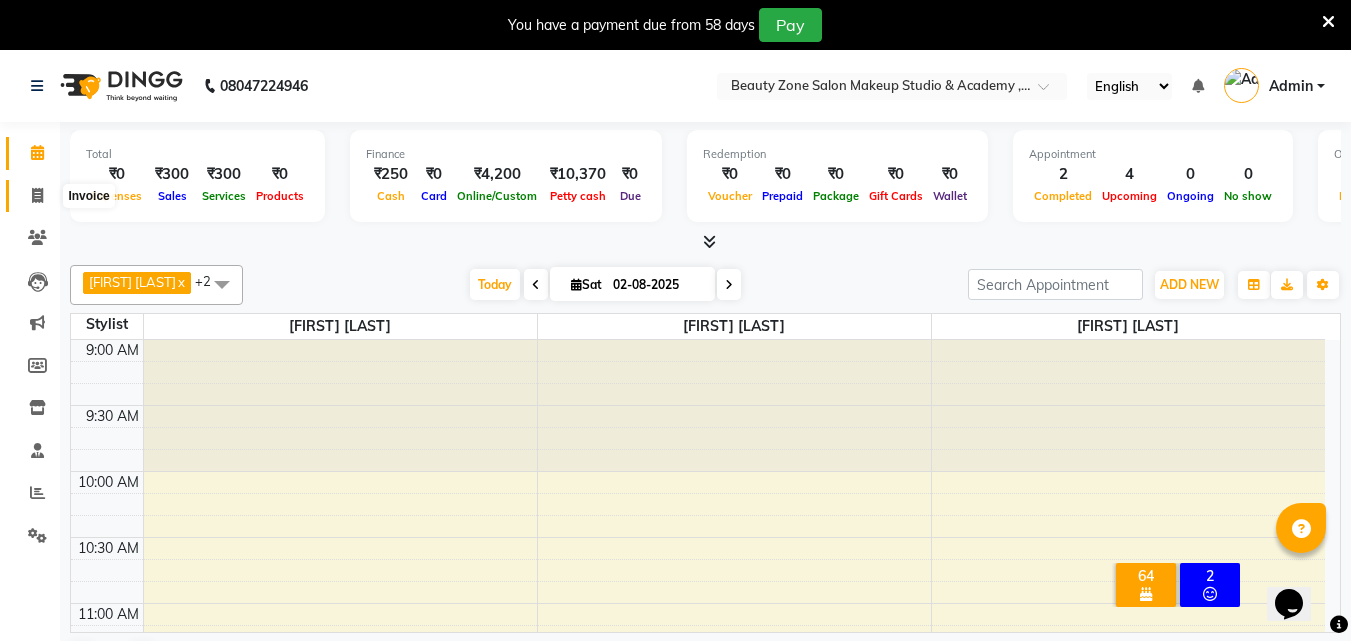 click 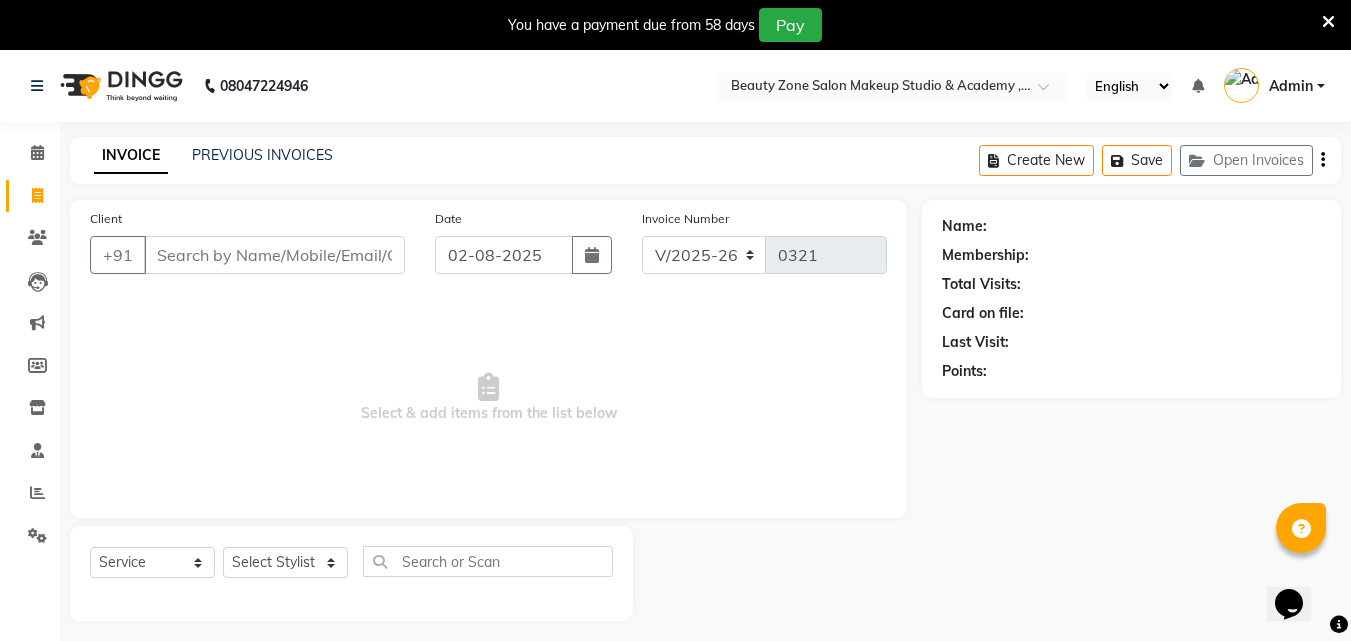 click on "Client" at bounding box center (274, 255) 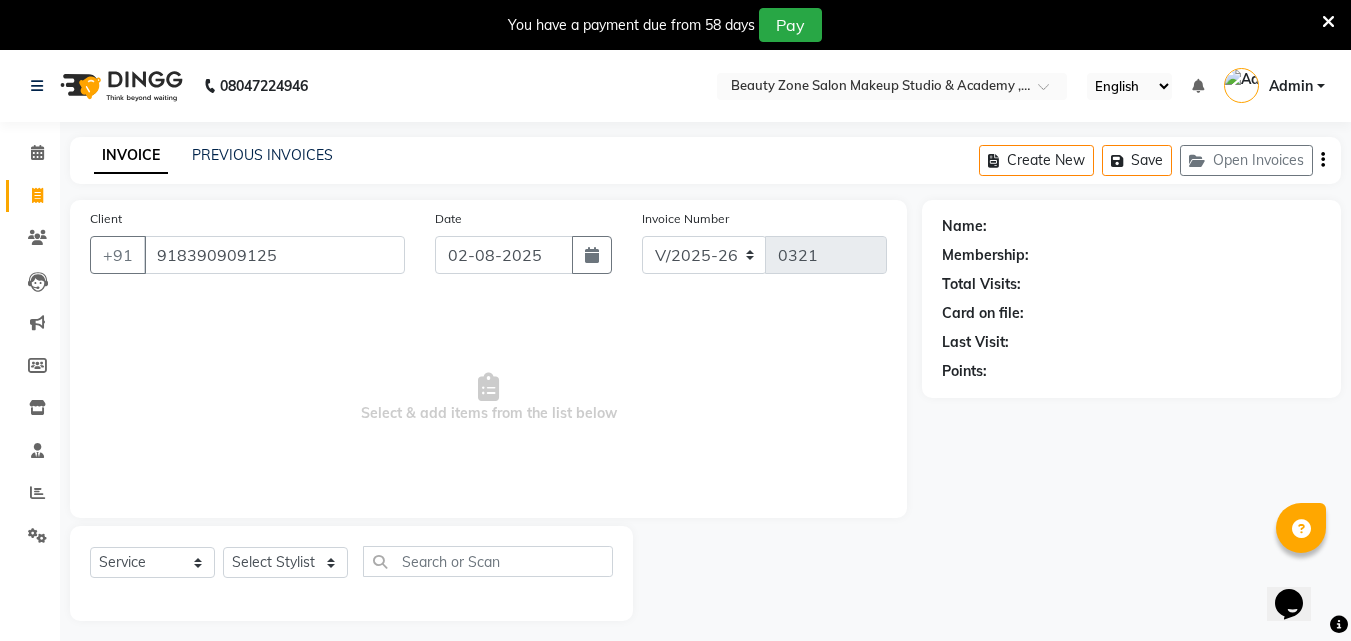 type on "918390909125" 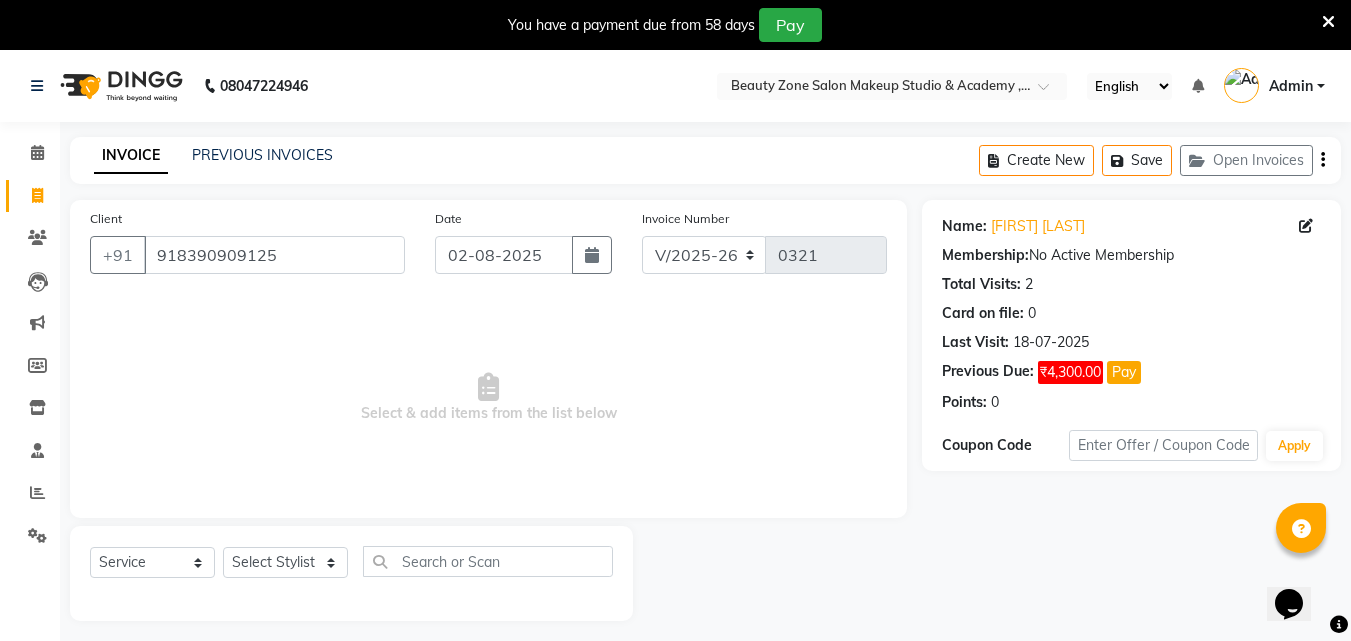 click at bounding box center [1328, 22] 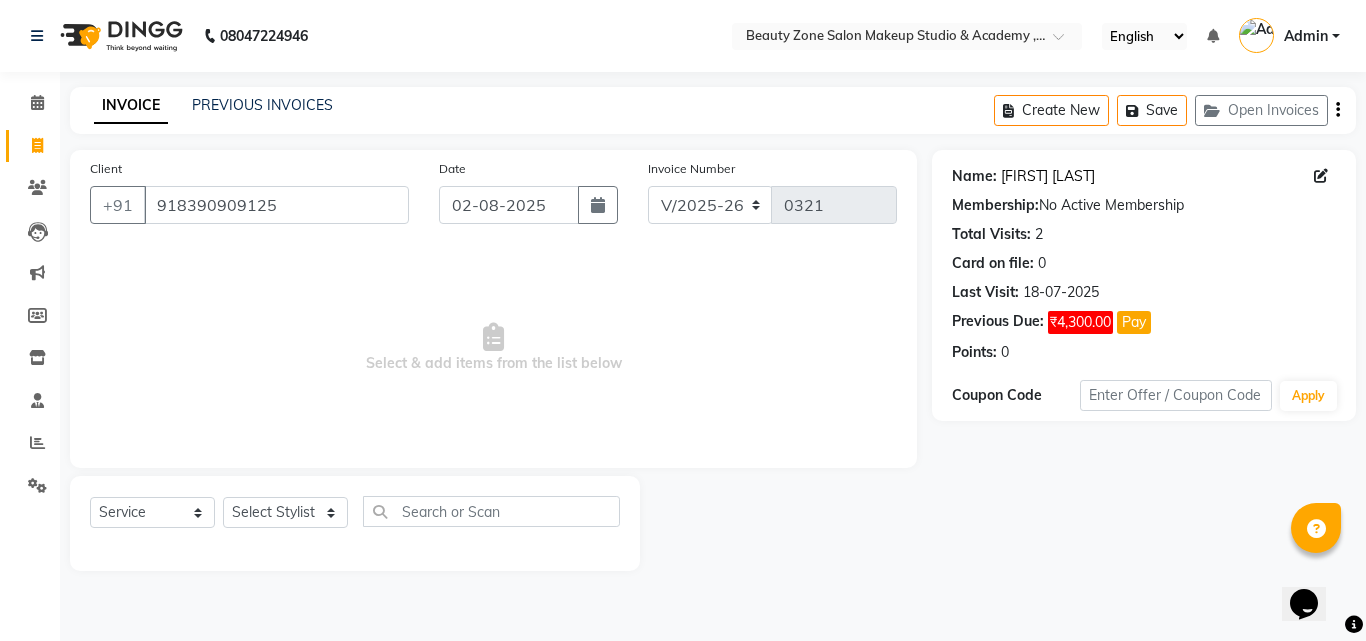 click on "[FIRST] [LAST]" 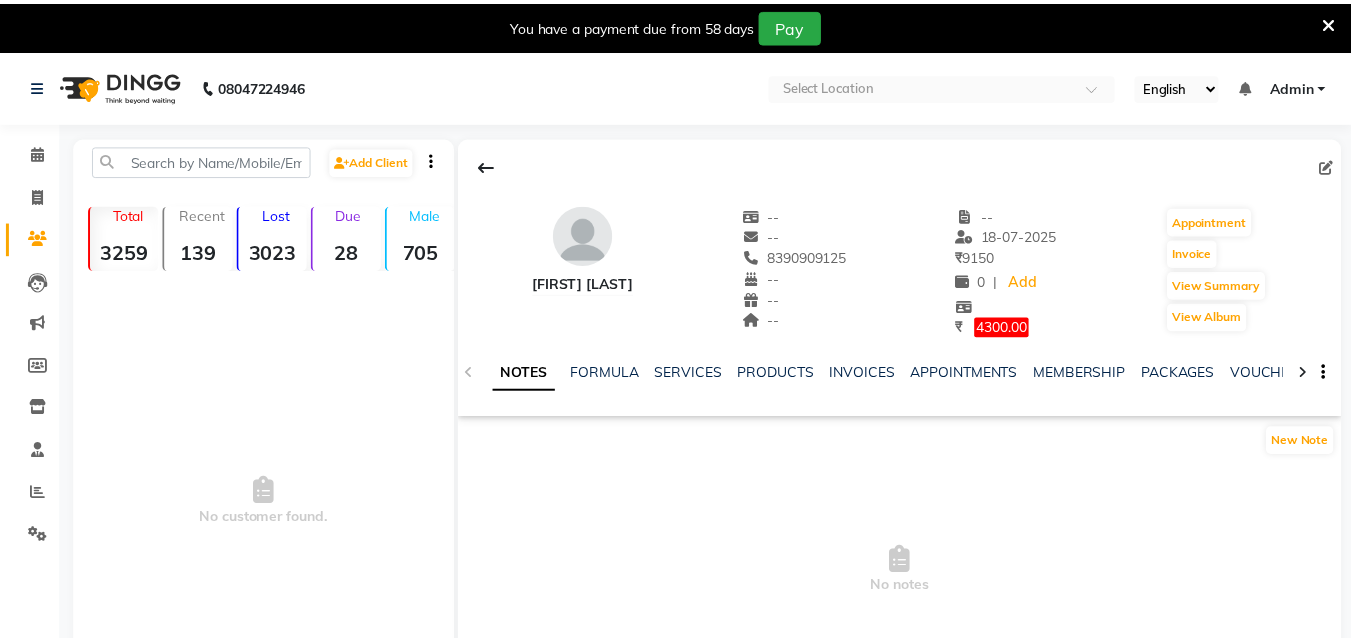 scroll, scrollTop: 0, scrollLeft: 0, axis: both 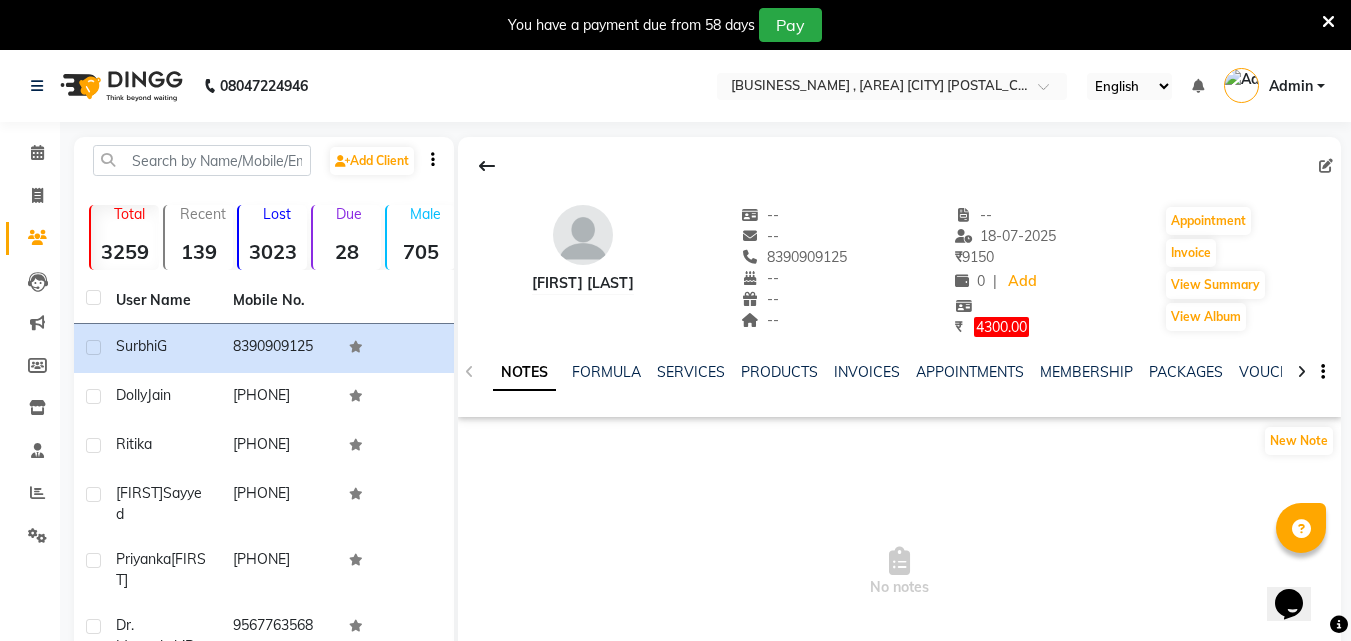 click at bounding box center (1328, 22) 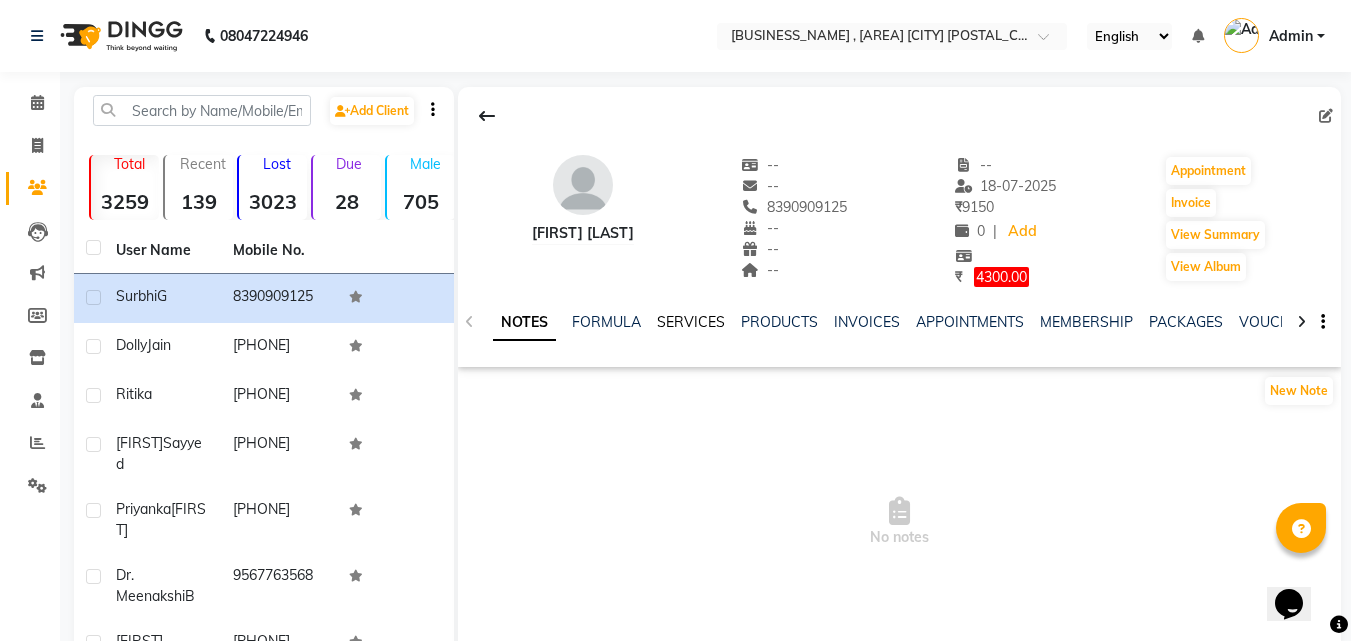 click on "SERVICES" 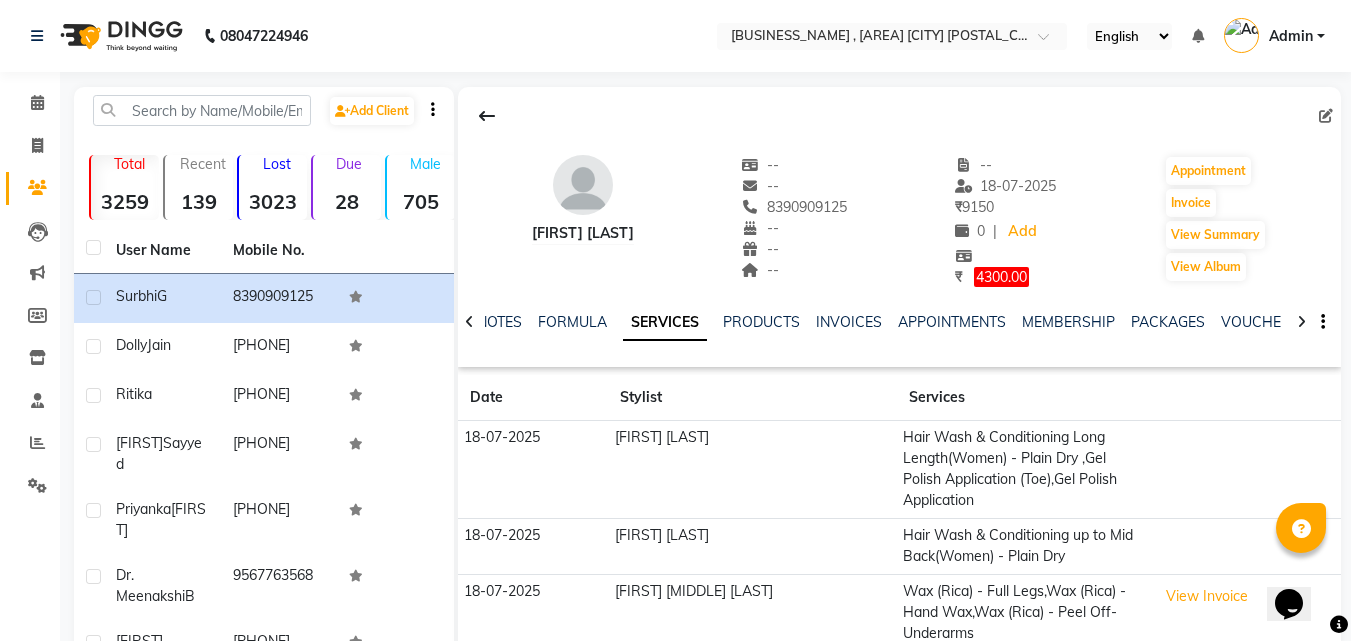 scroll, scrollTop: 311, scrollLeft: 0, axis: vertical 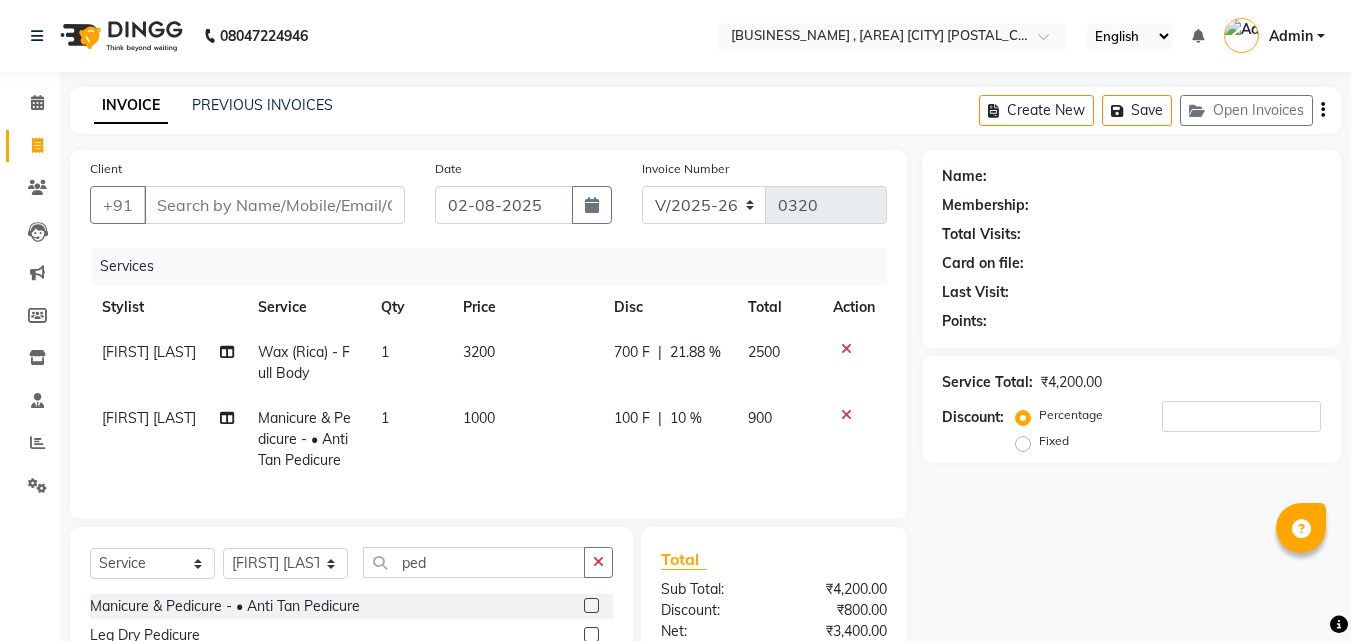 select on "4568" 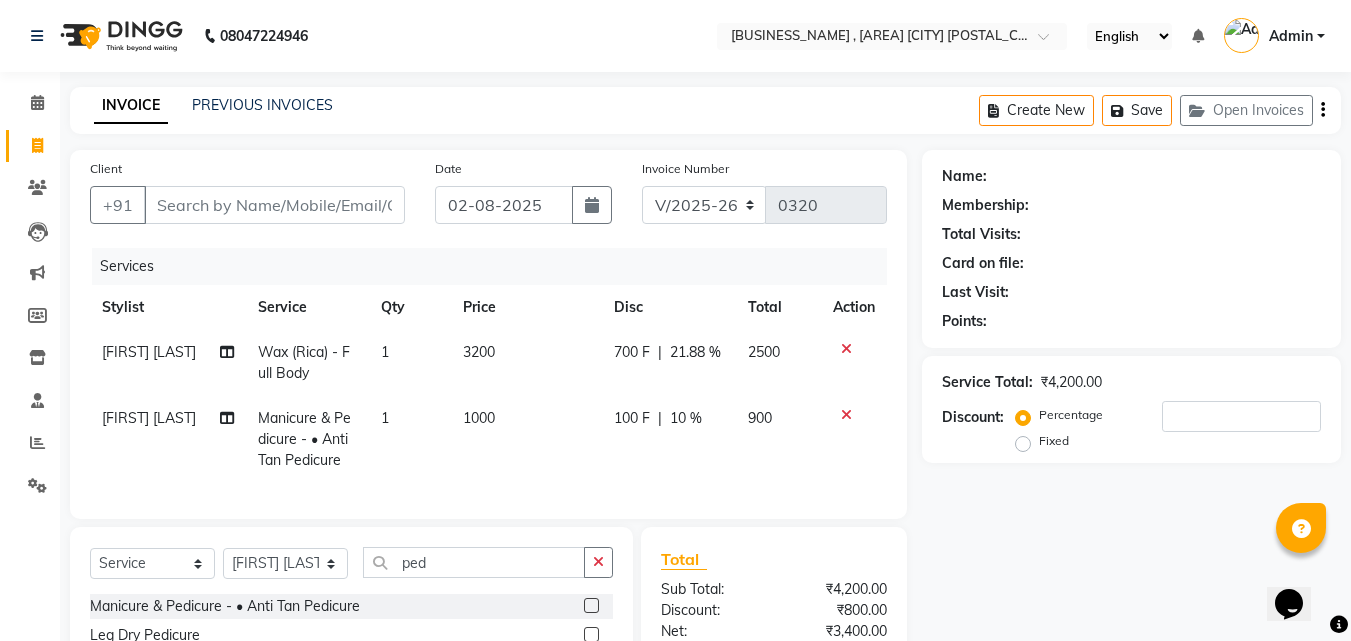 scroll, scrollTop: 0, scrollLeft: 0, axis: both 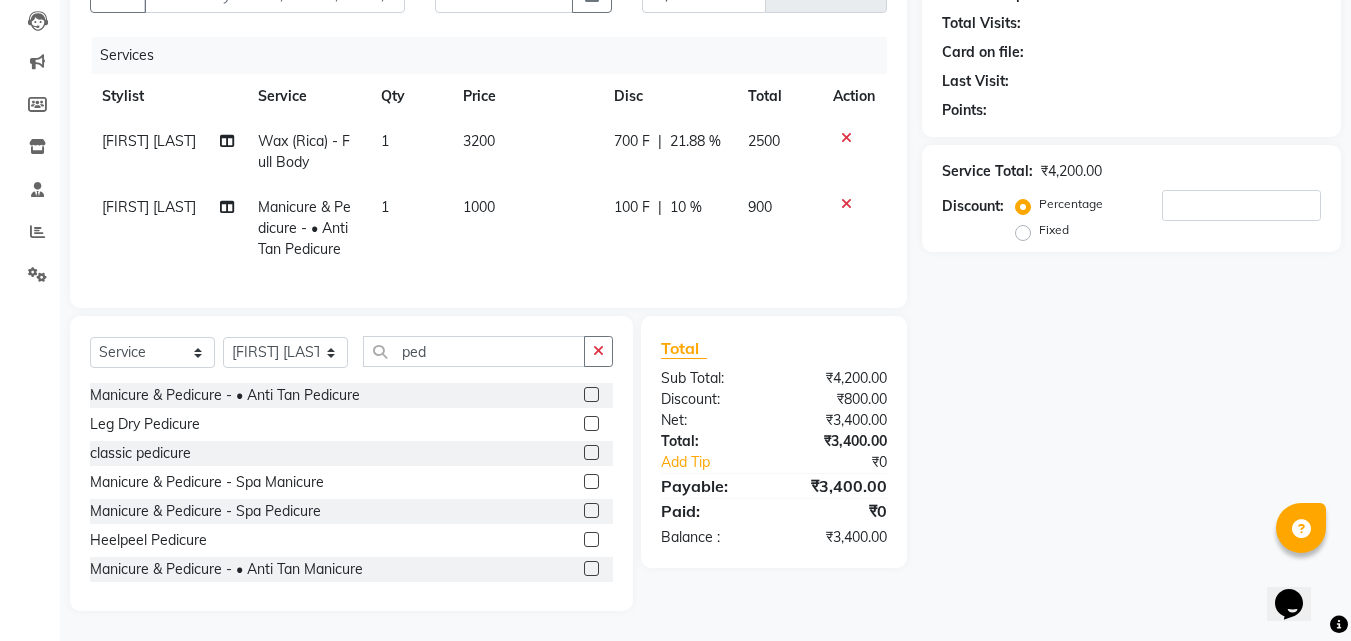 click on "Name: Membership: Total Visits: Card on file: Last Visit:  Points:  Service Total:  ₹4,200.00  Discount:  Percentage   Fixed" 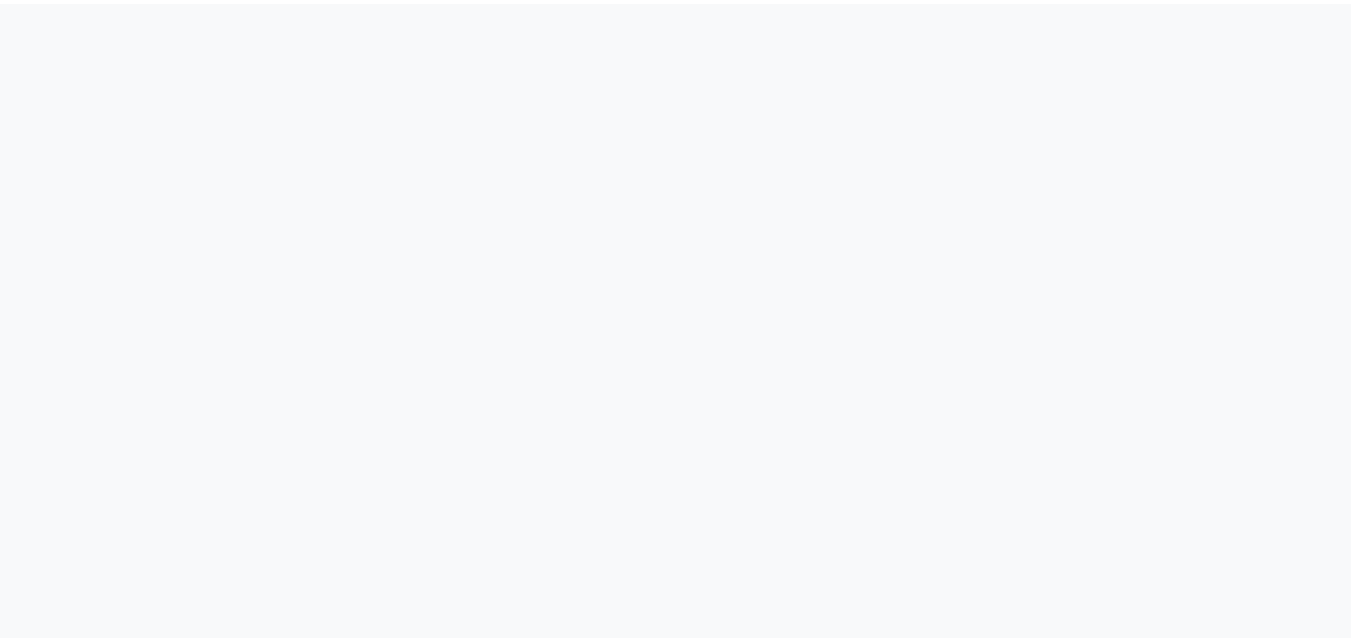 scroll, scrollTop: 0, scrollLeft: 0, axis: both 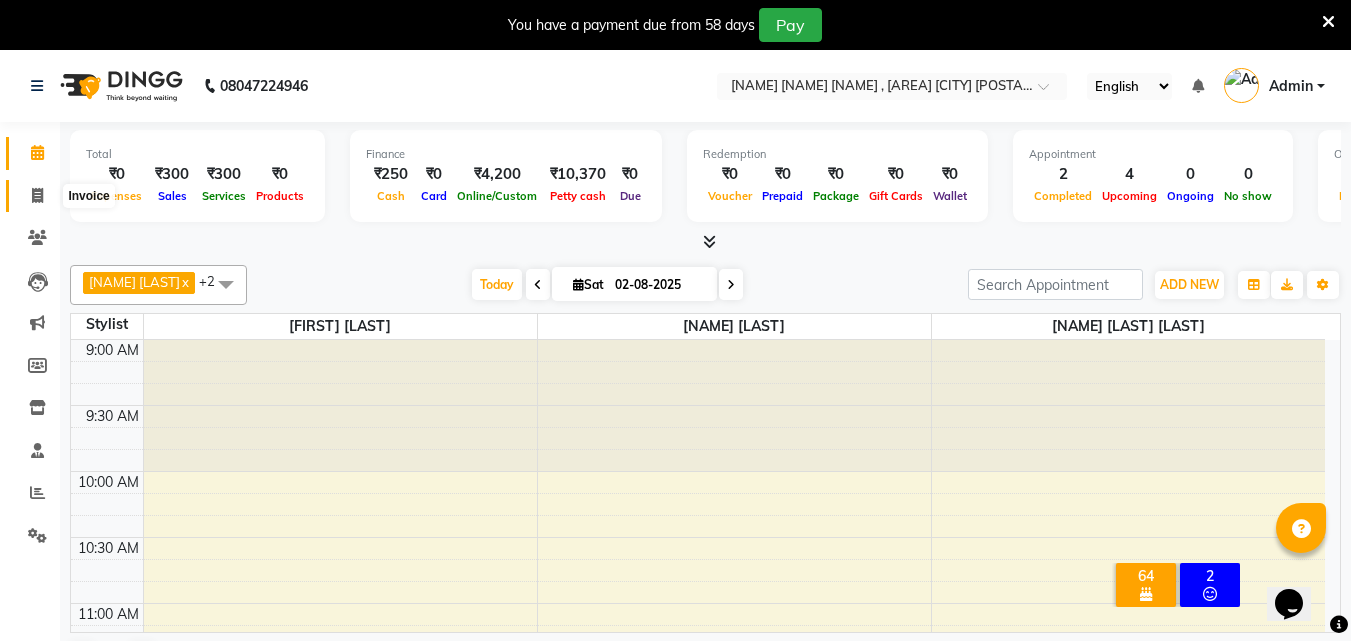 click 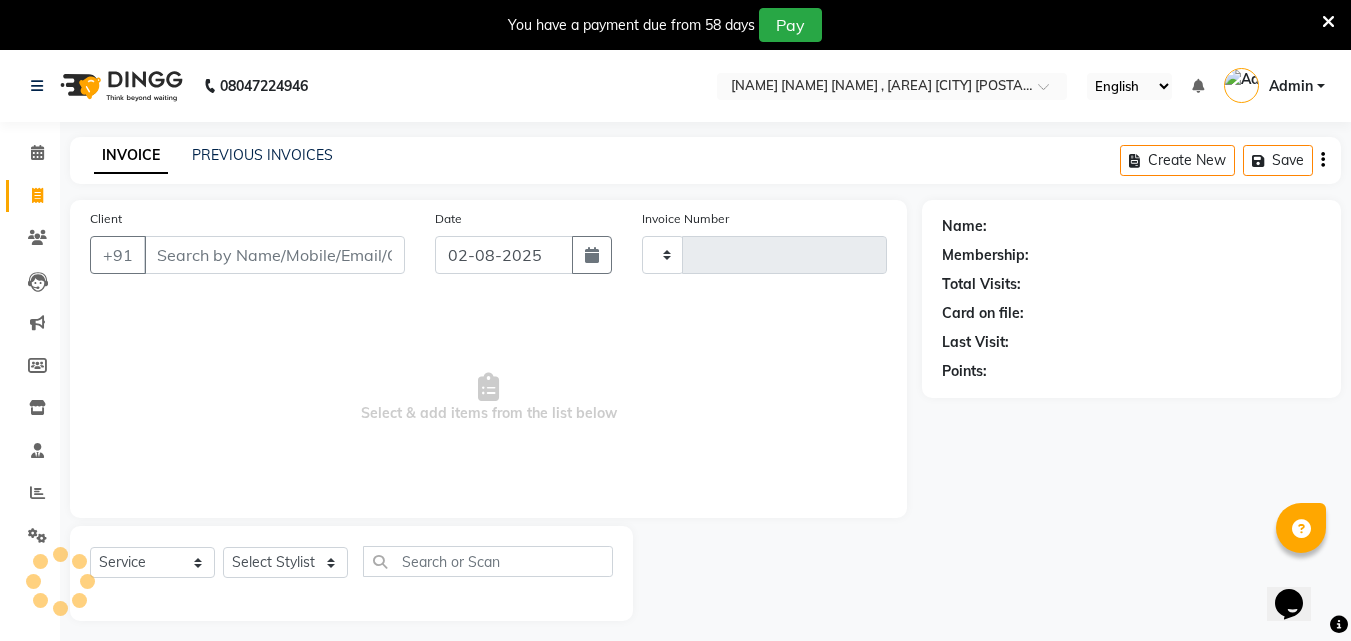 type on "0321" 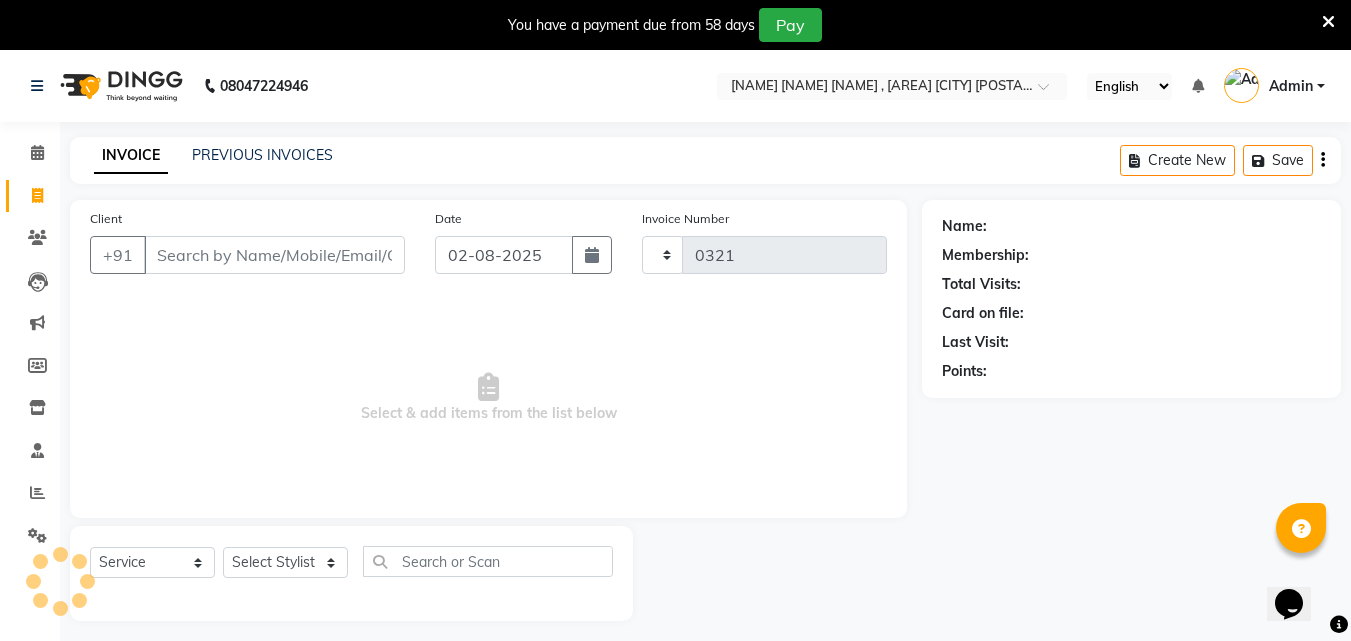 select on "4568" 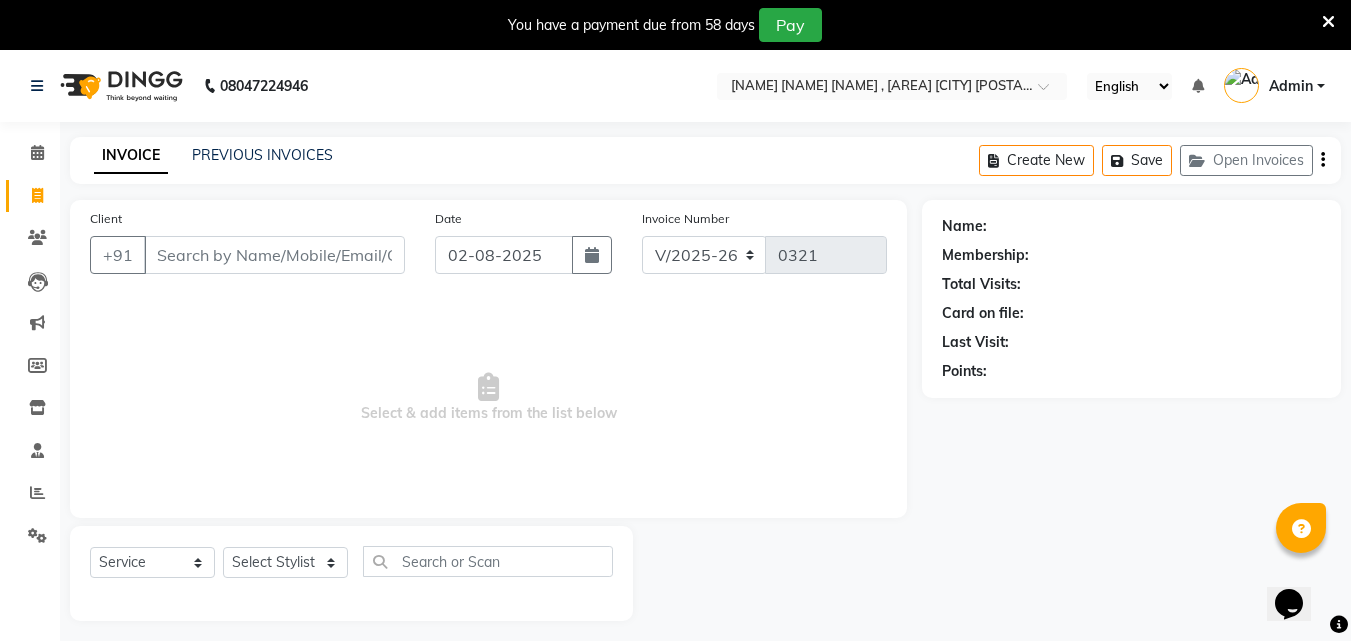 type on "s" 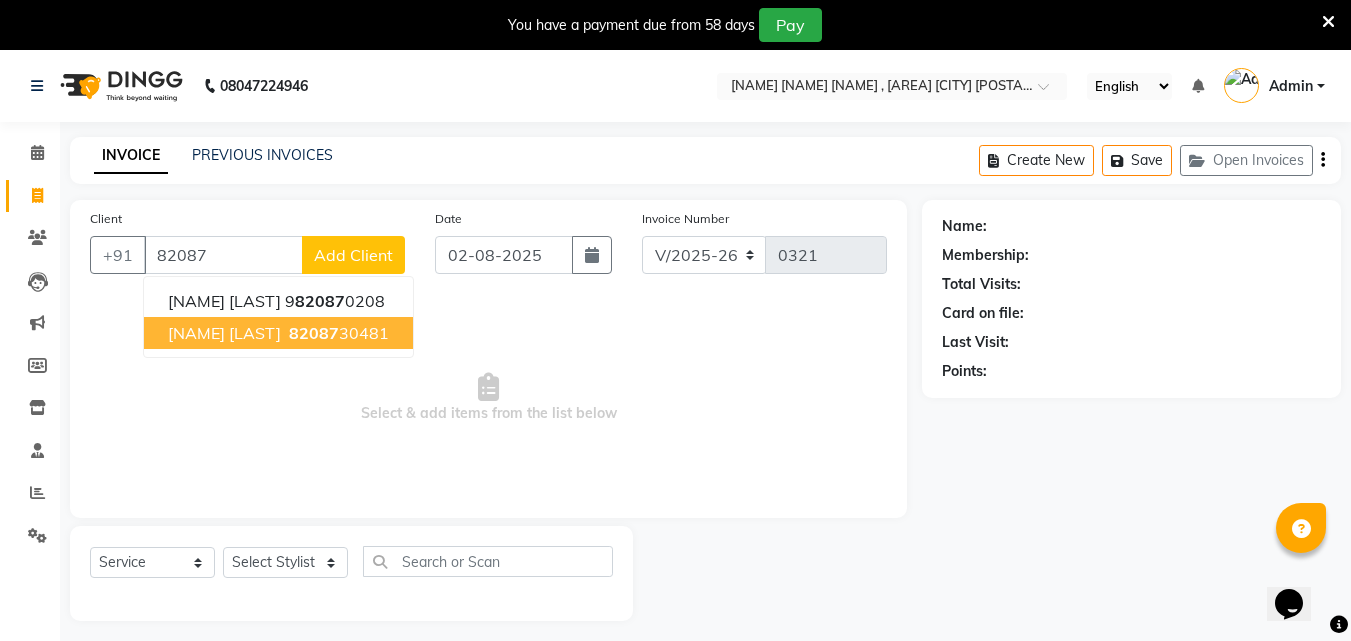 click on "Adrata Jadhav" at bounding box center (224, 333) 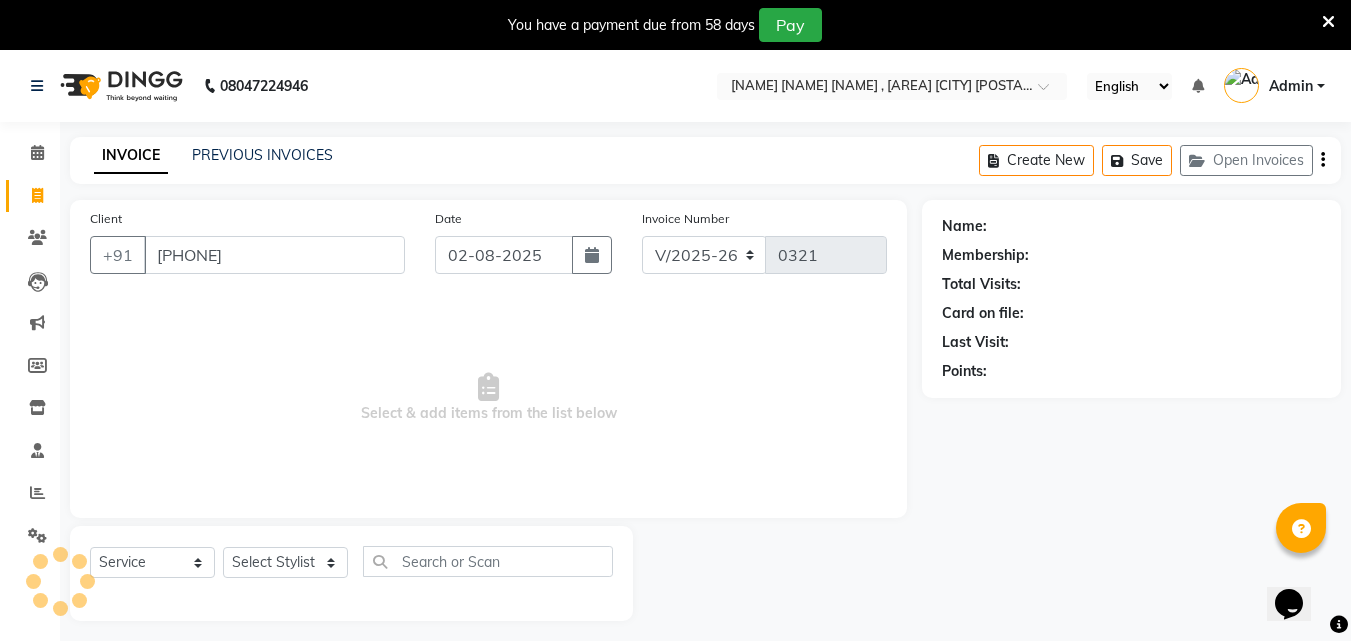 type on "[PHONE]" 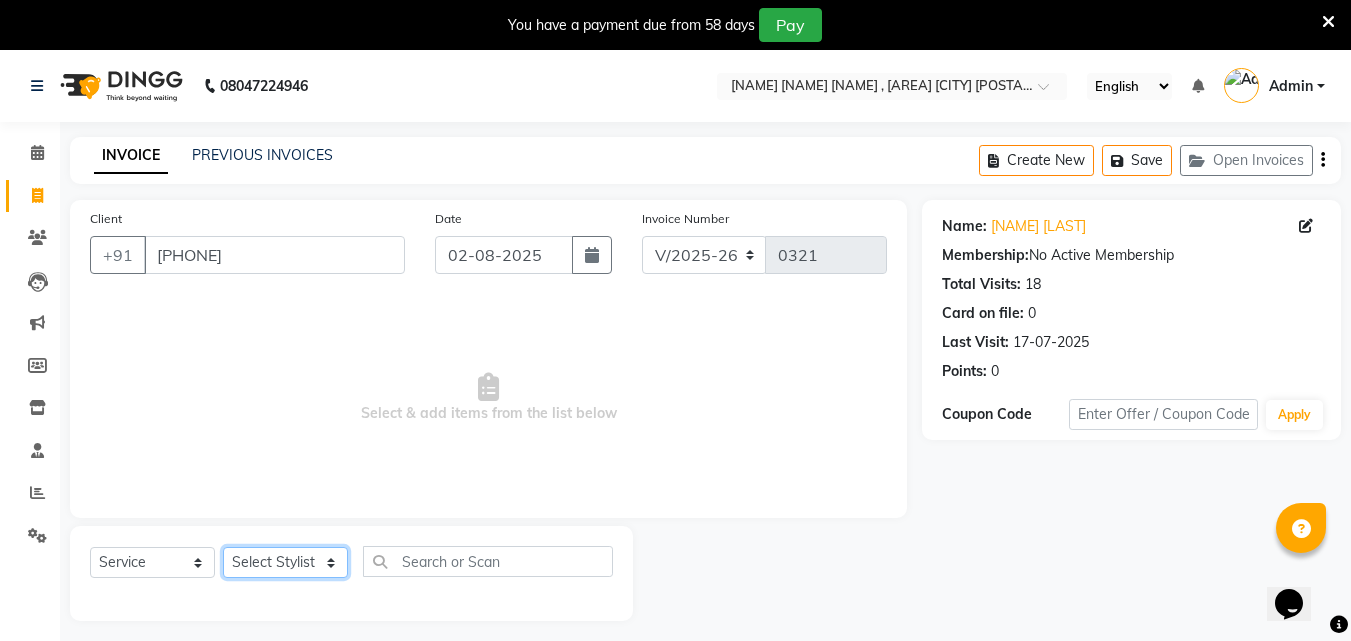click on "Select Stylist Amol Walke Meghna Meshram Shivani Eknath Khade" 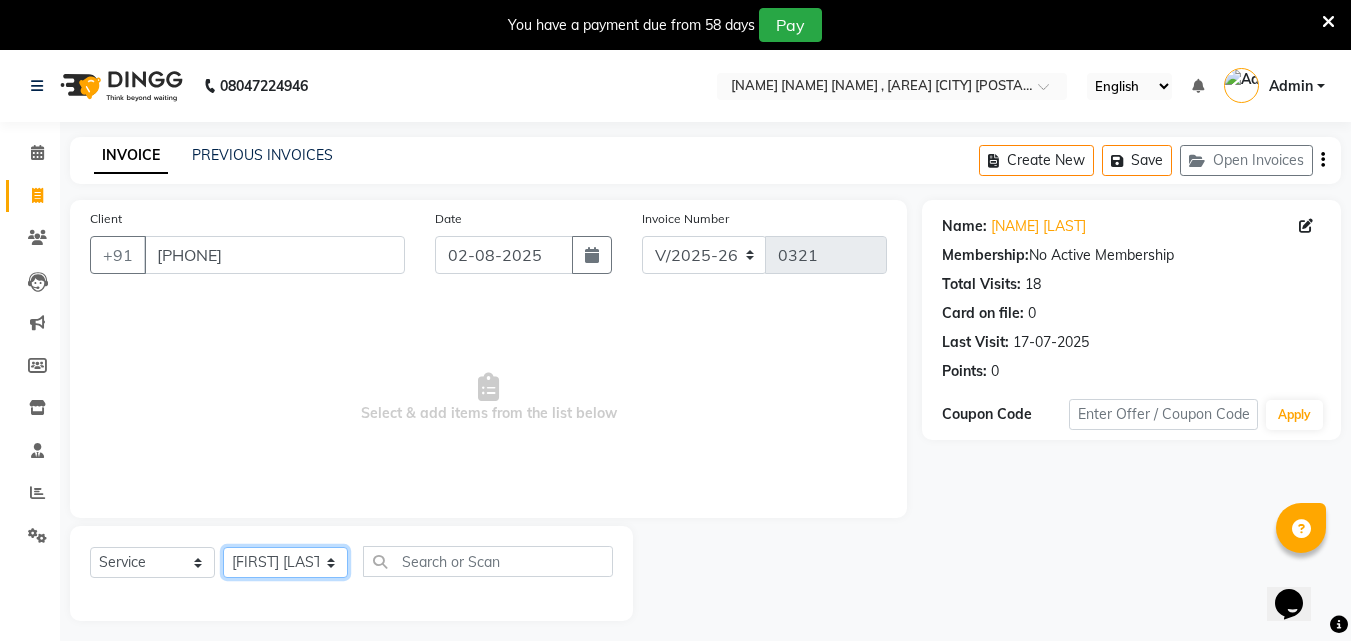click on "Select Stylist Amol Walke Meghna Meshram Shivani Eknath Khade" 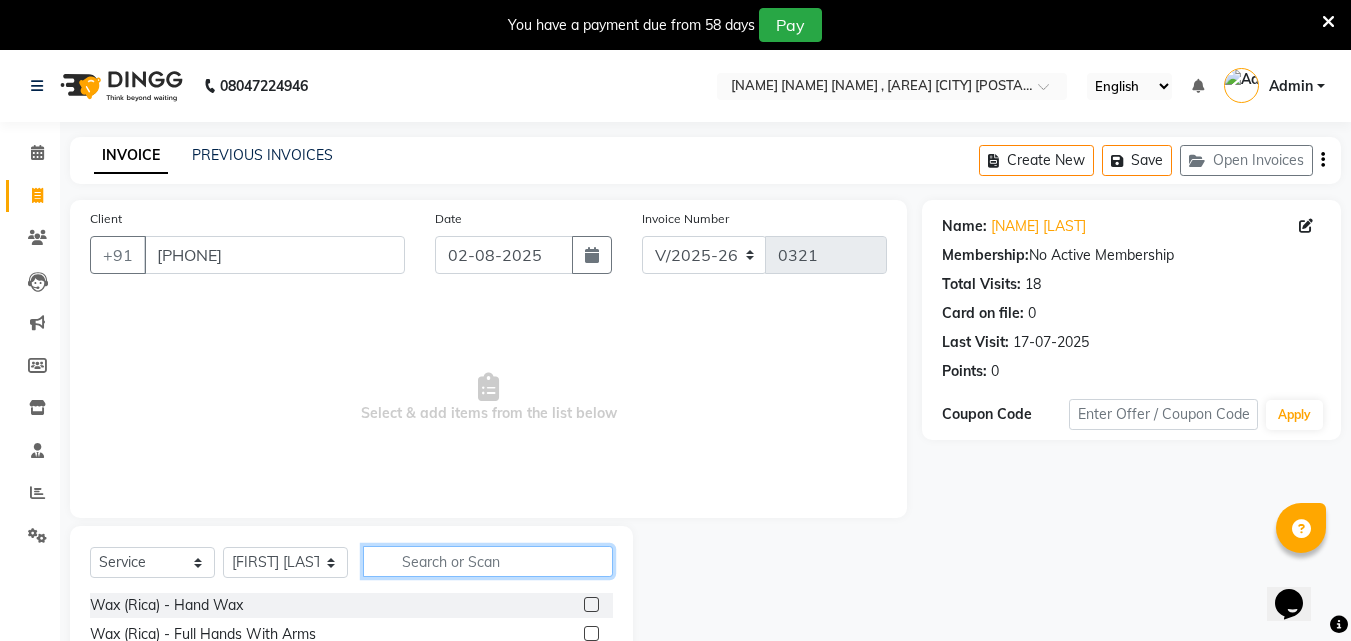 click 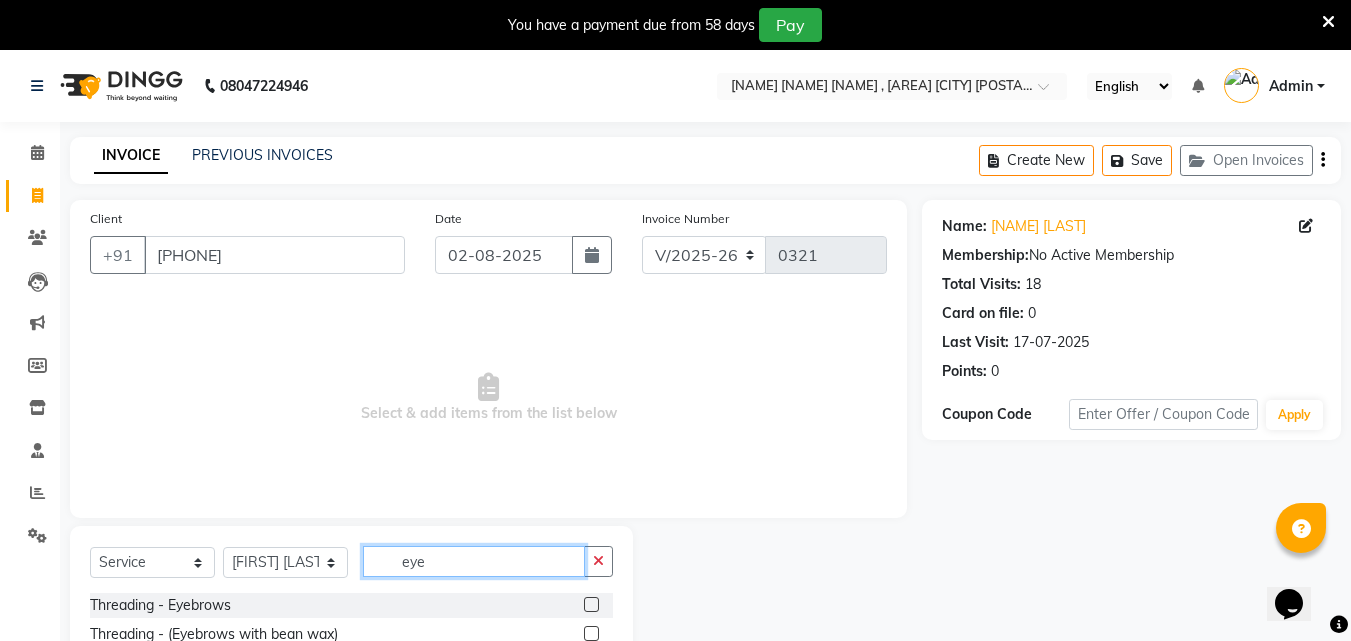 type on "eye" 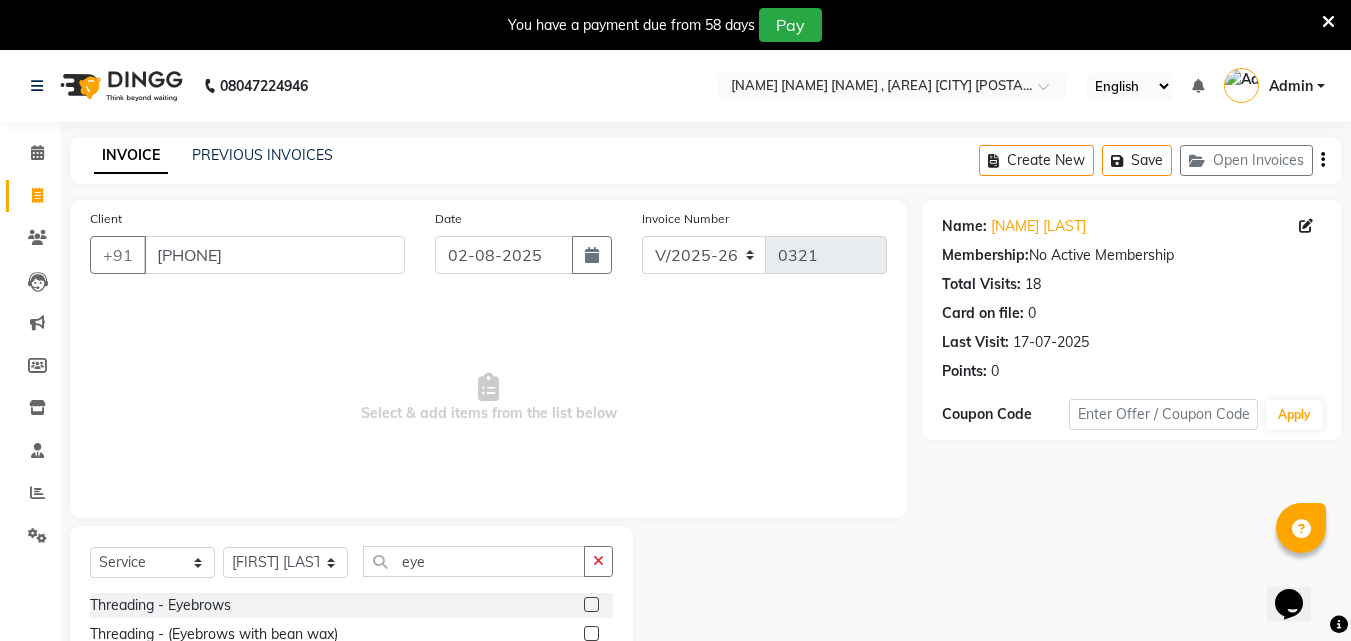 click 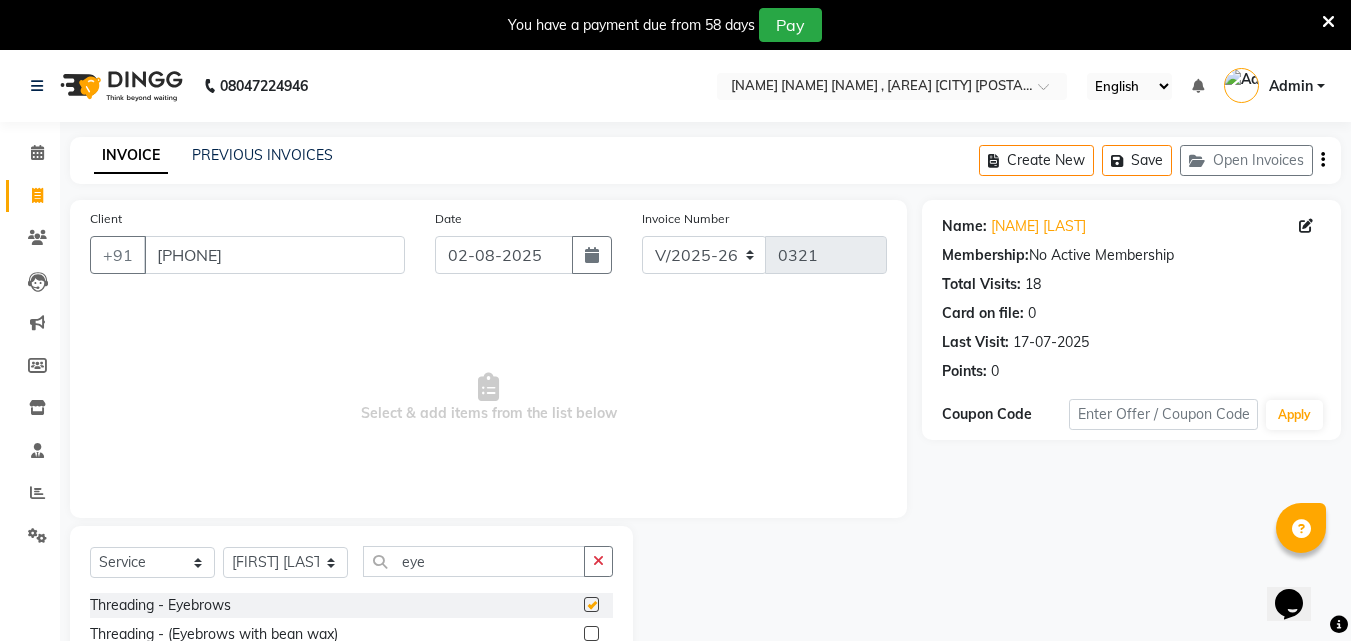 click 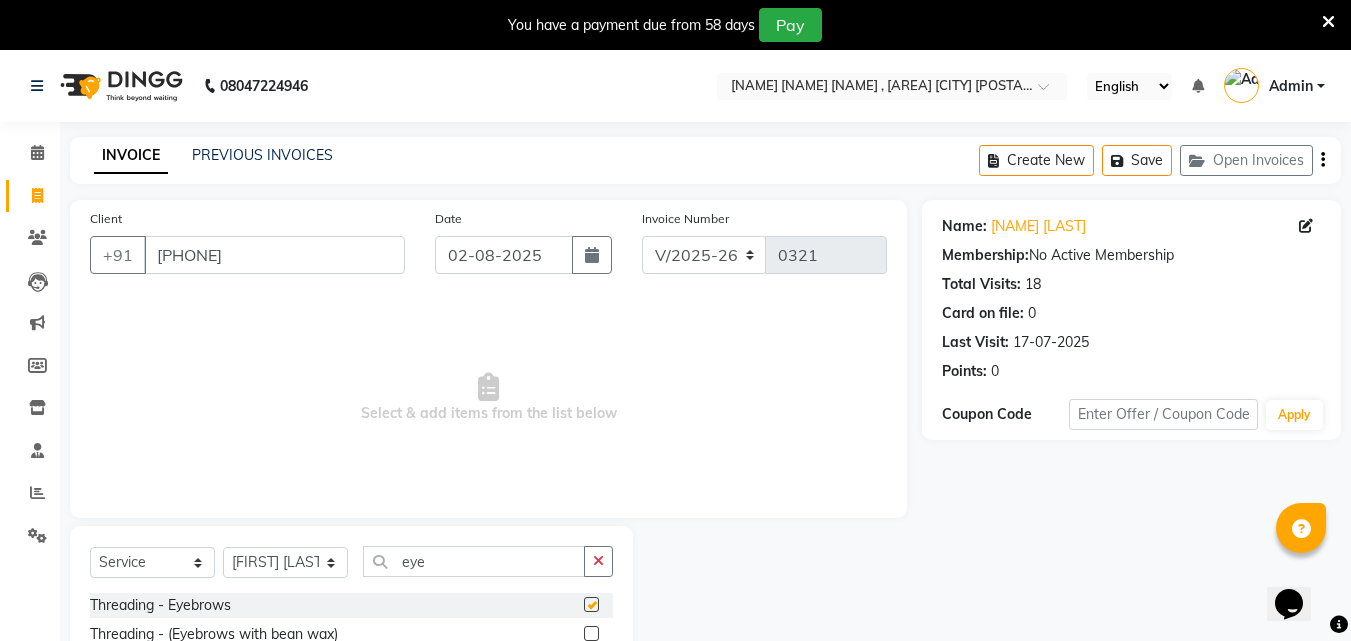 click at bounding box center (590, 605) 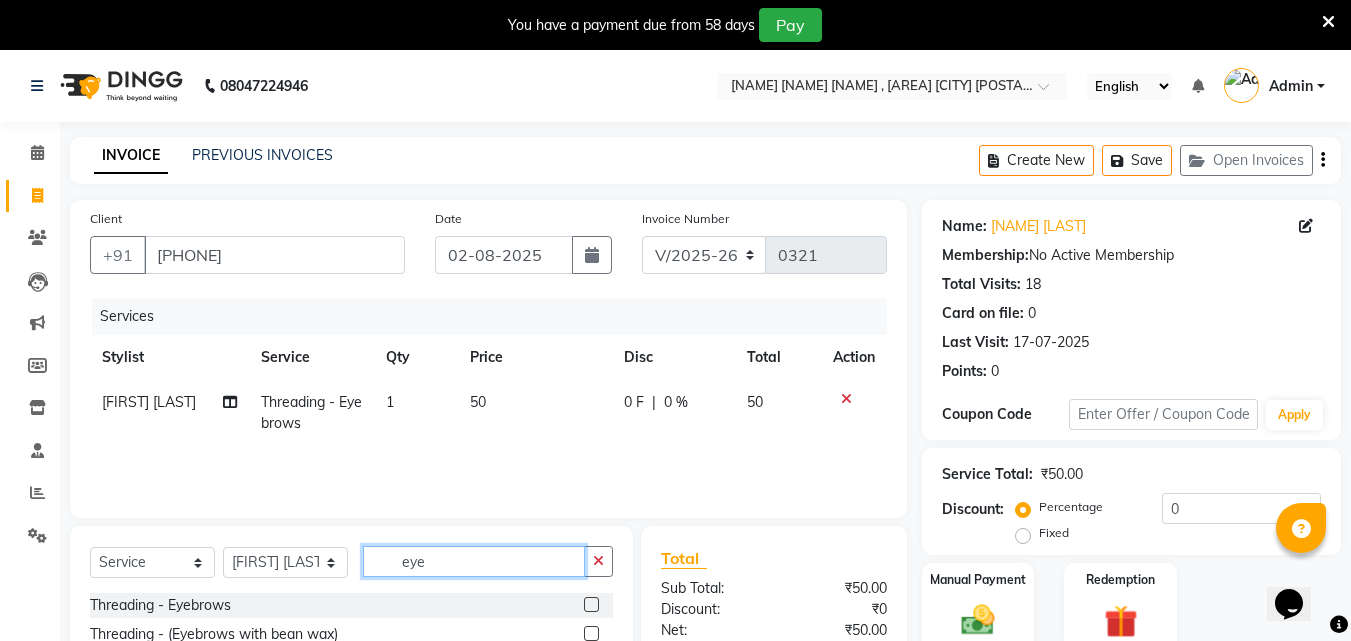 click on "eye" 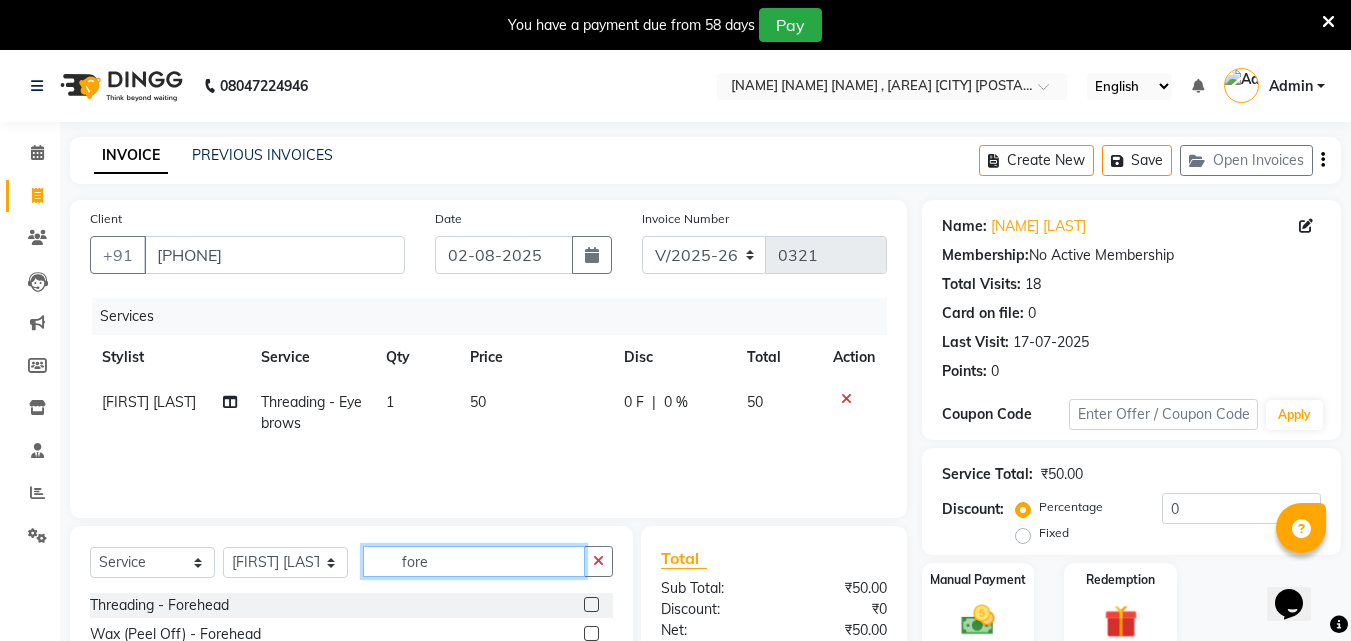 type on "fore" 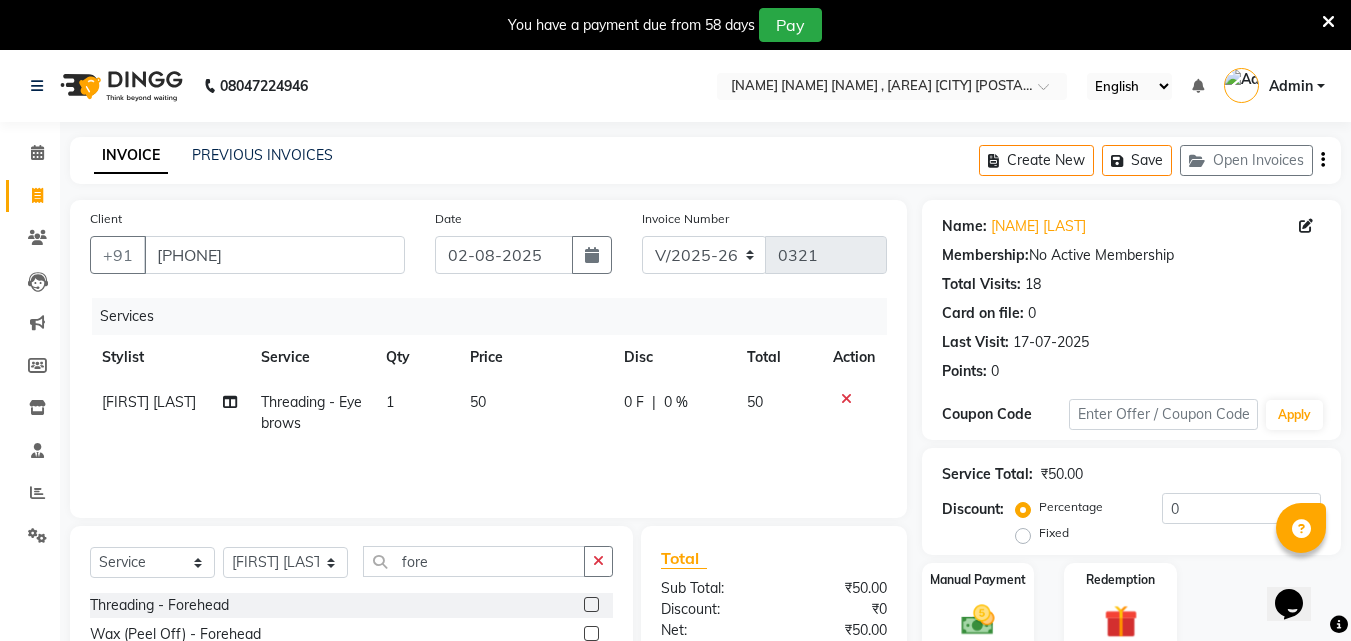 click 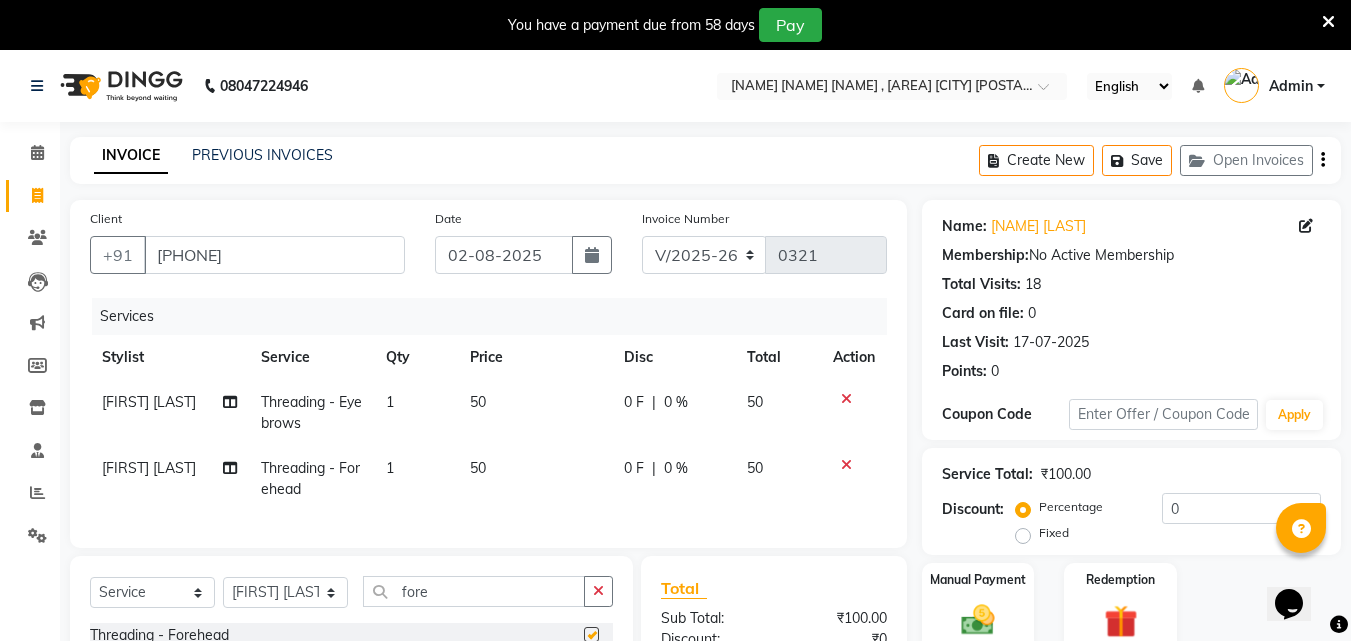 checkbox on "false" 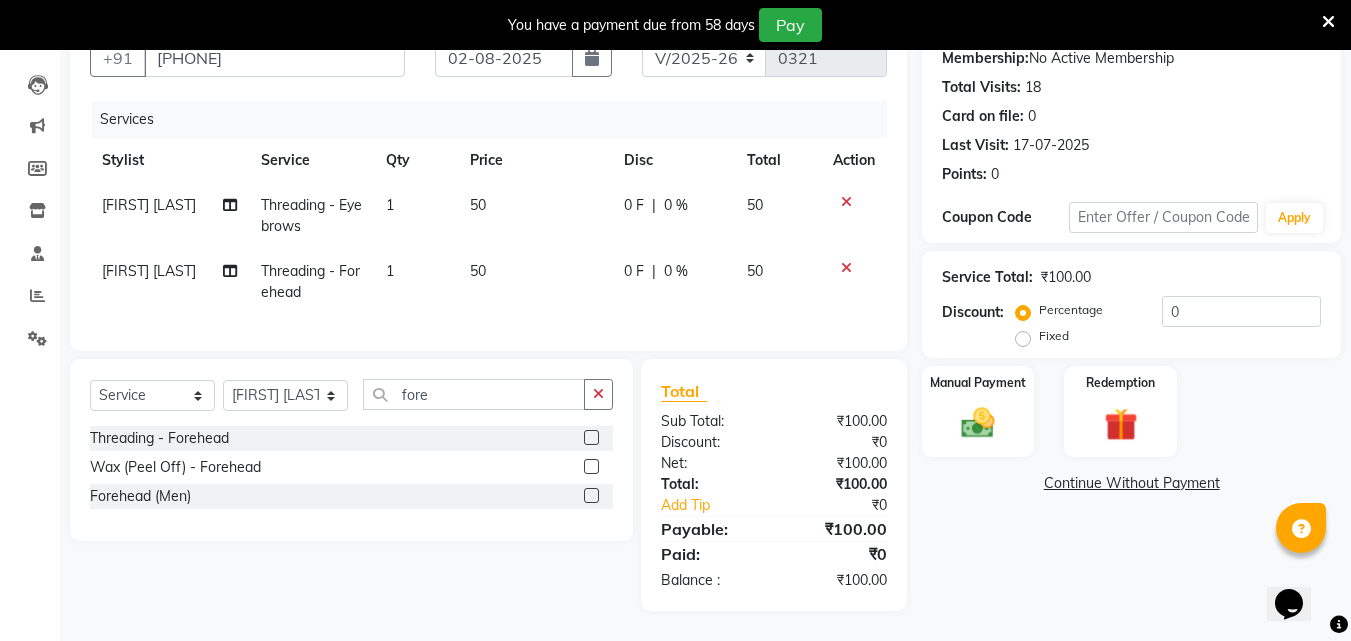 scroll, scrollTop: 212, scrollLeft: 0, axis: vertical 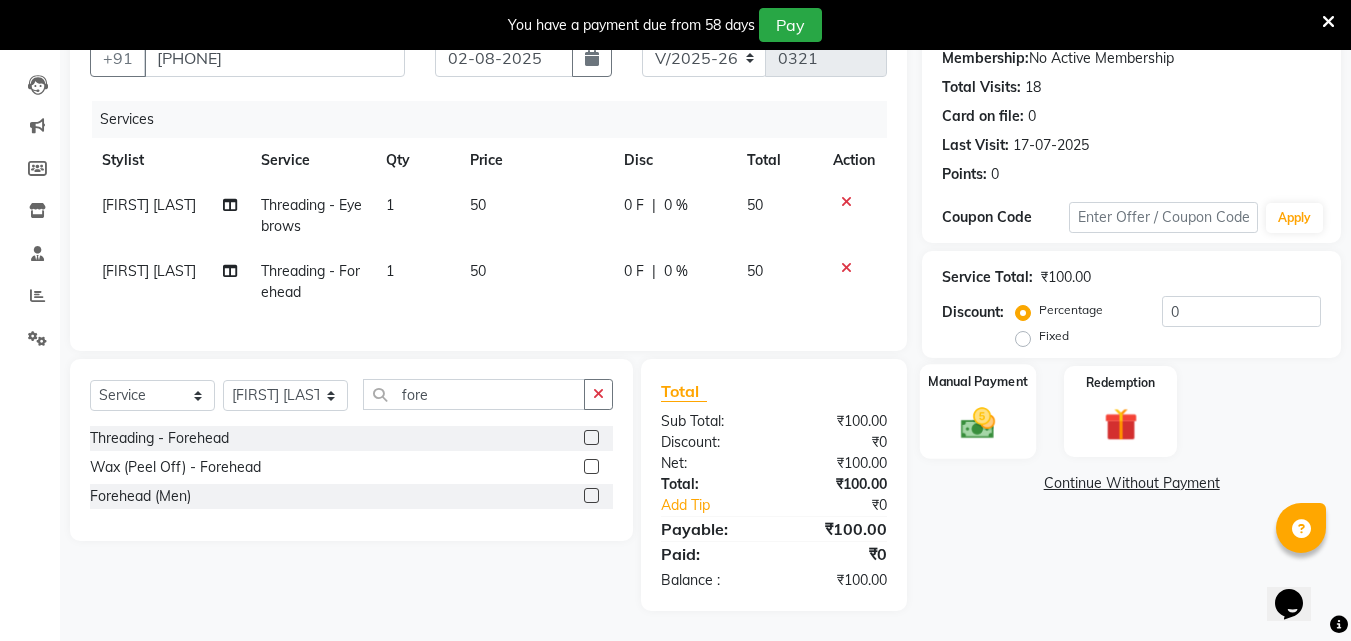 click 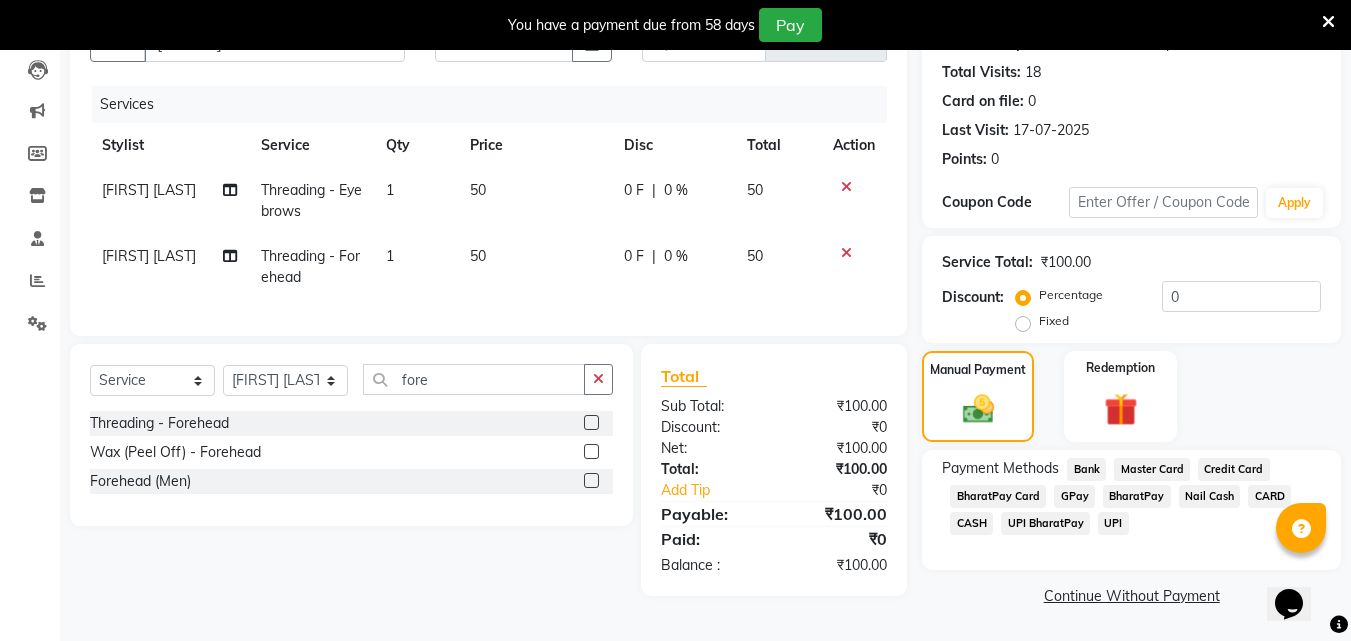 click on "UPI BharatPay" 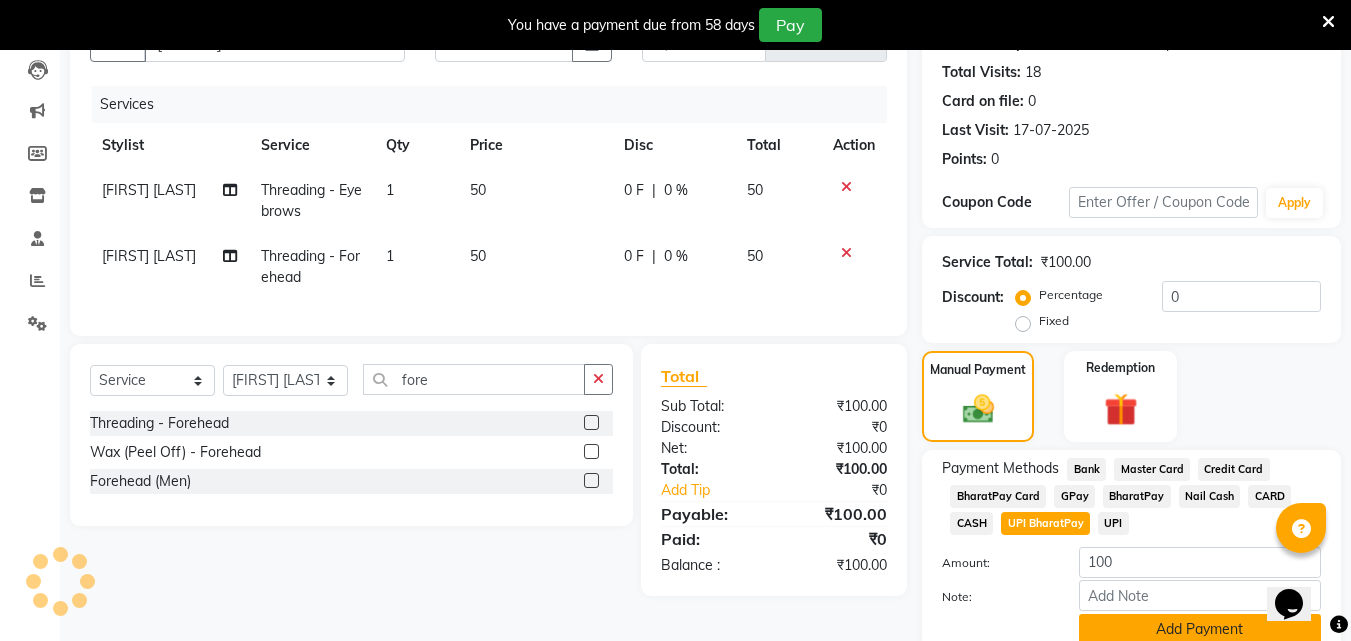 click on "Add Payment" 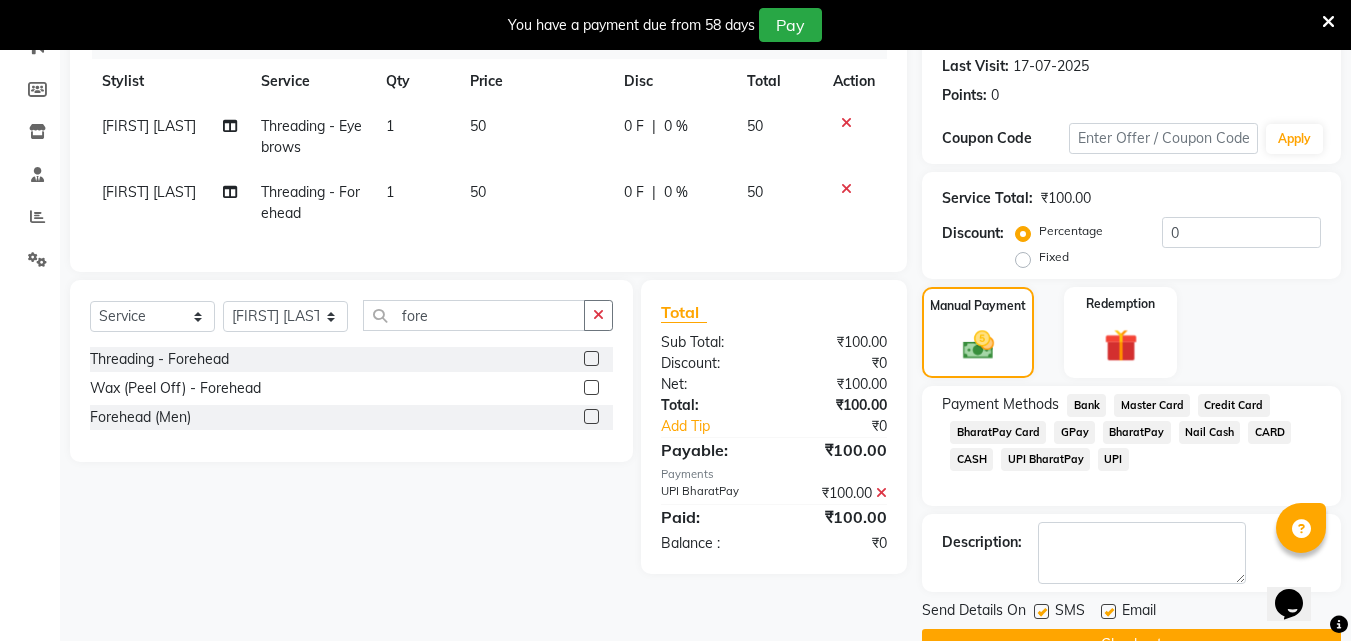 scroll, scrollTop: 325, scrollLeft: 0, axis: vertical 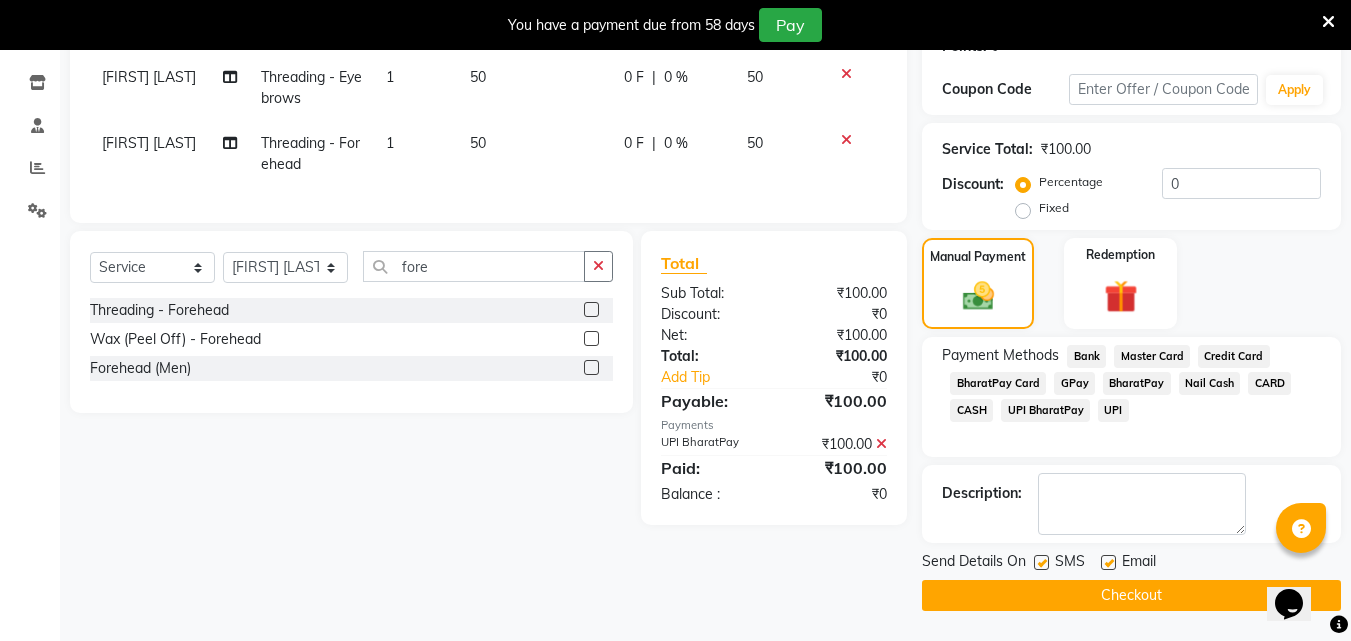 click 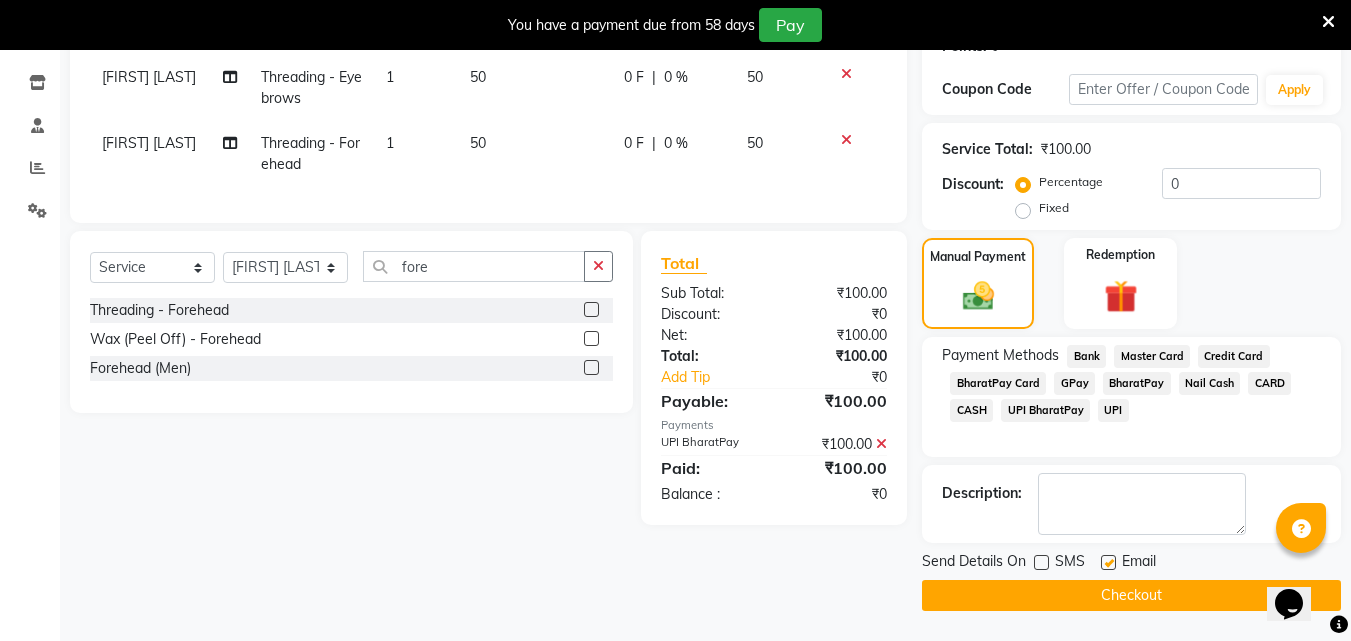 click 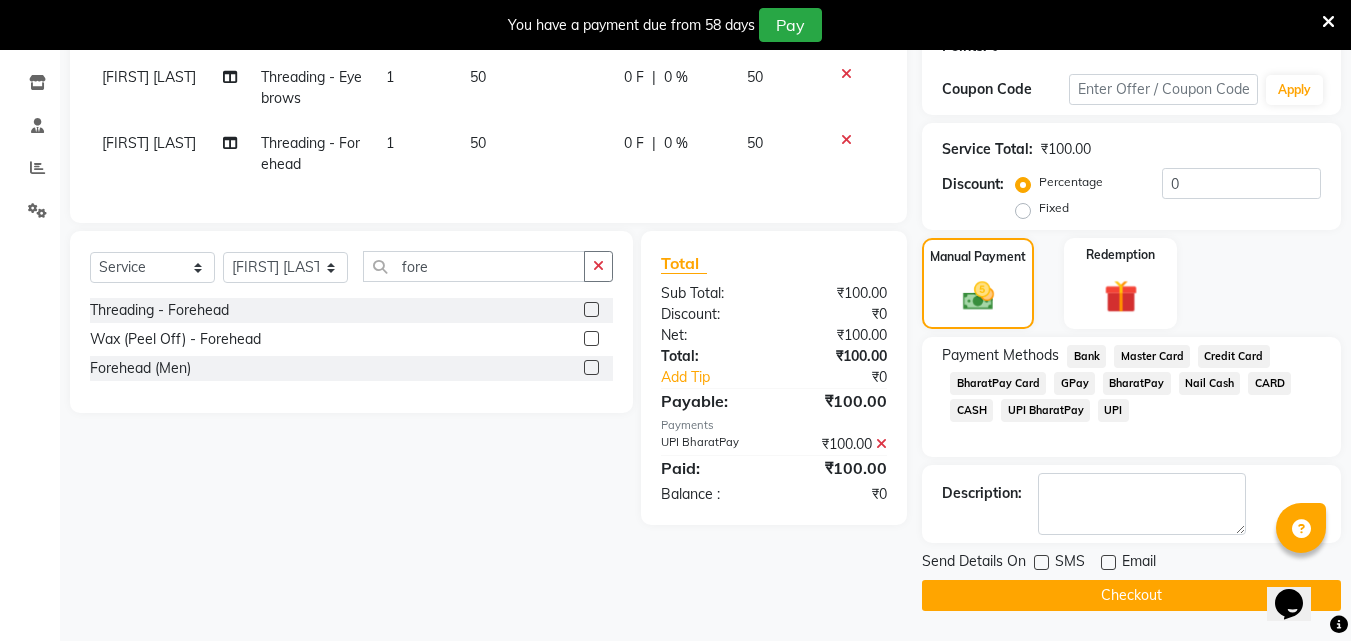 click on "Checkout" 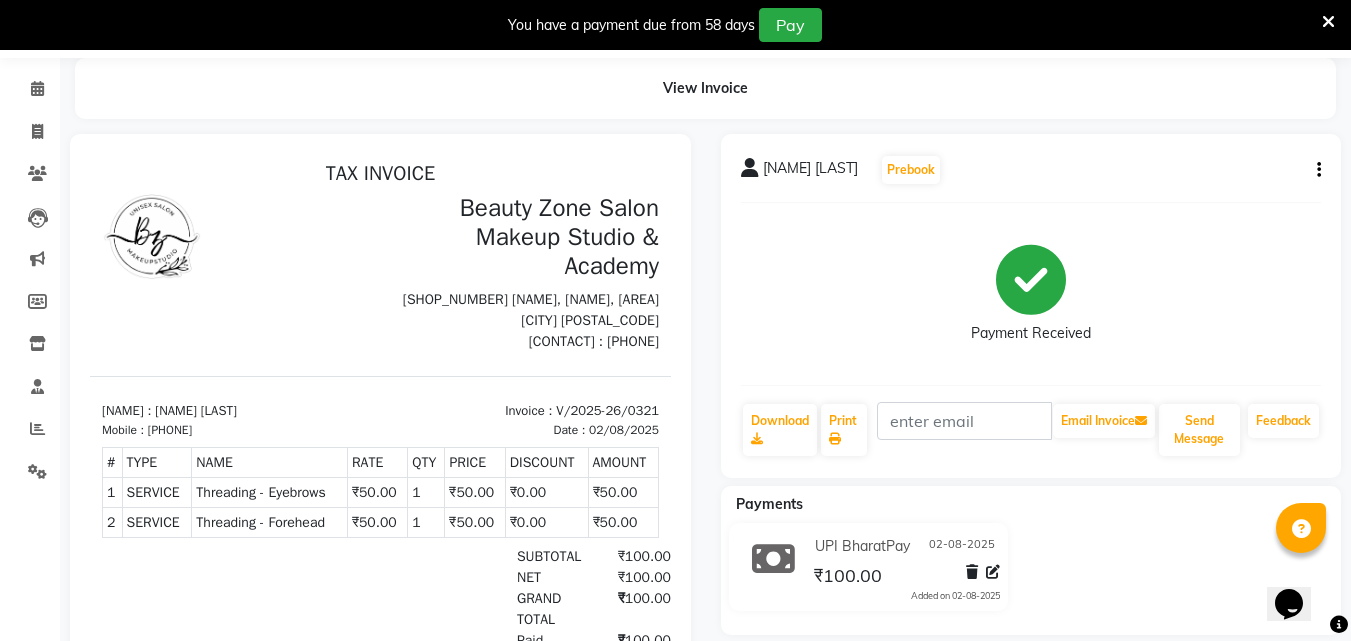 scroll, scrollTop: 3, scrollLeft: 0, axis: vertical 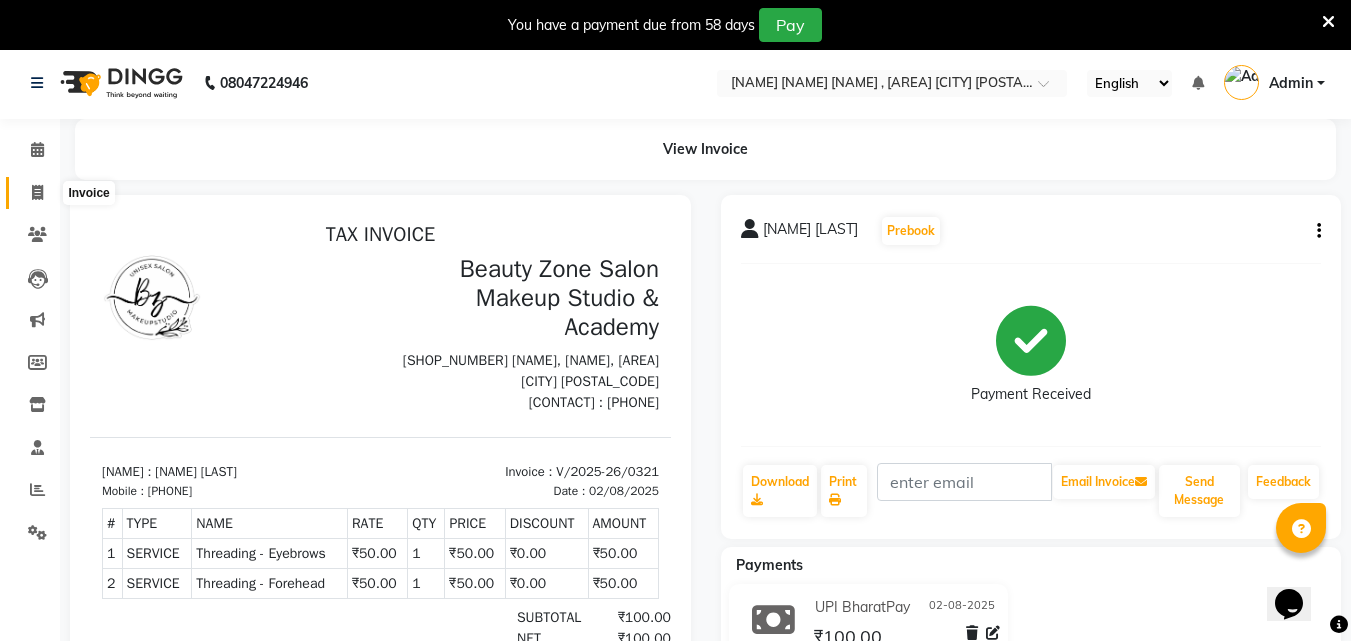 click 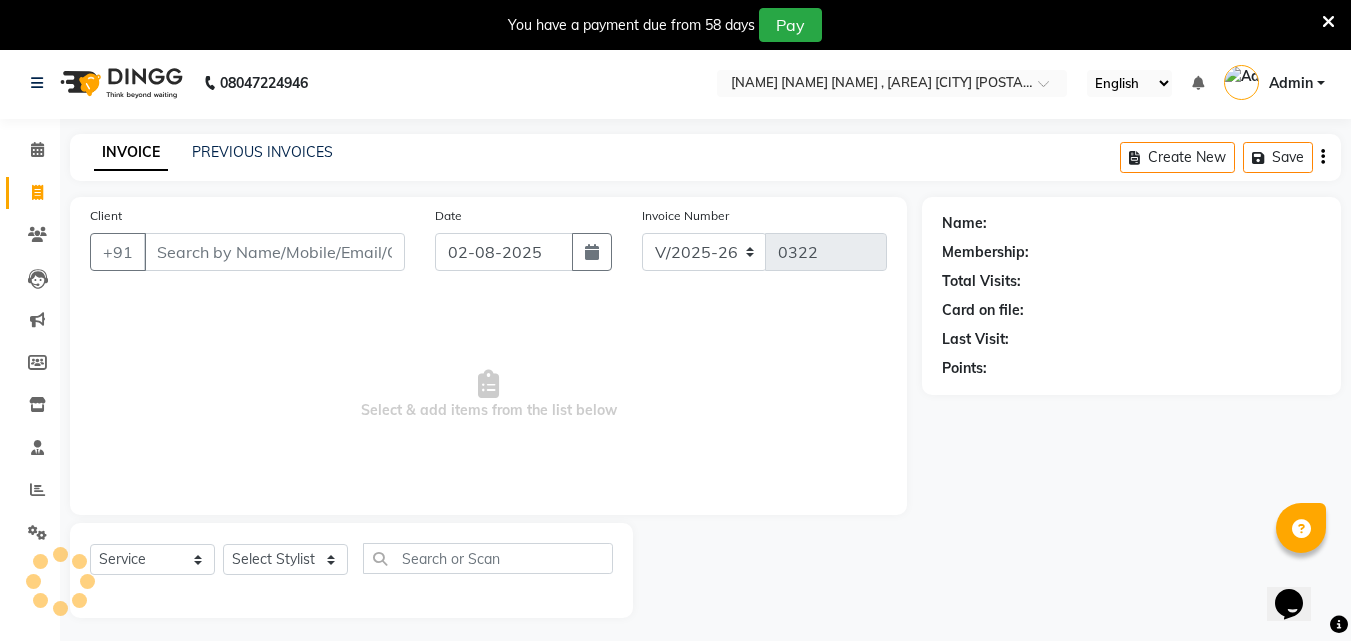 scroll, scrollTop: 50, scrollLeft: 0, axis: vertical 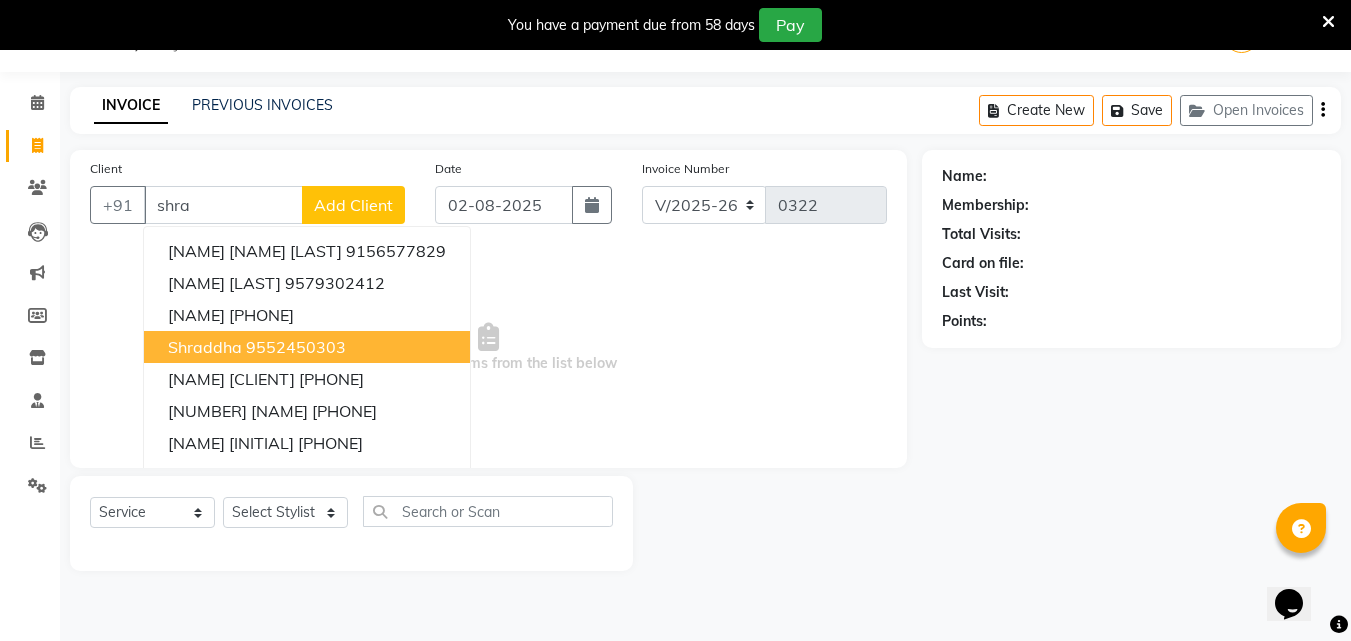 click on "Shraddha" at bounding box center (205, 347) 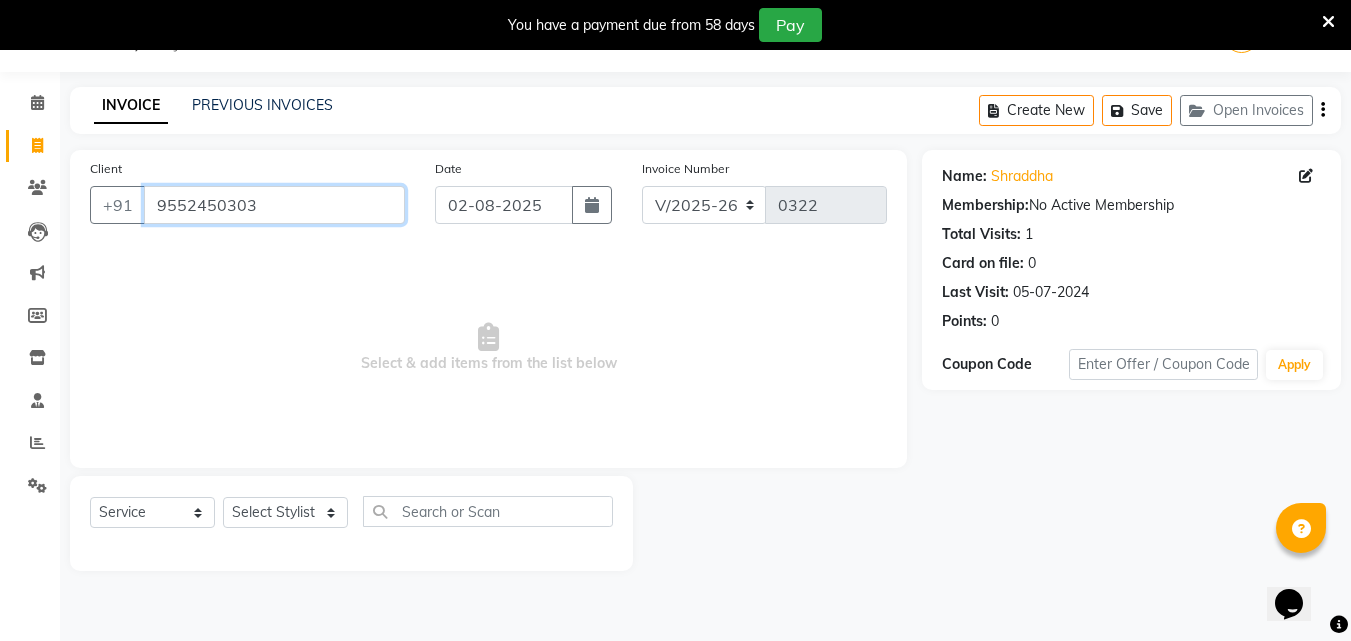 click on "9552450303" at bounding box center [274, 205] 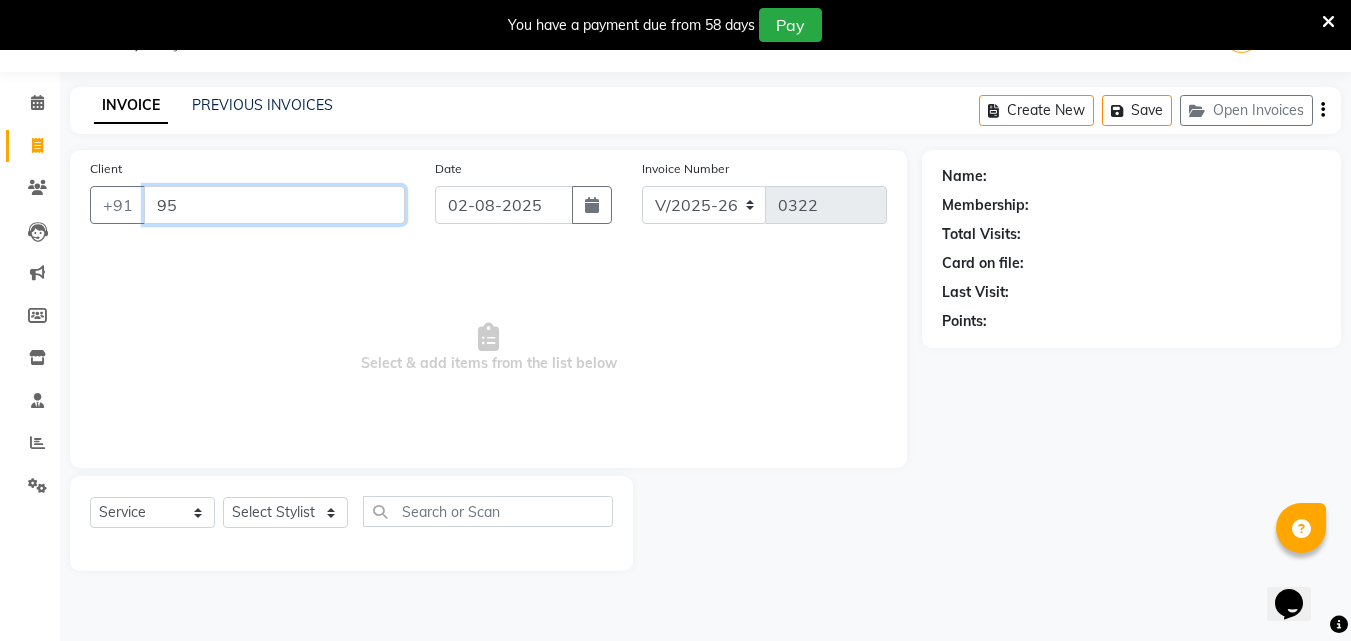 type on "9" 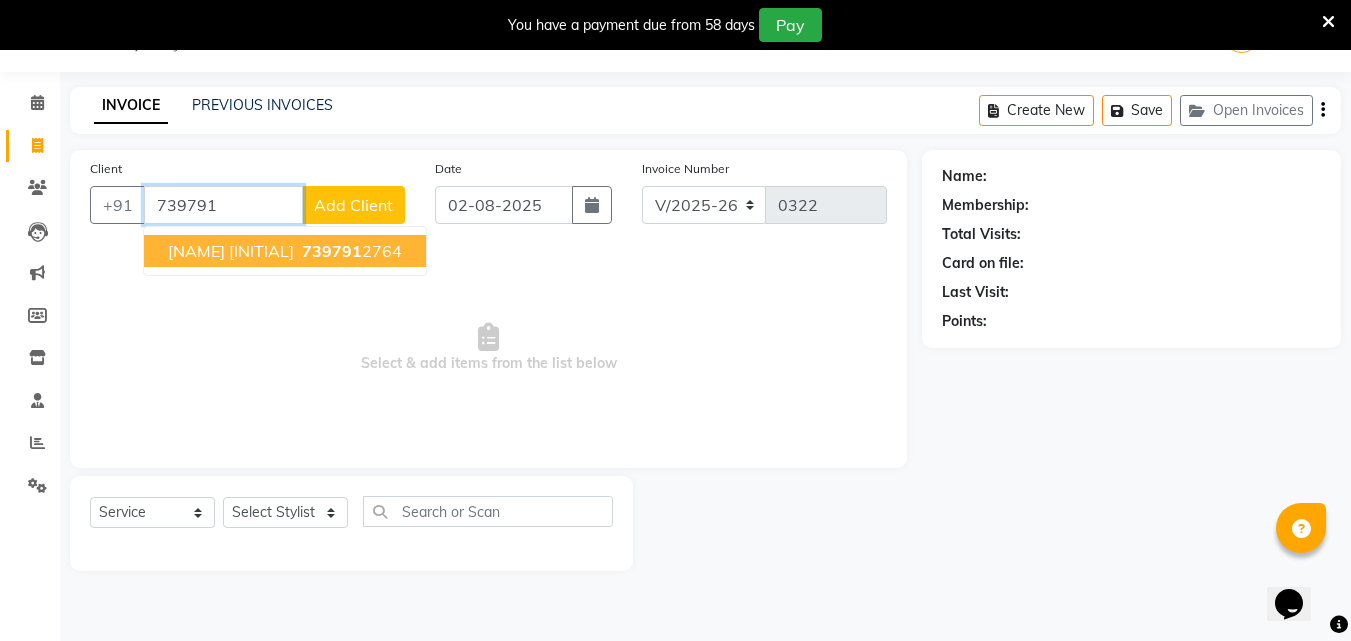 click on "Sharadha M" at bounding box center [231, 251] 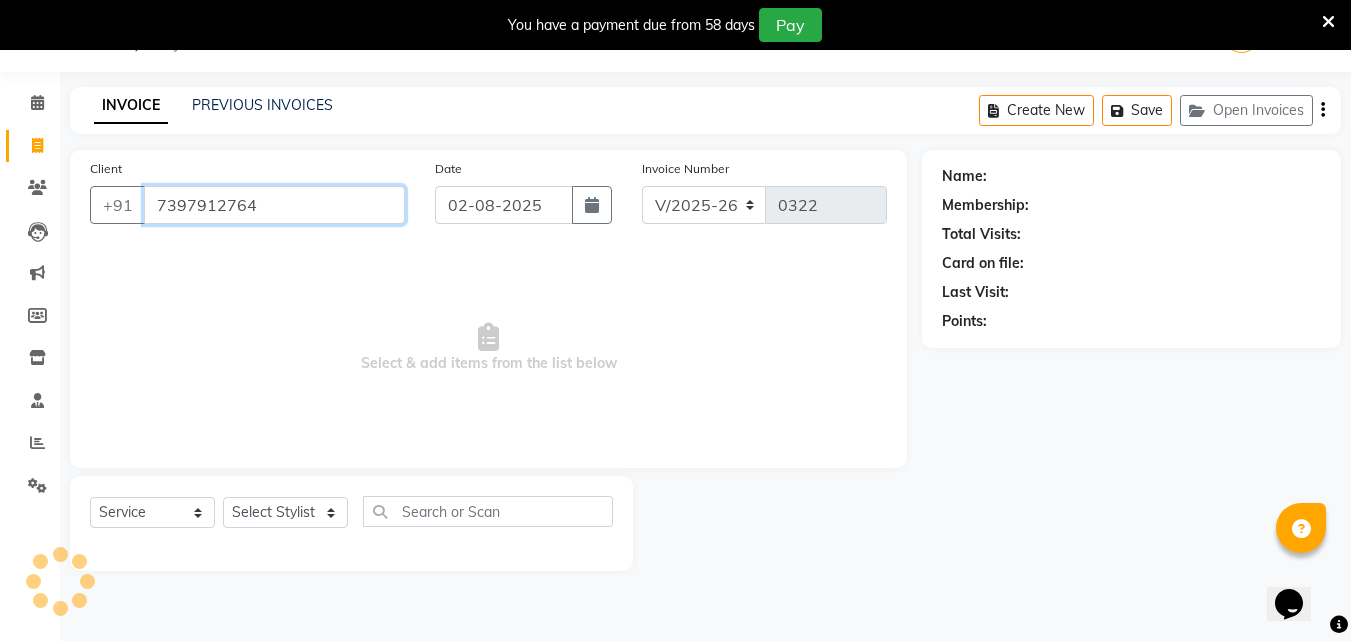 type on "7397912764" 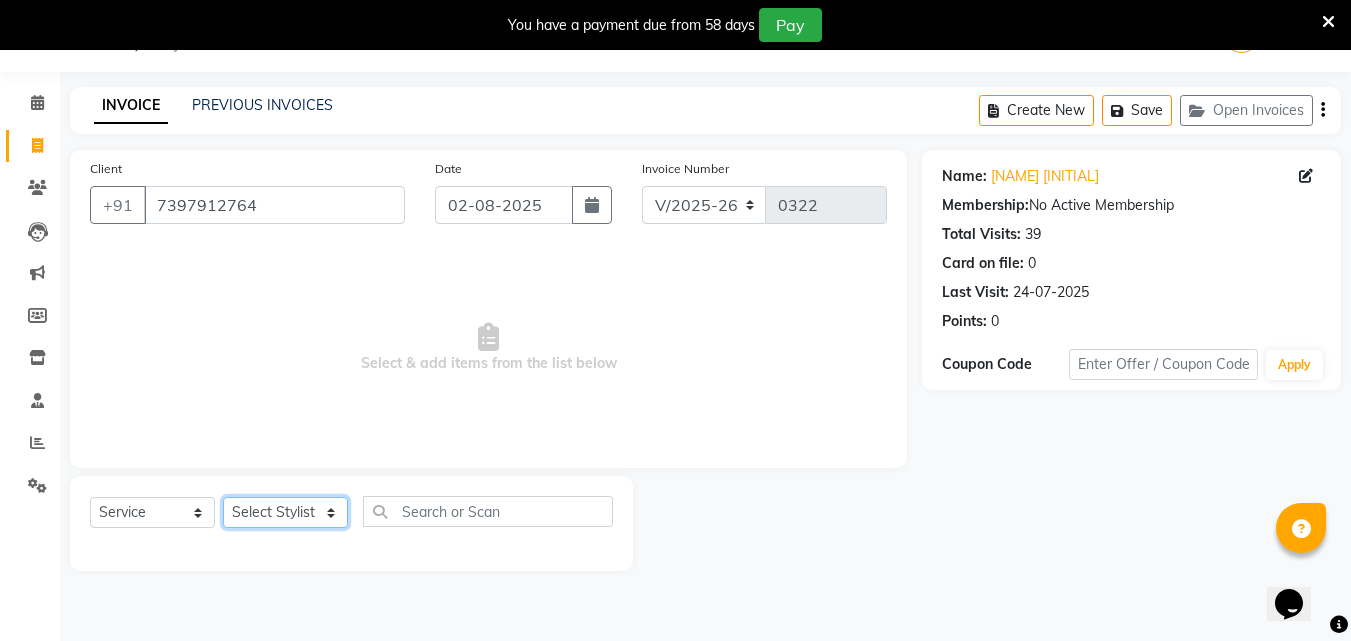 click on "Select Stylist Amol Walke Meghna Meshram Shivani Eknath Khade" 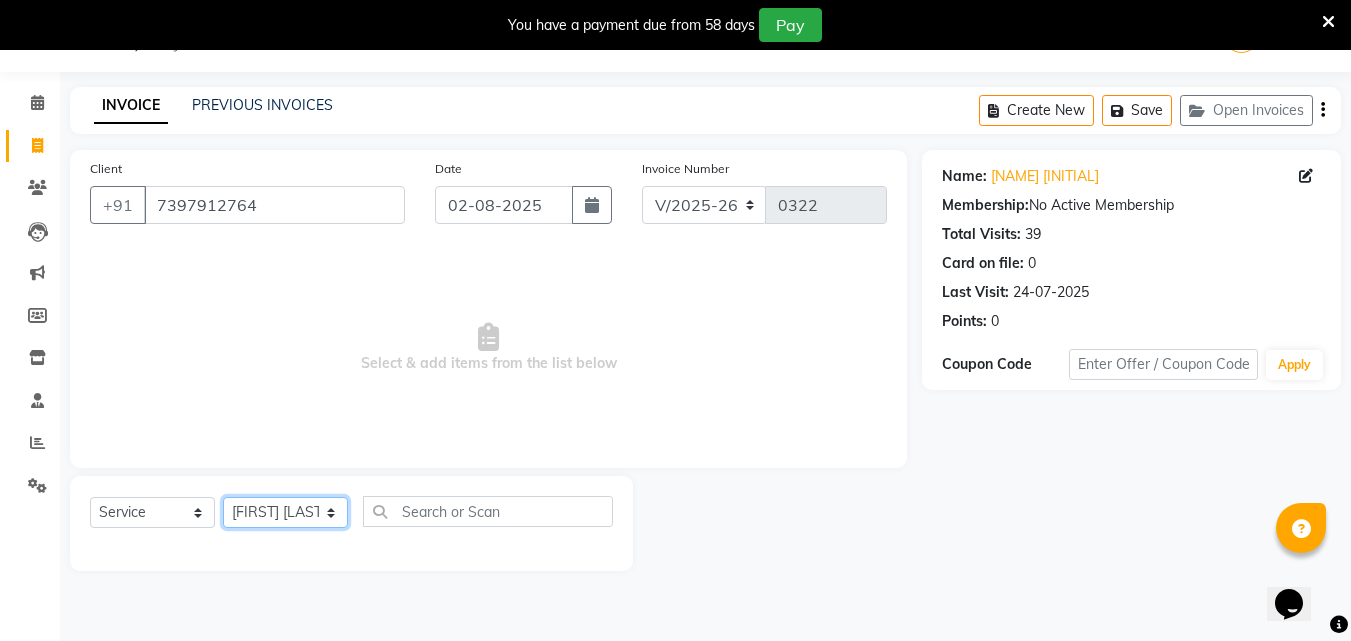 click on "Select Stylist Amol Walke Meghna Meshram Shivani Eknath Khade" 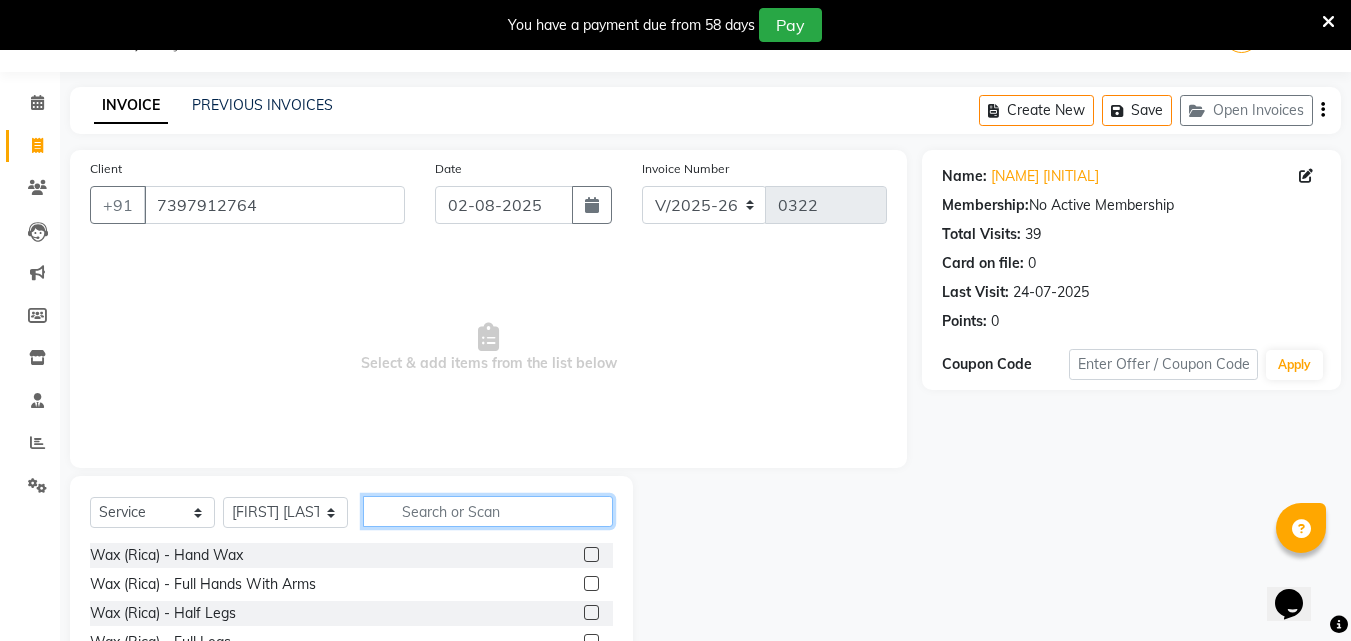 click 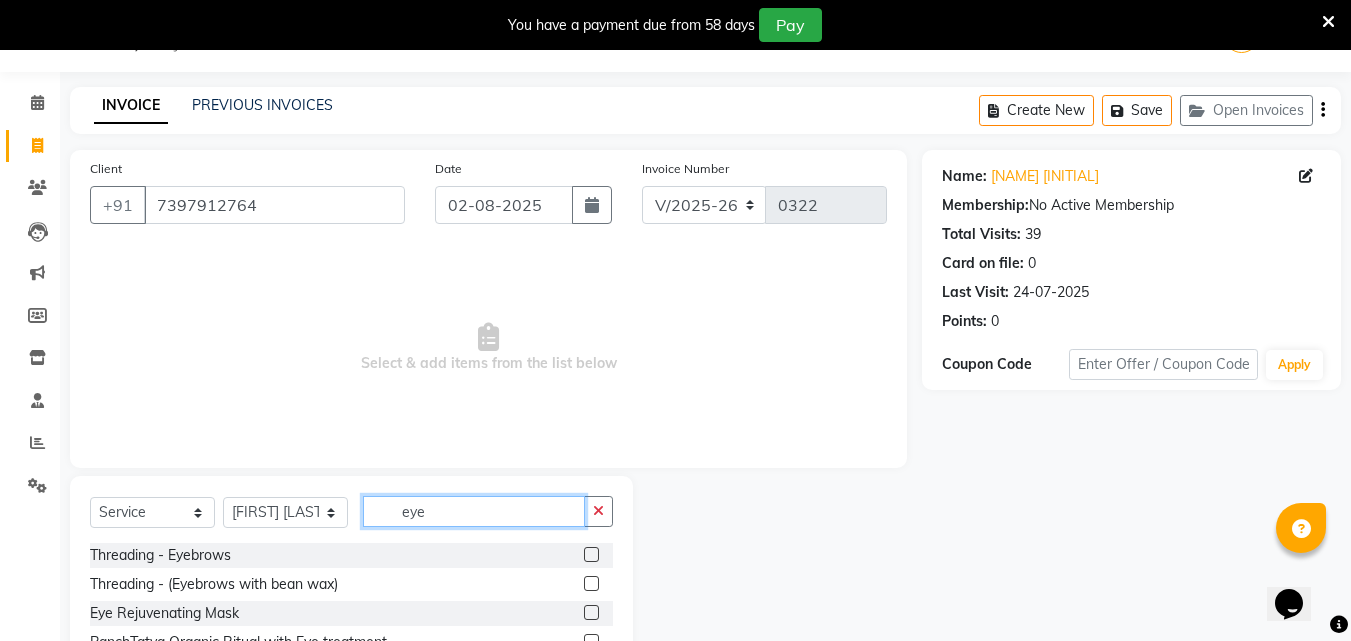 type on "eye" 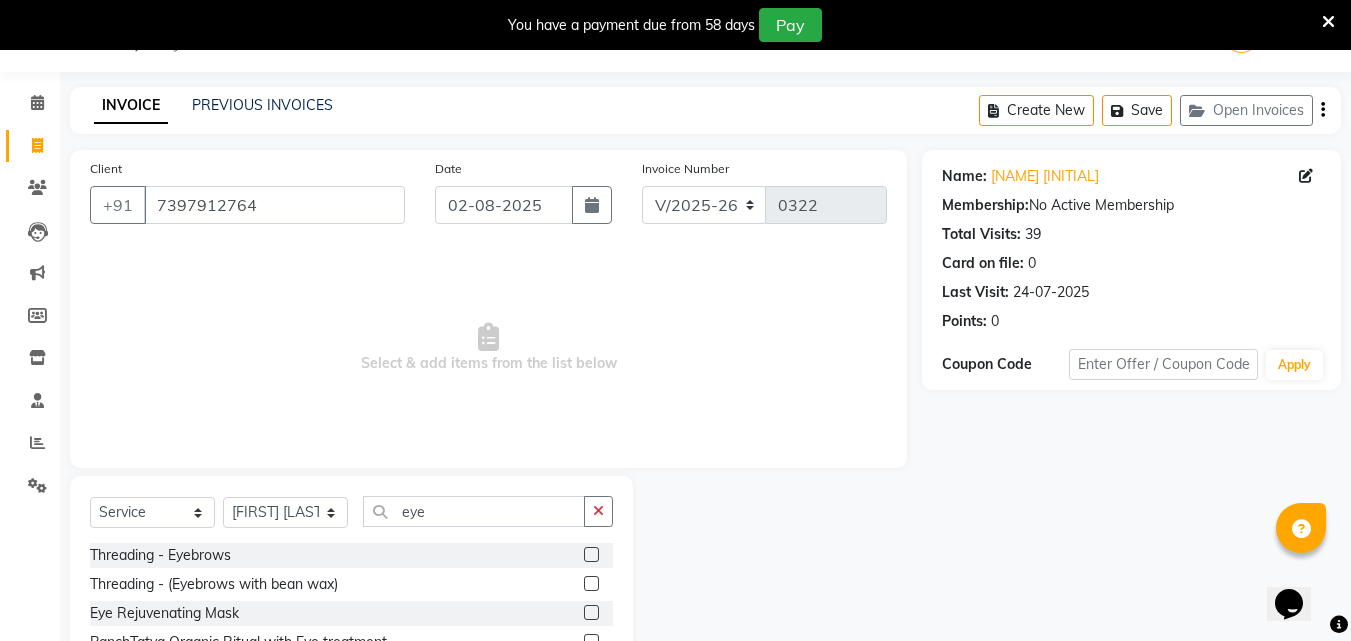 click 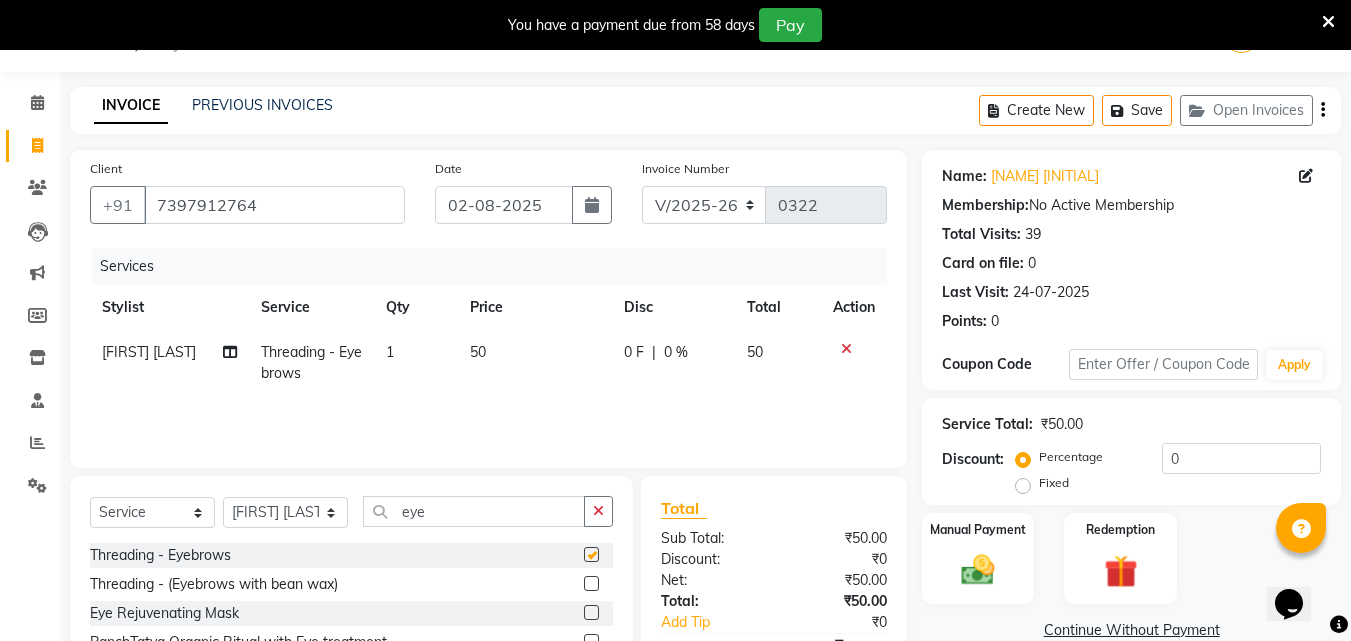 checkbox on "false" 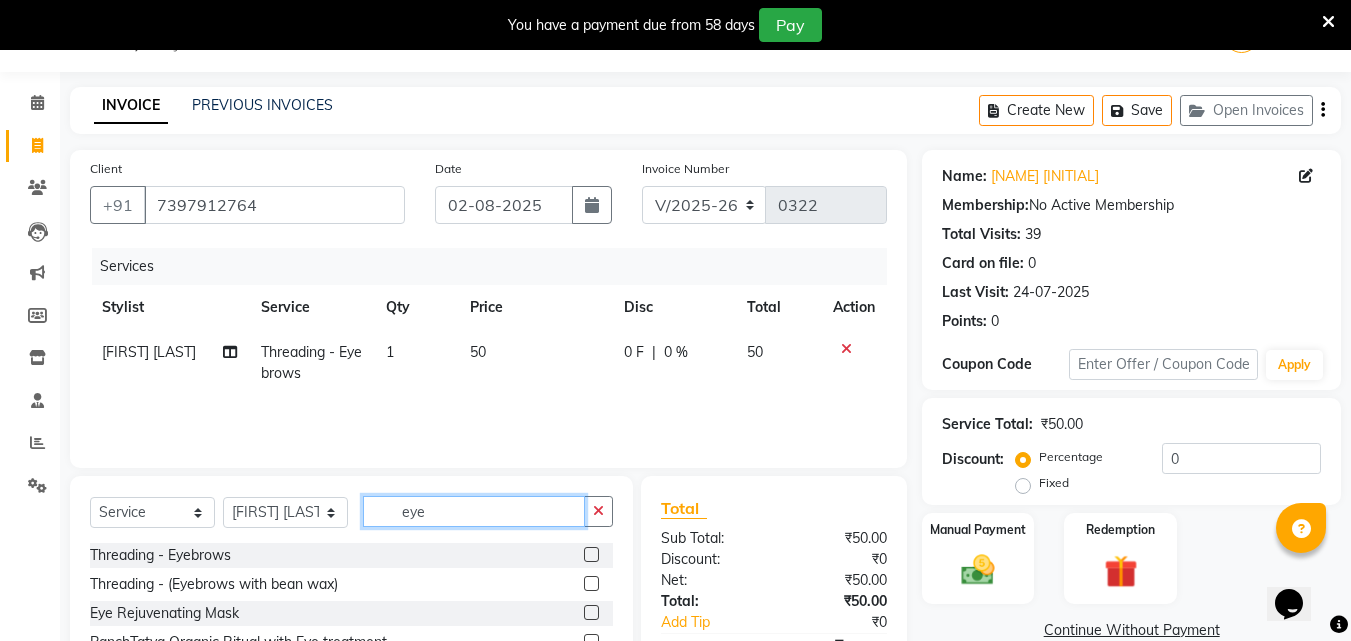 click on "eye" 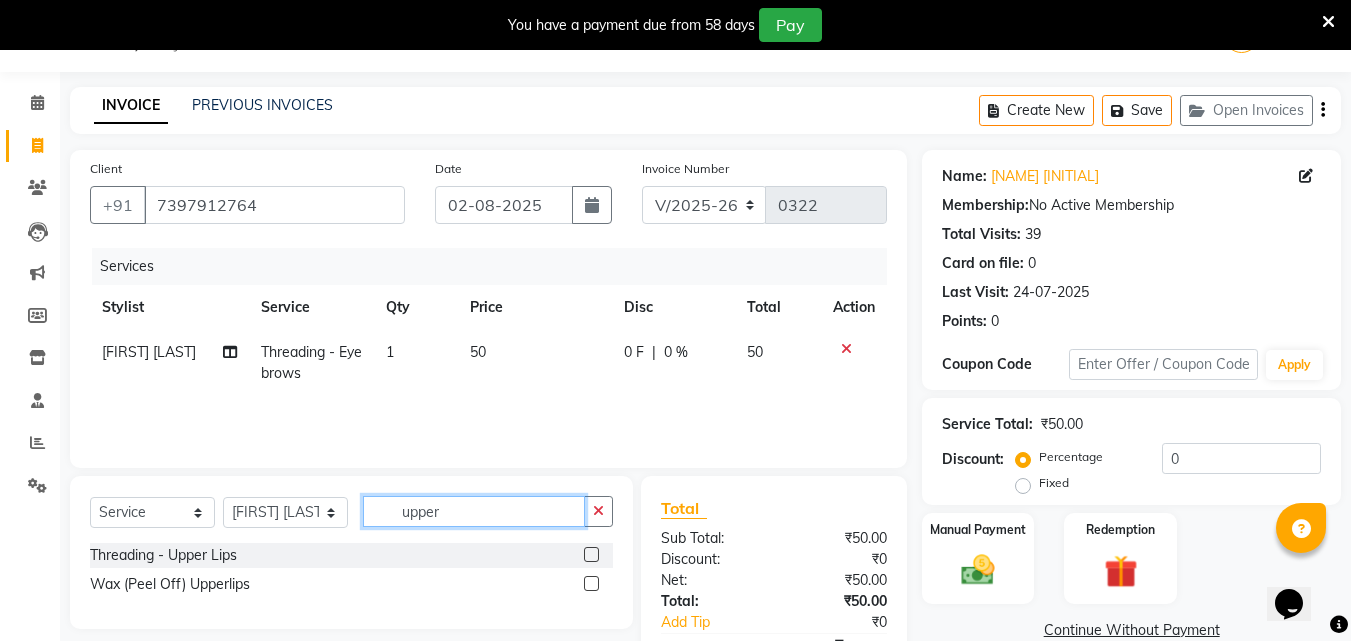 type on "upper" 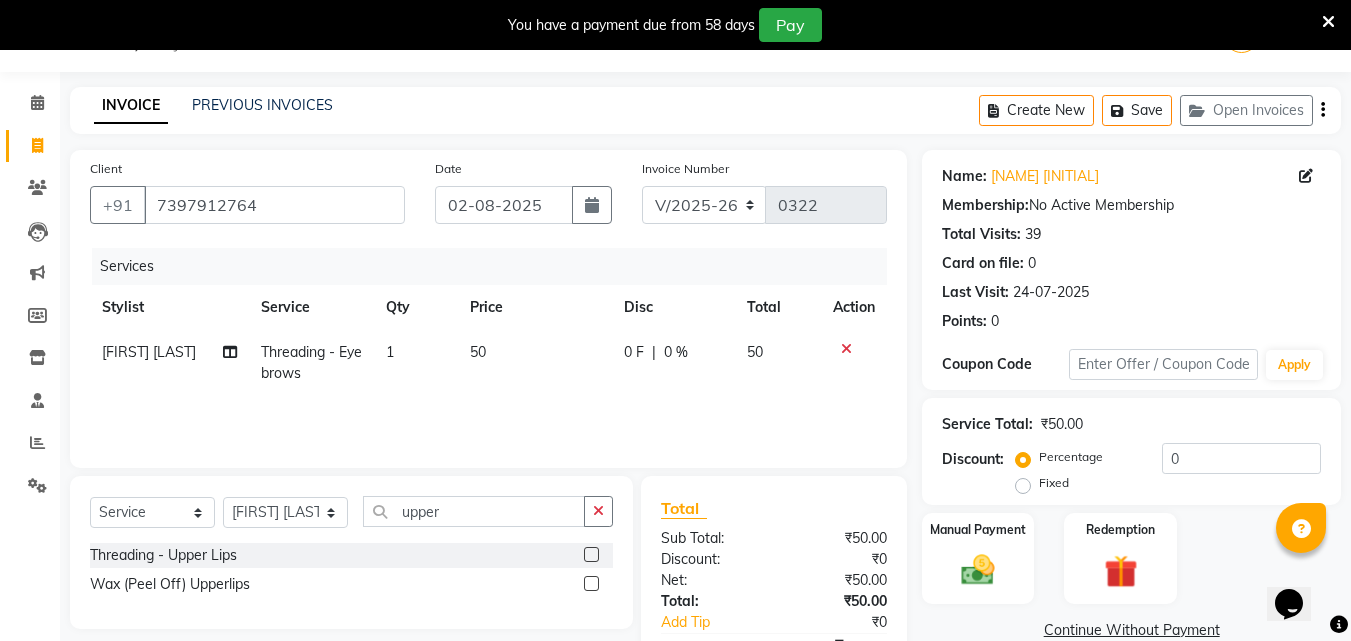 click 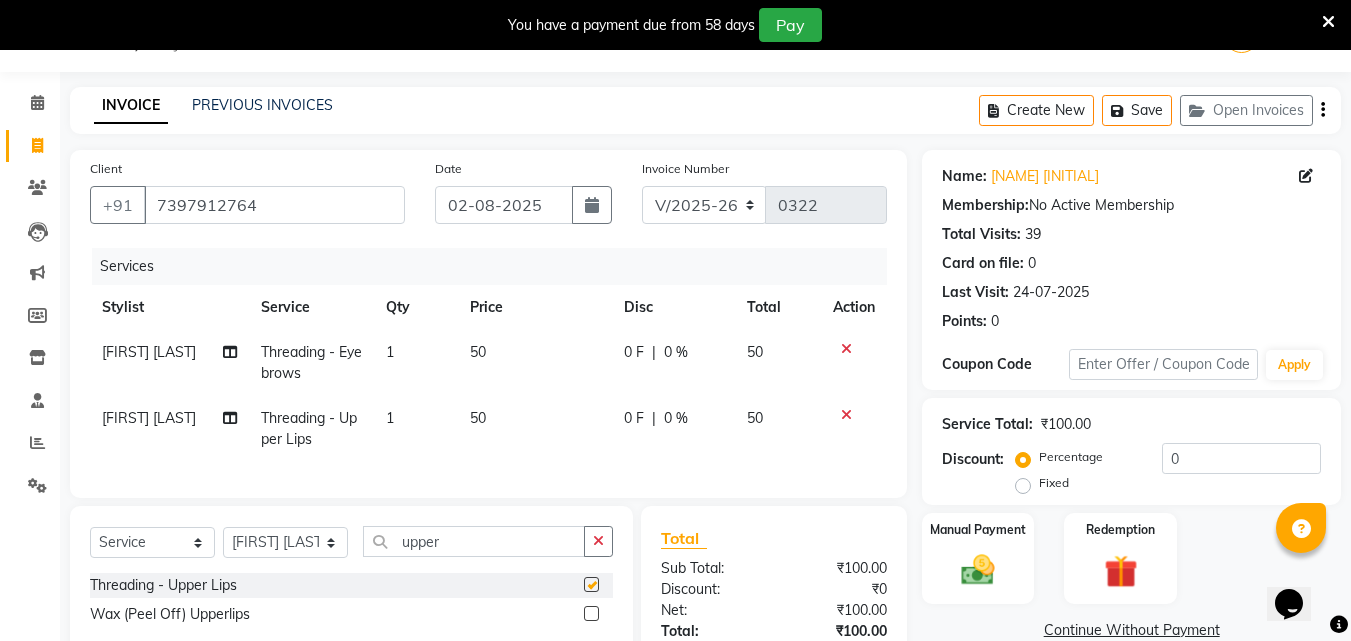 checkbox on "false" 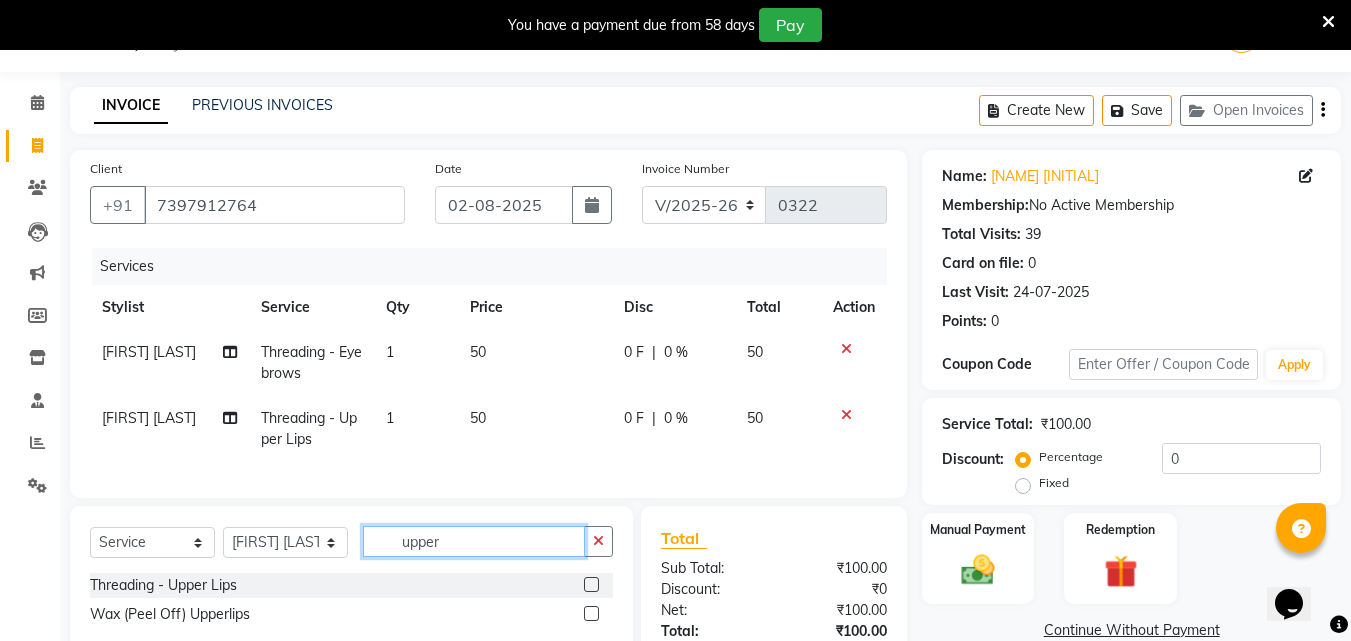 click on "upper" 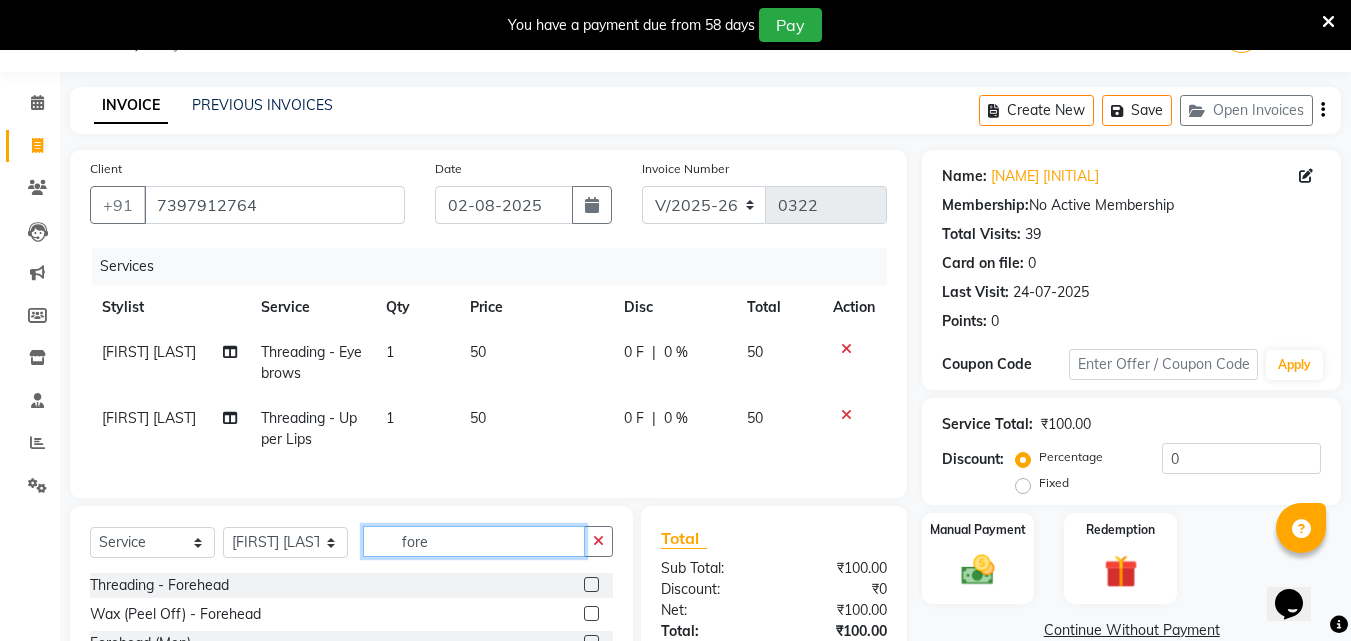 type on "fore" 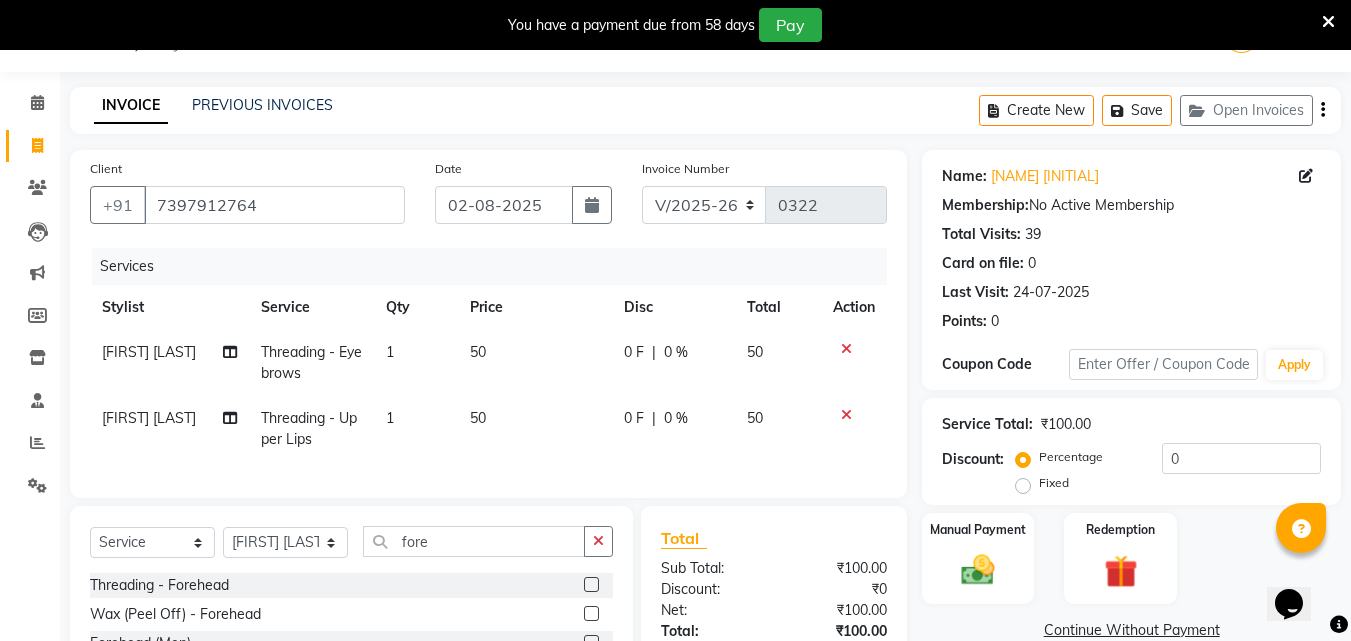 click 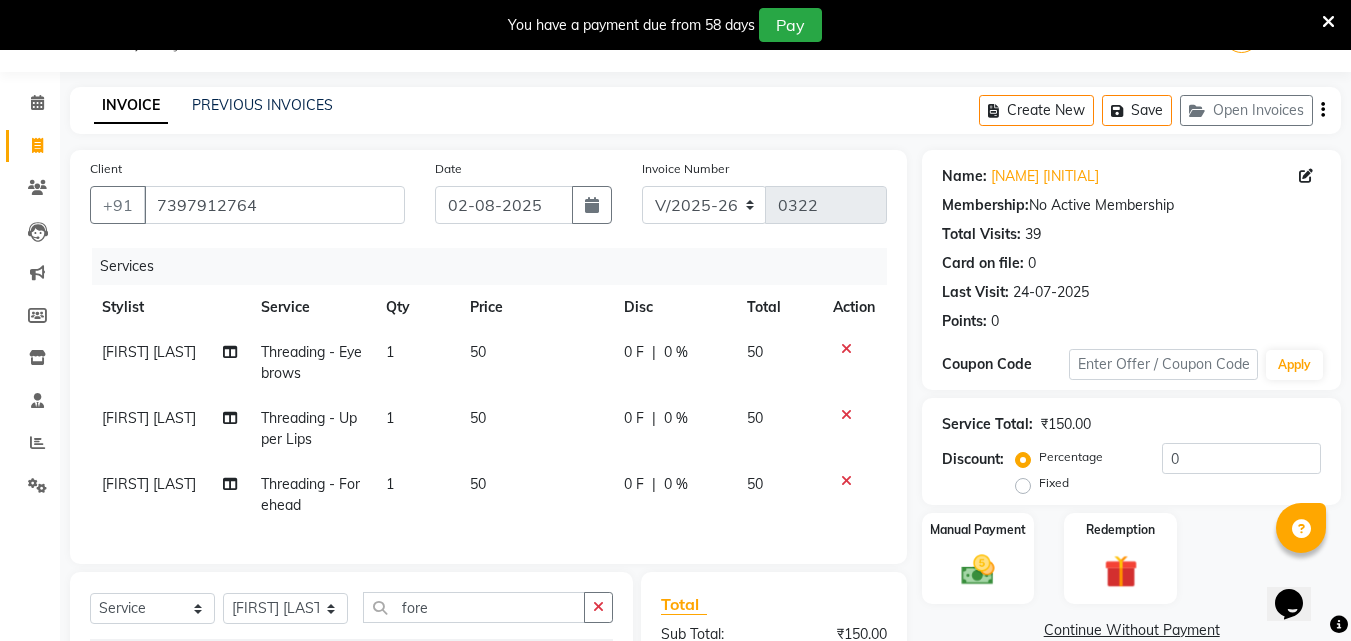 checkbox on "false" 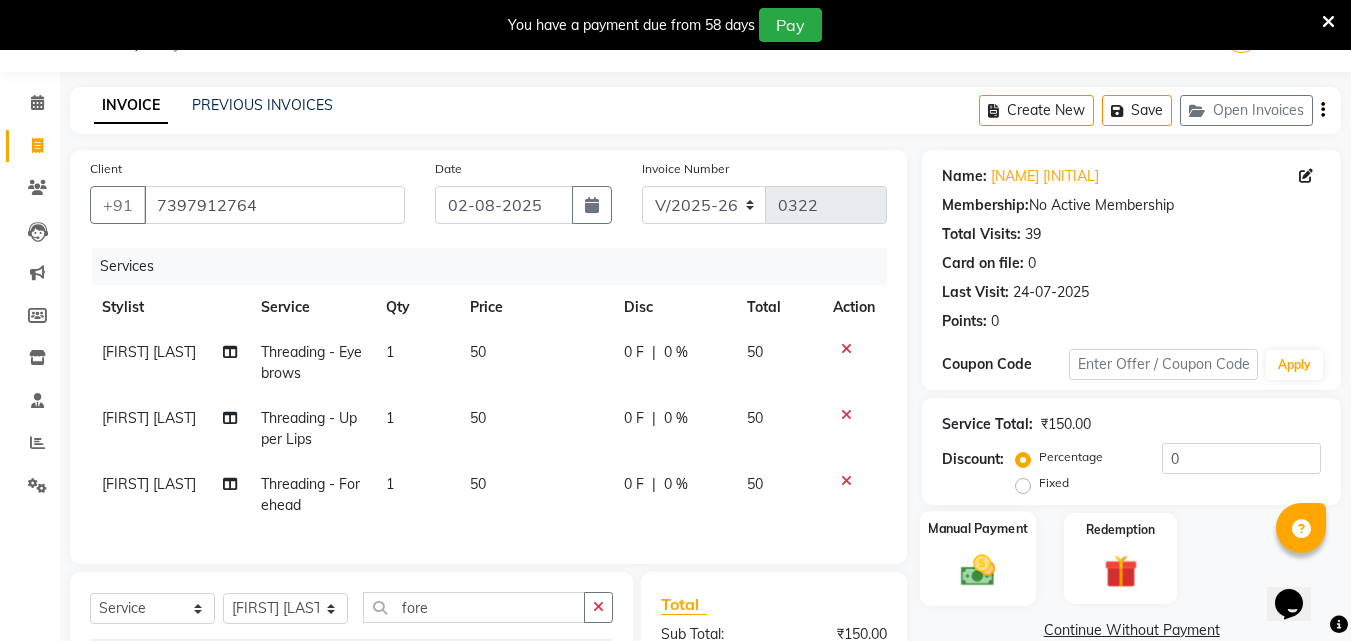 click 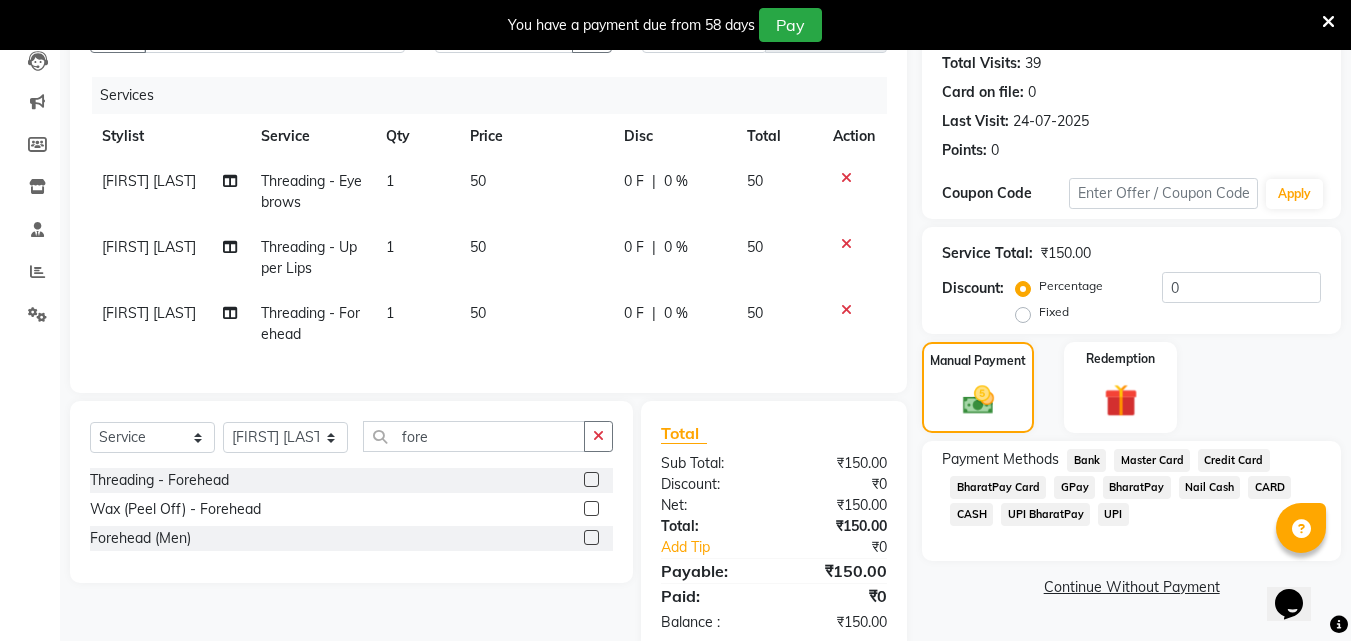 scroll, scrollTop: 278, scrollLeft: 0, axis: vertical 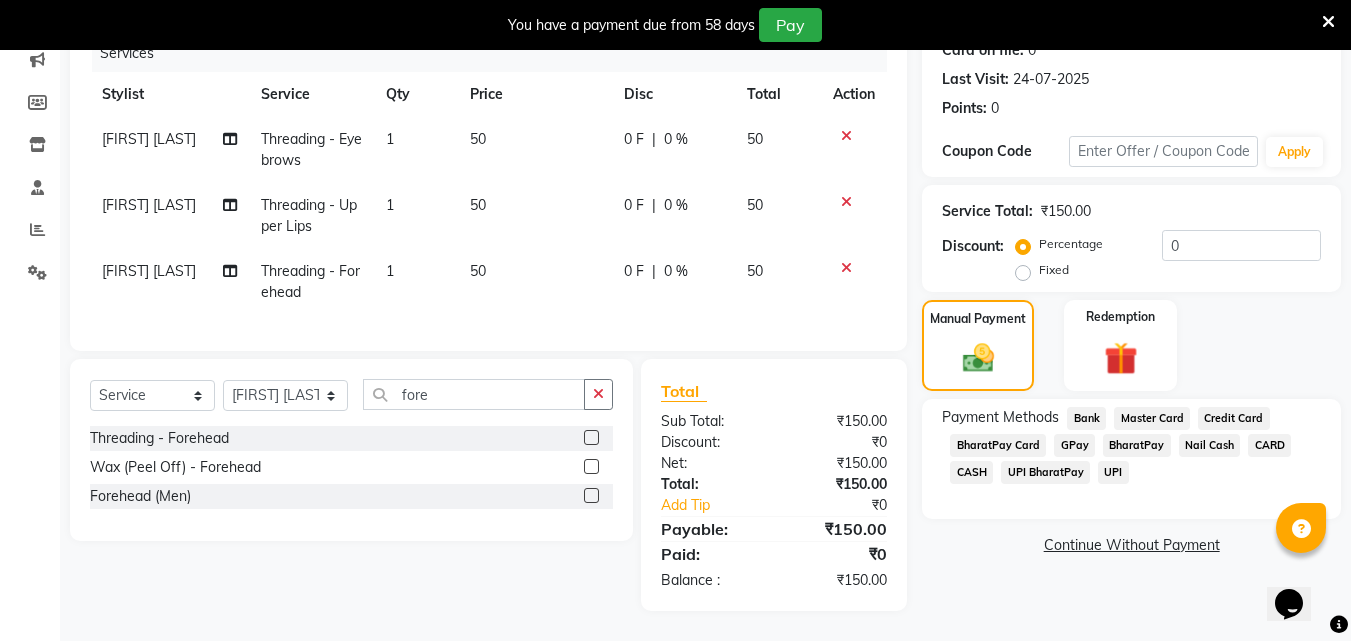 click on "UPI BharatPay" 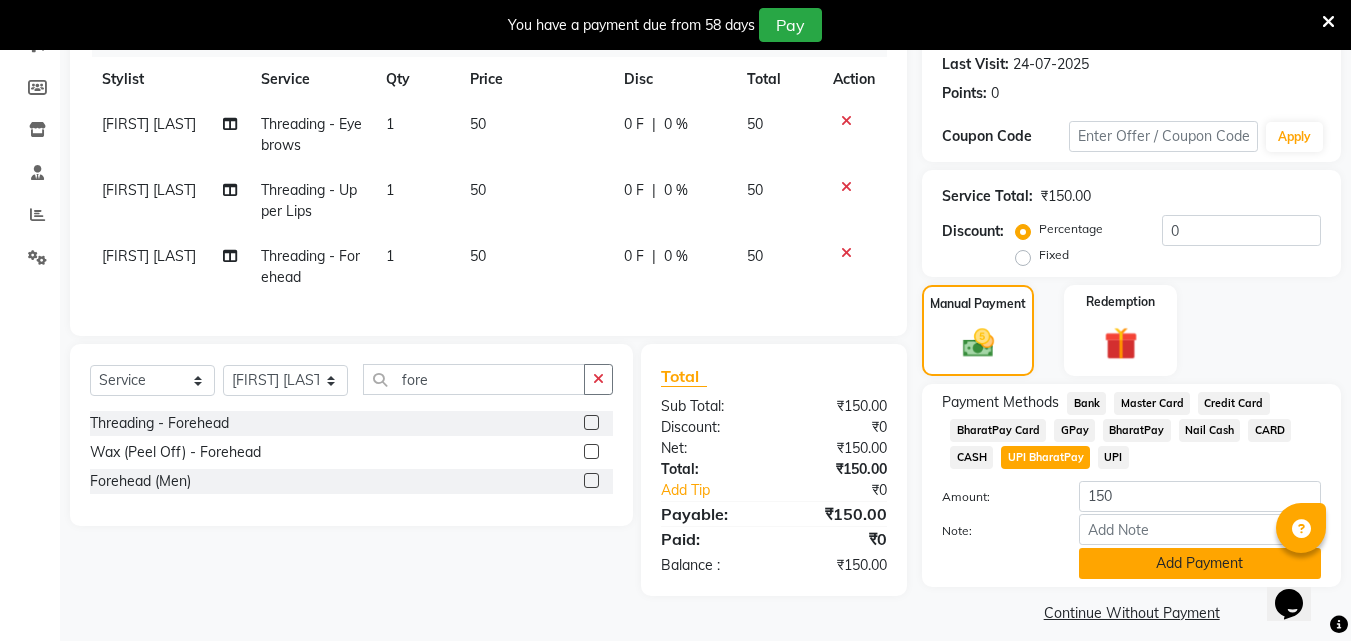 click on "Add Payment" 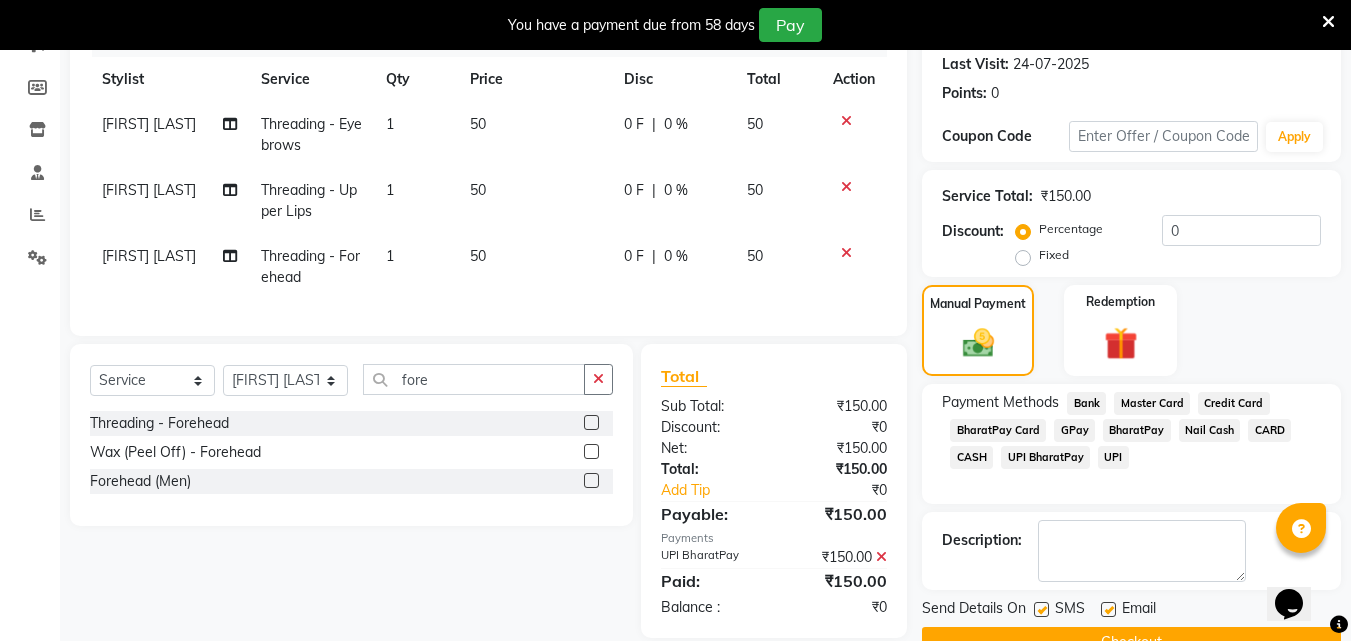 click 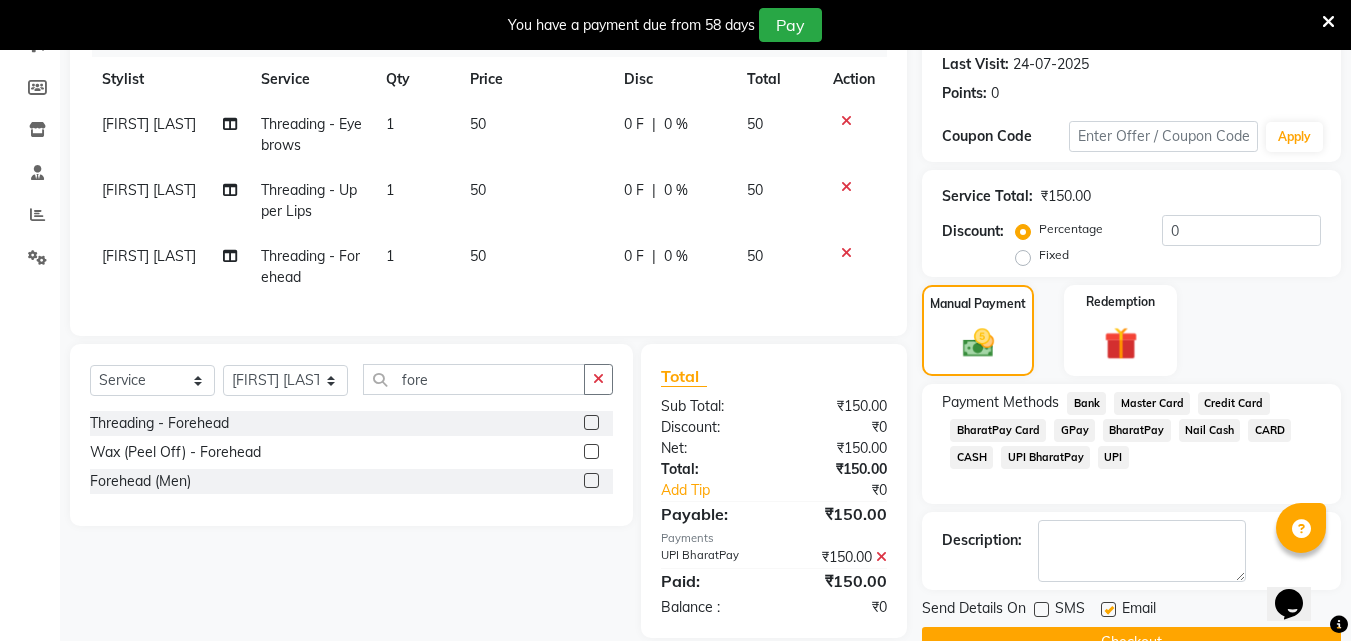 click 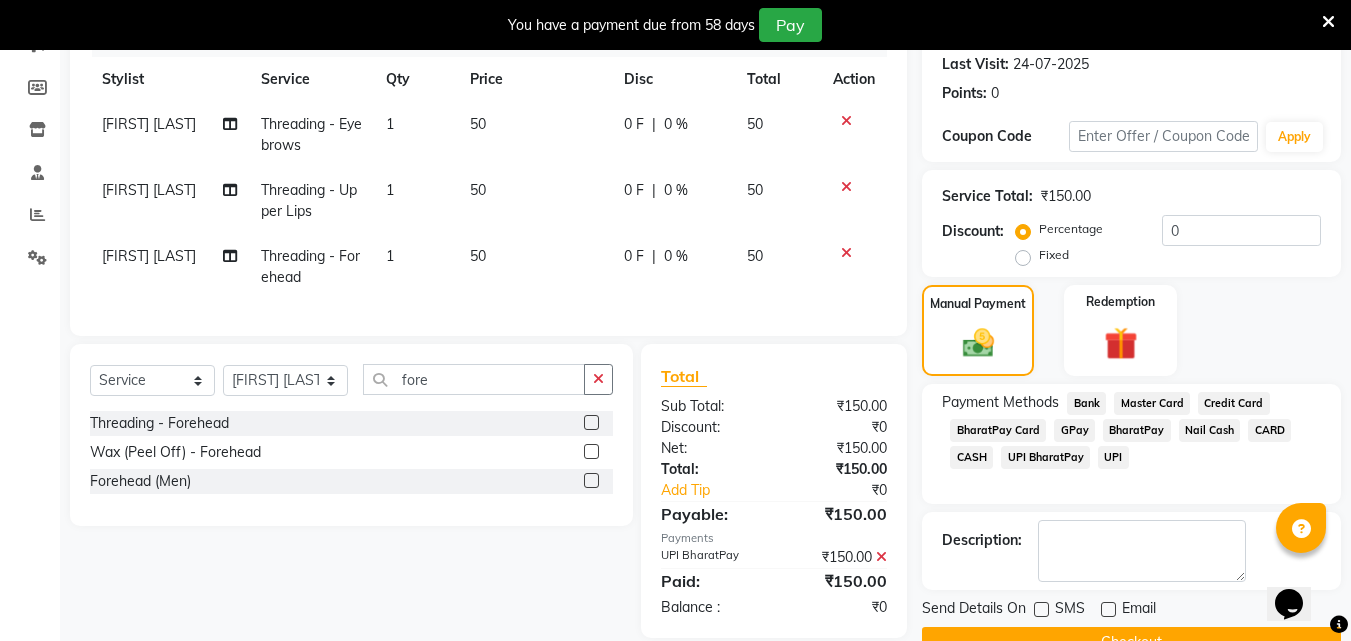 scroll, scrollTop: 325, scrollLeft: 0, axis: vertical 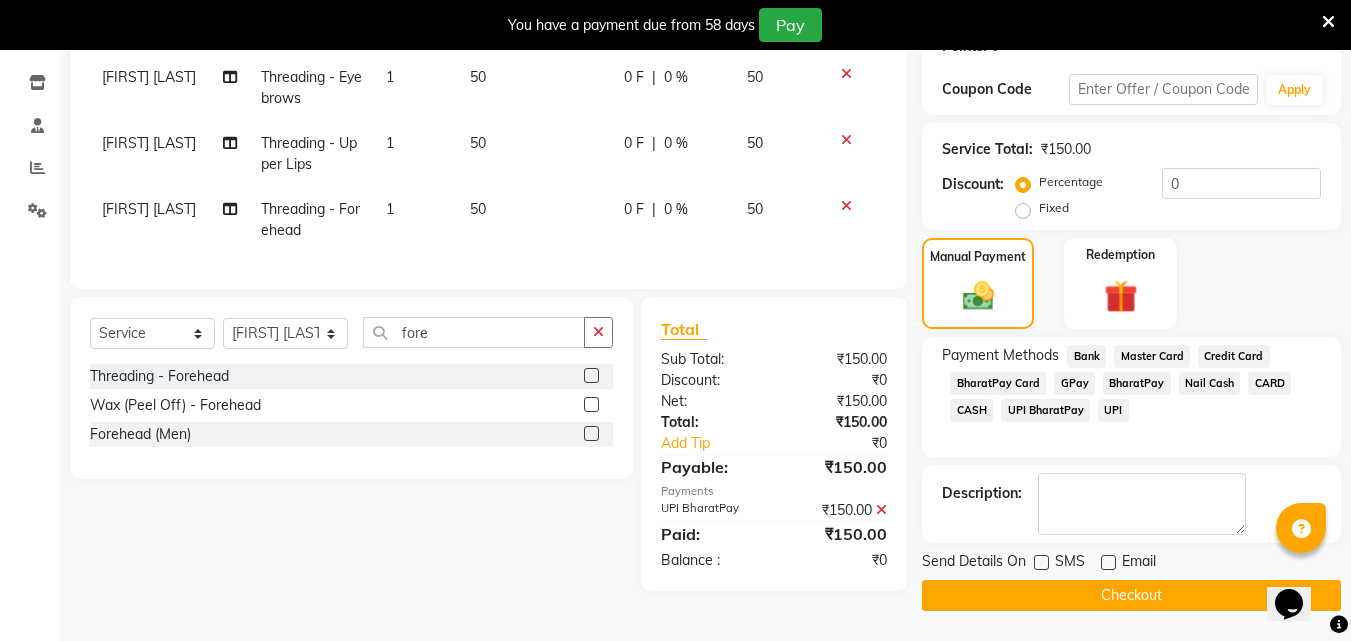 click on "Checkout" 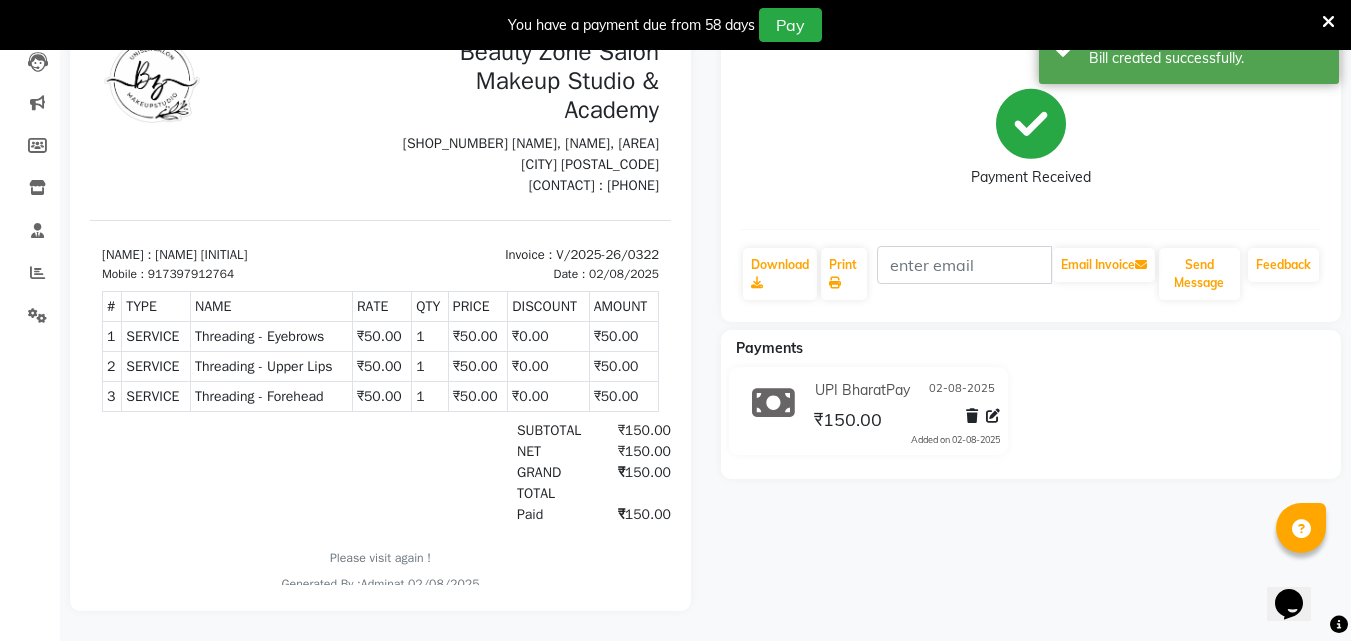 scroll, scrollTop: 0, scrollLeft: 0, axis: both 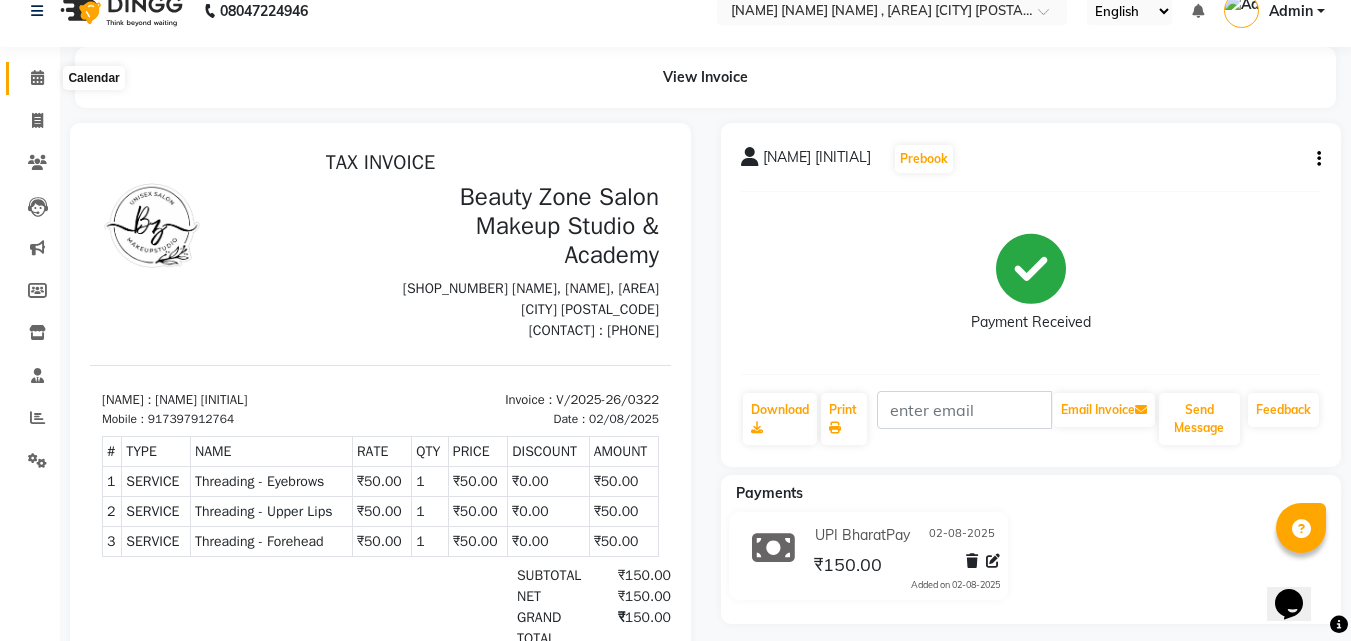 click 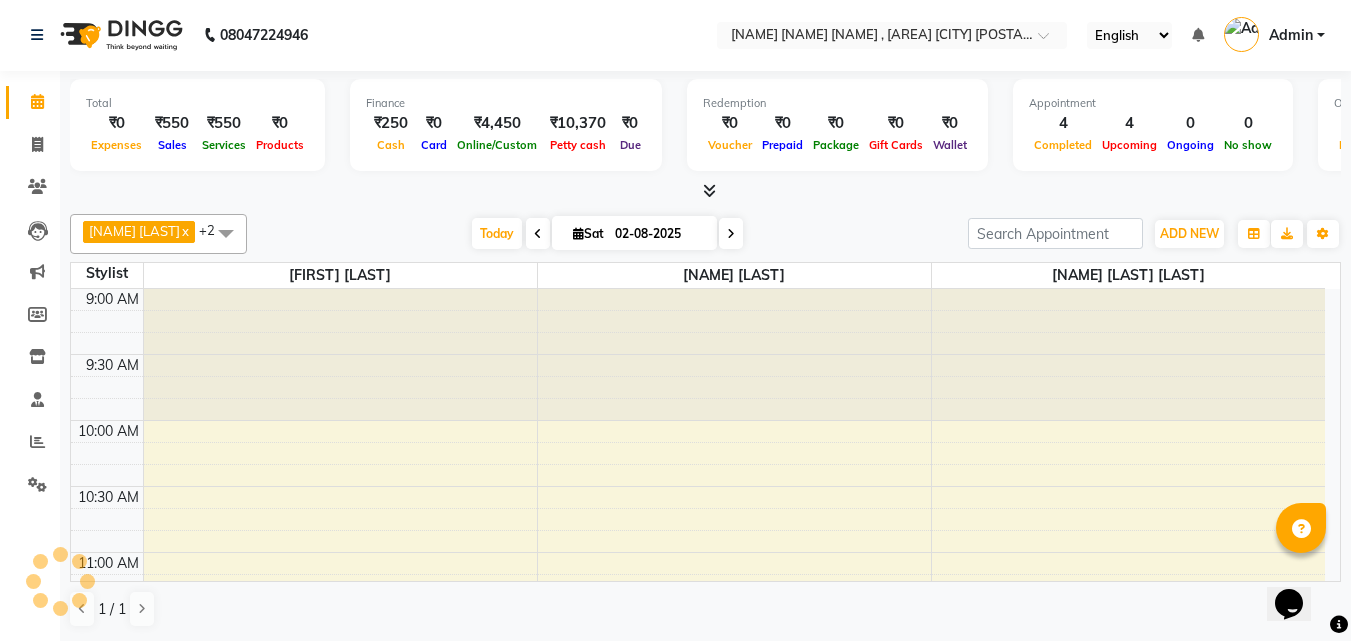 scroll, scrollTop: 0, scrollLeft: 0, axis: both 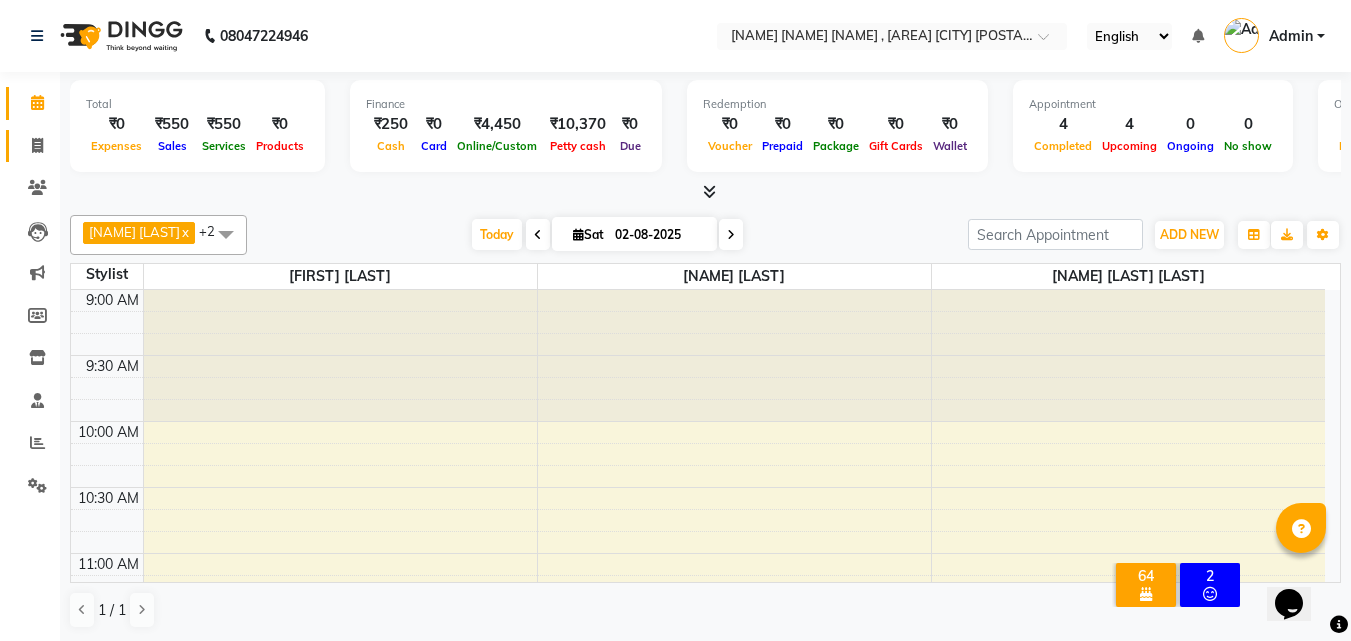 click on "Invoice" 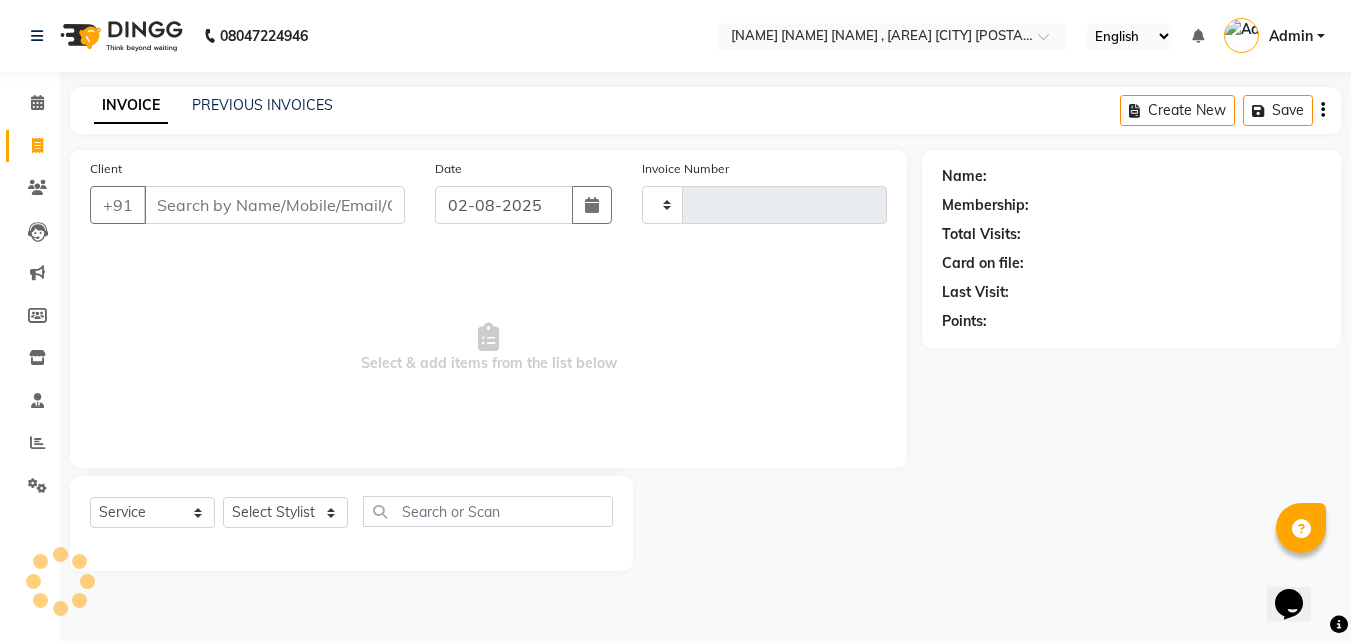 type on "0323" 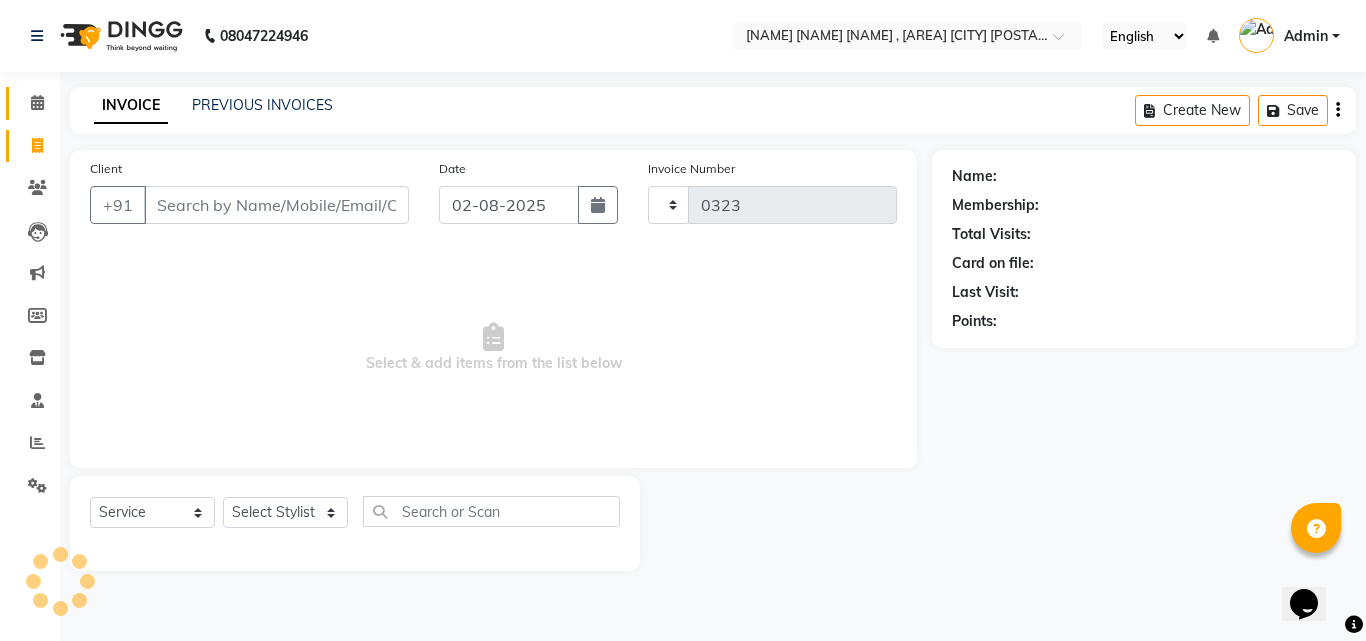 select on "4568" 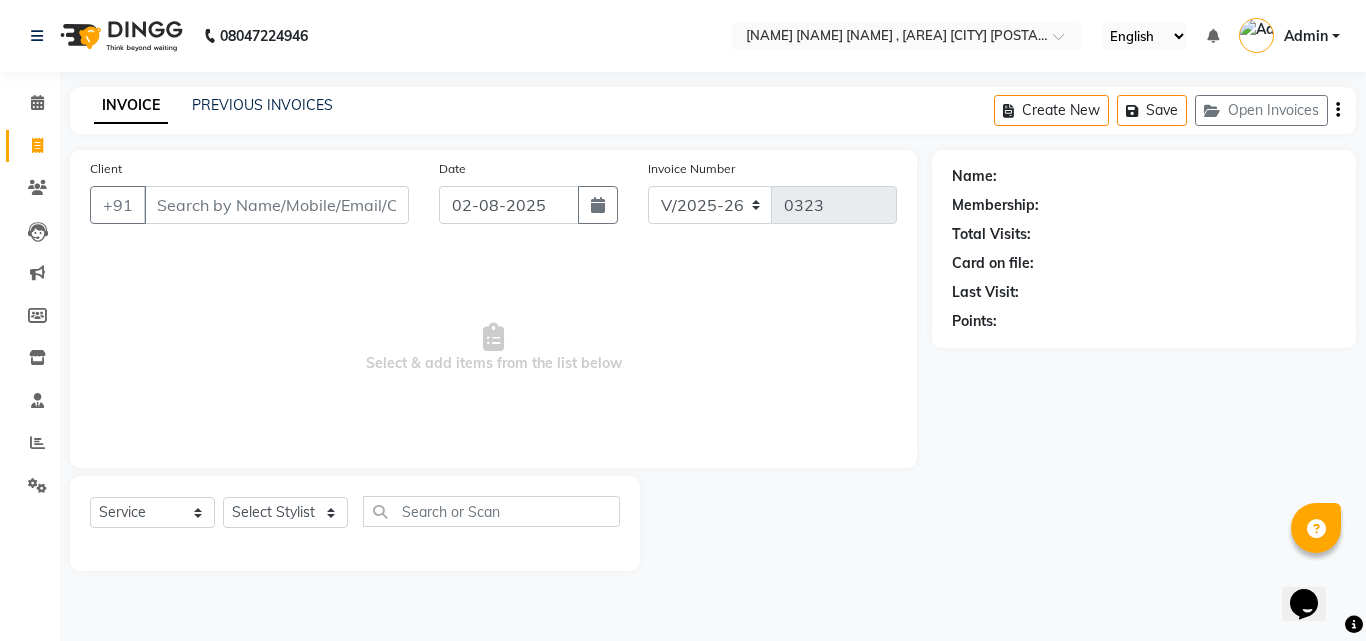 click on "INVOICE PREVIOUS INVOICES Create New   Save   Open Invoices" 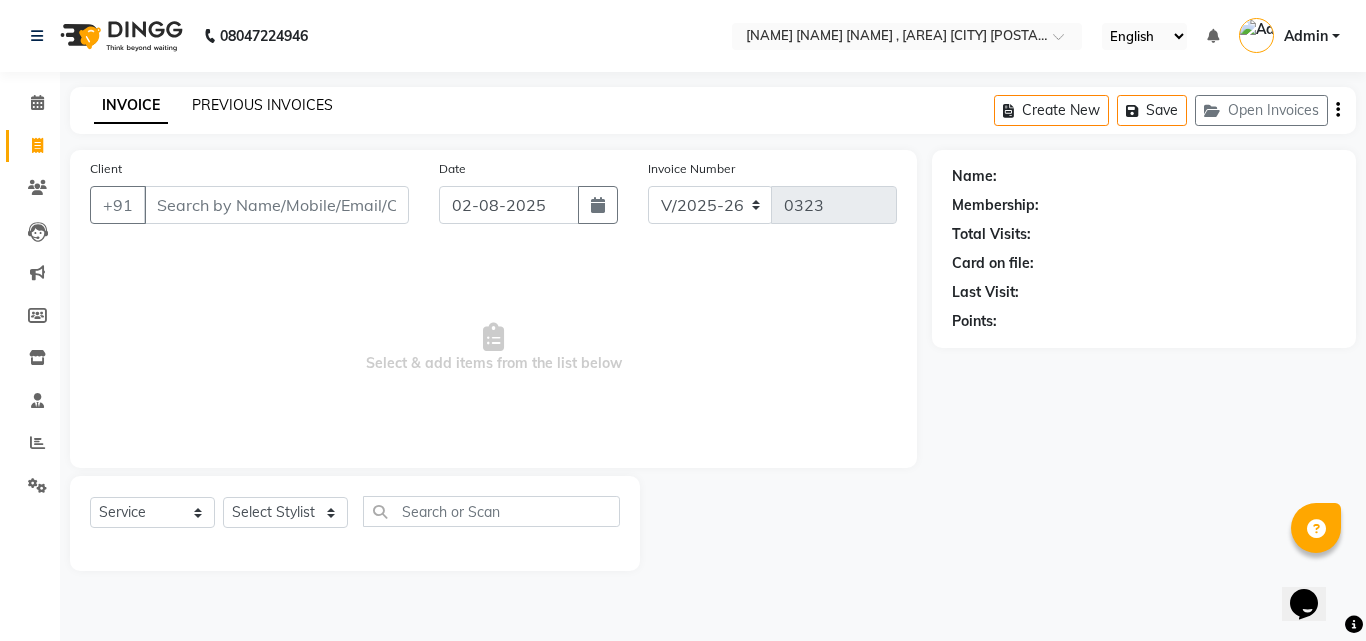 click on "PREVIOUS INVOICES" 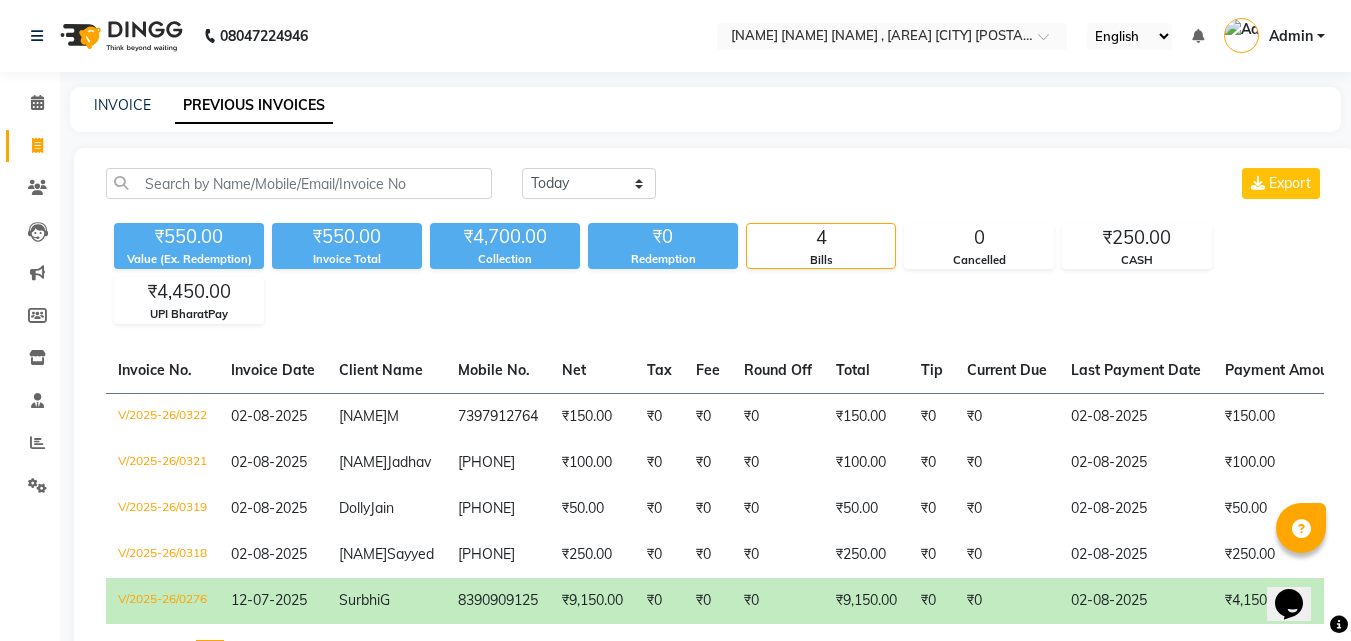 scroll, scrollTop: 147, scrollLeft: 0, axis: vertical 